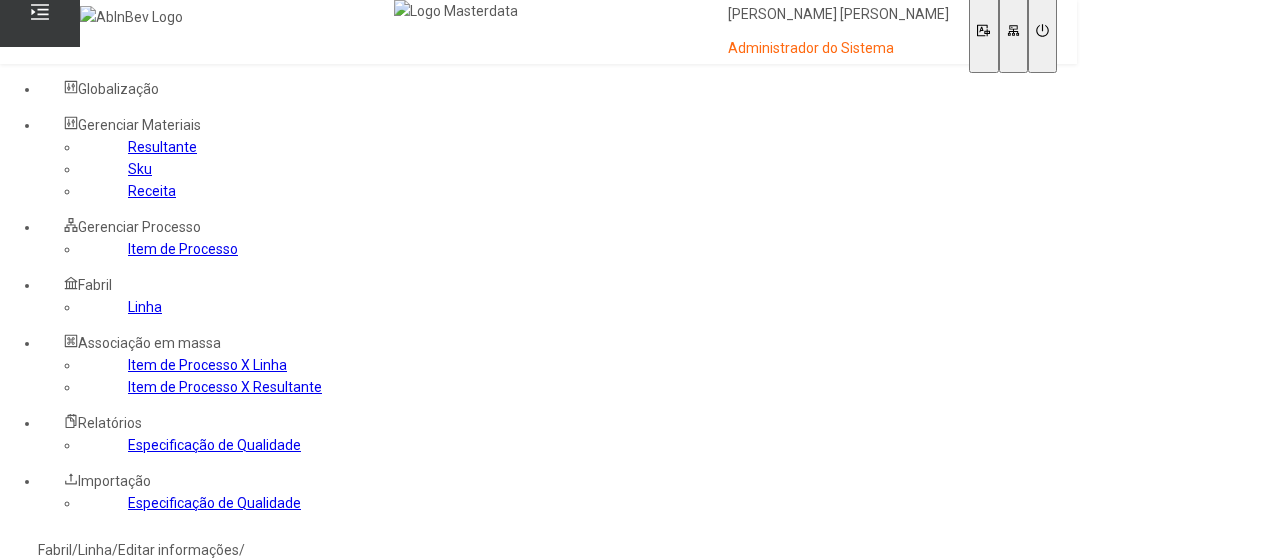 select 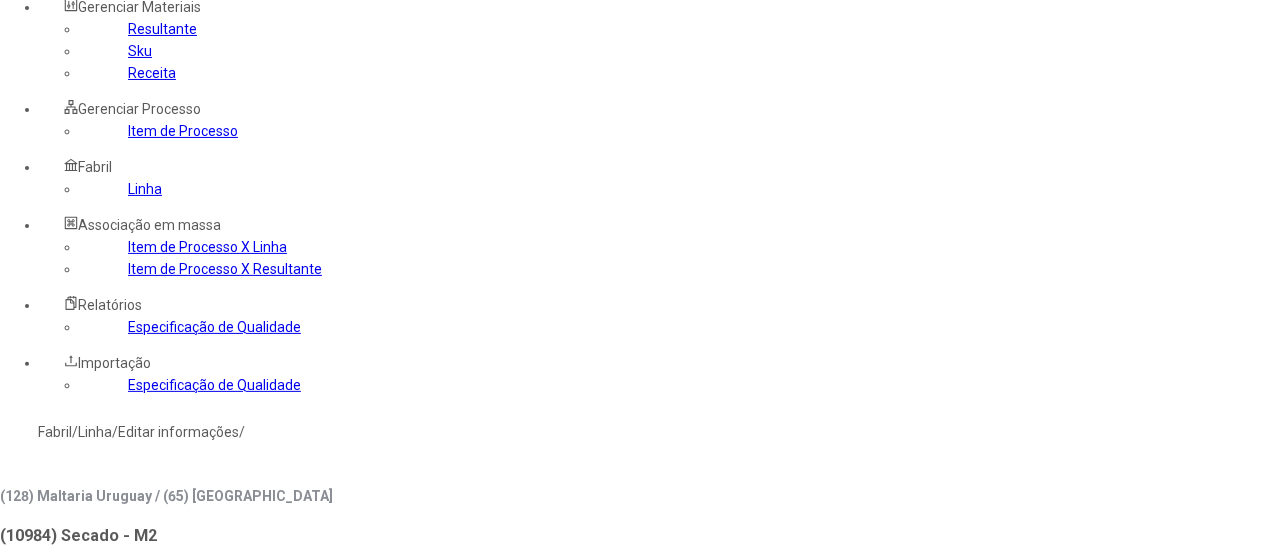 scroll, scrollTop: 100, scrollLeft: 0, axis: vertical 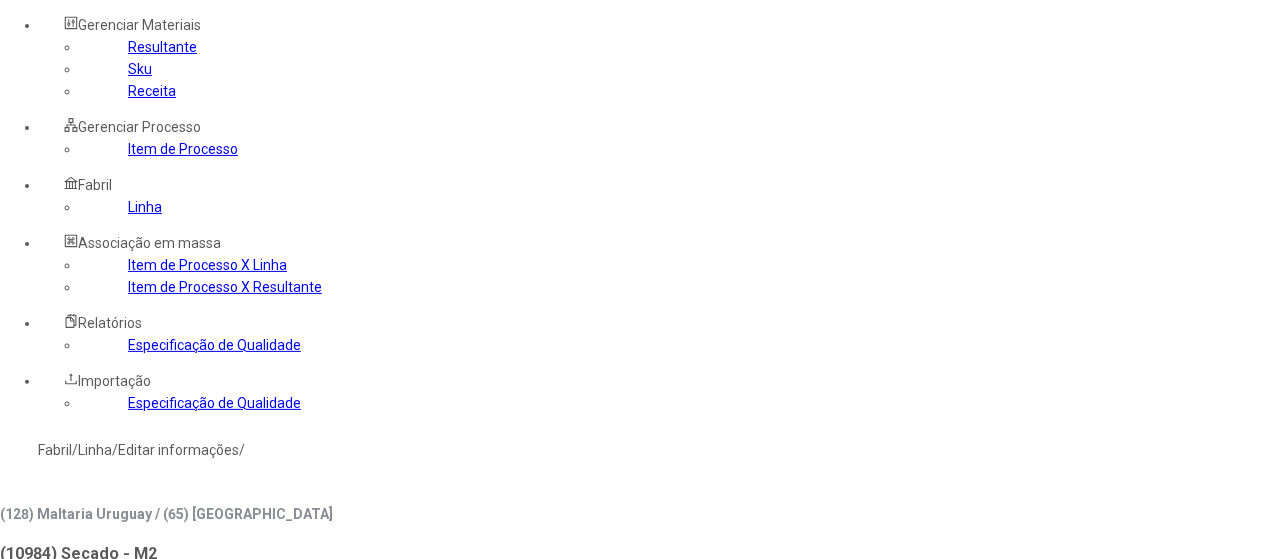 drag, startPoint x: 85, startPoint y: 361, endPoint x: 125, endPoint y: 341, distance: 44.72136 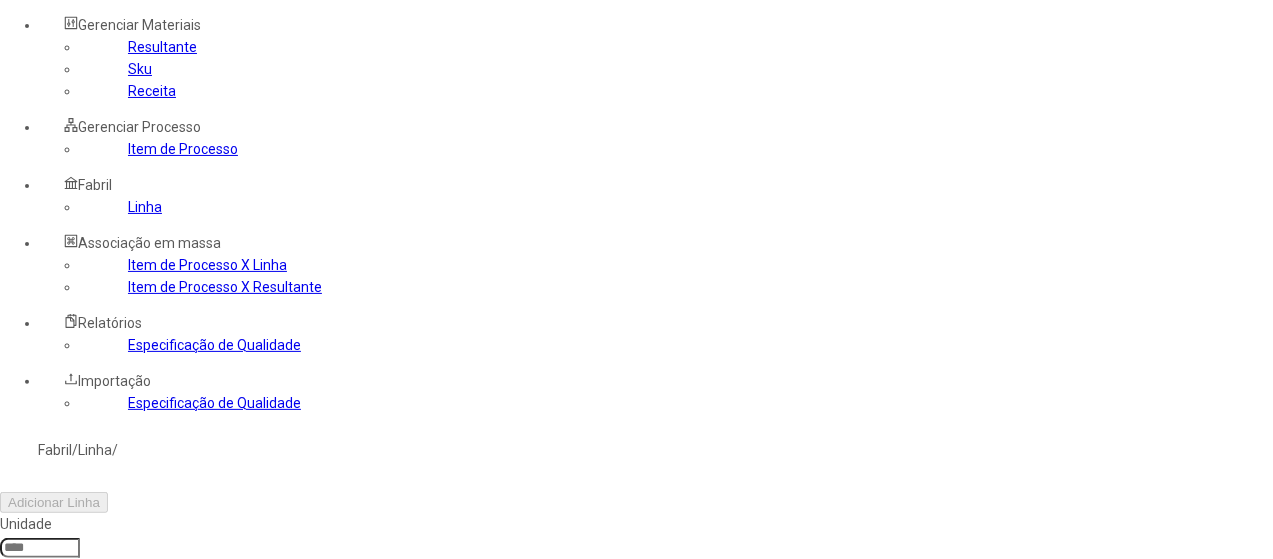 click 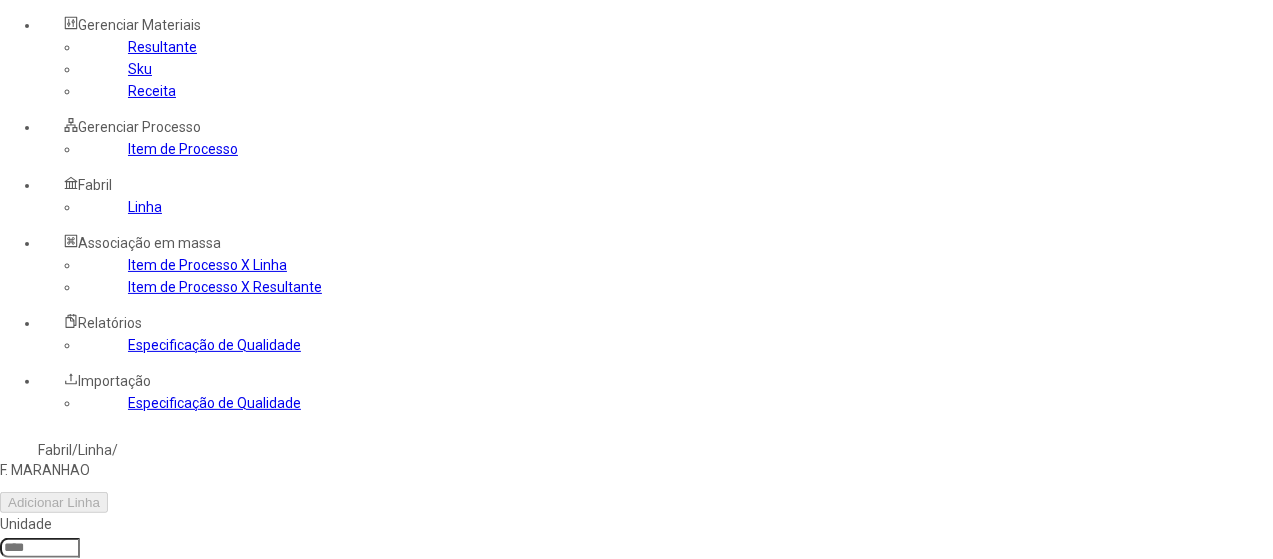 type on "****" 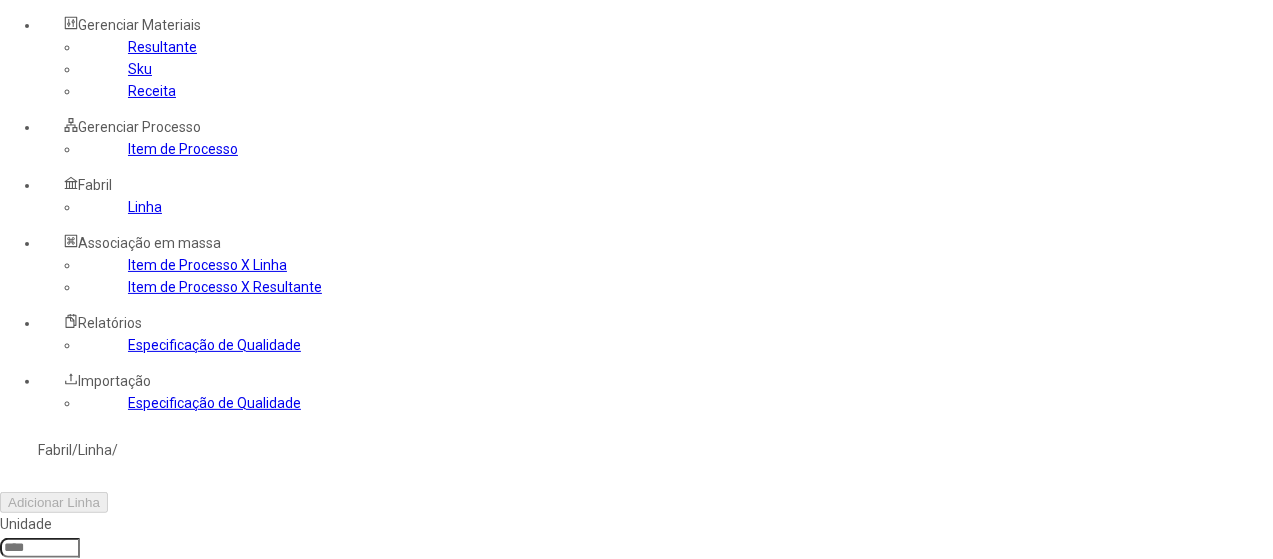 type on "***" 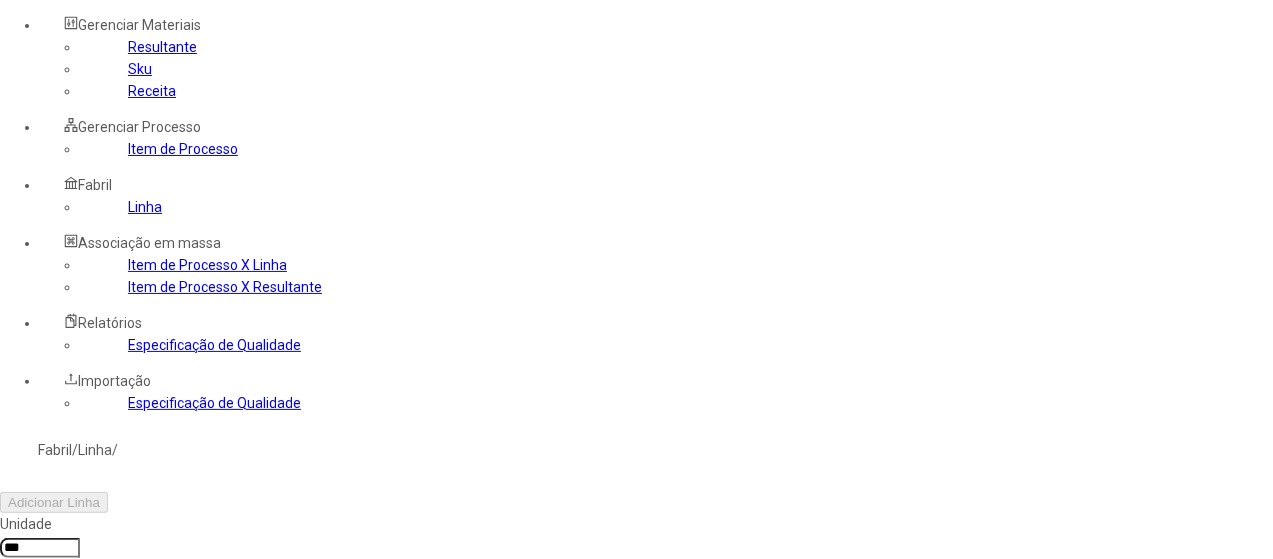 click at bounding box center [71, 639] 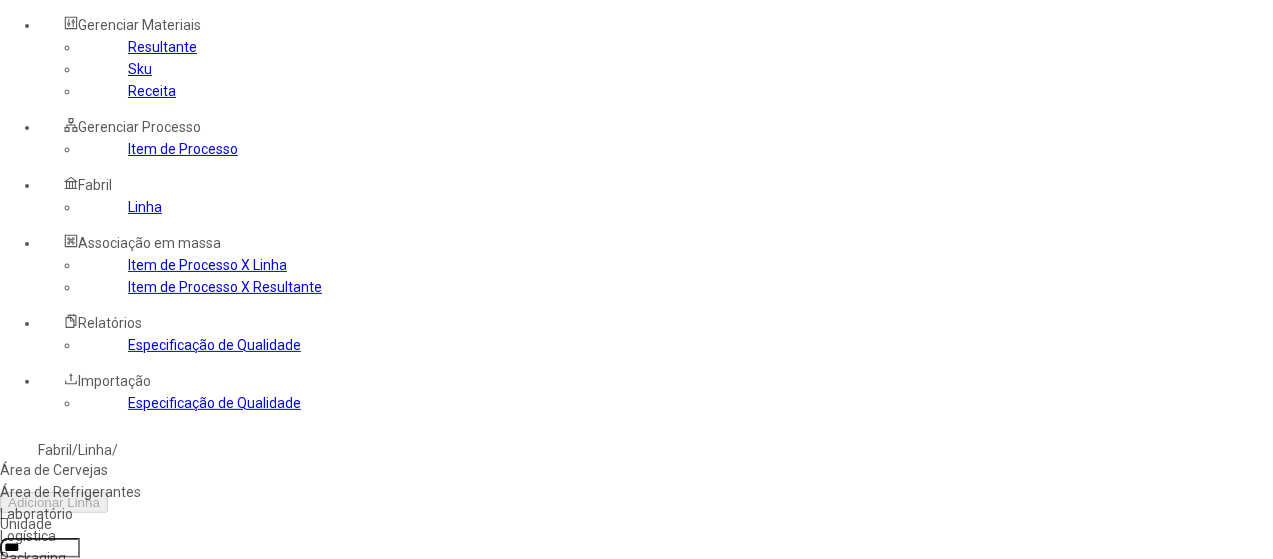 click on "Área de Cervejas" at bounding box center [113, 470] 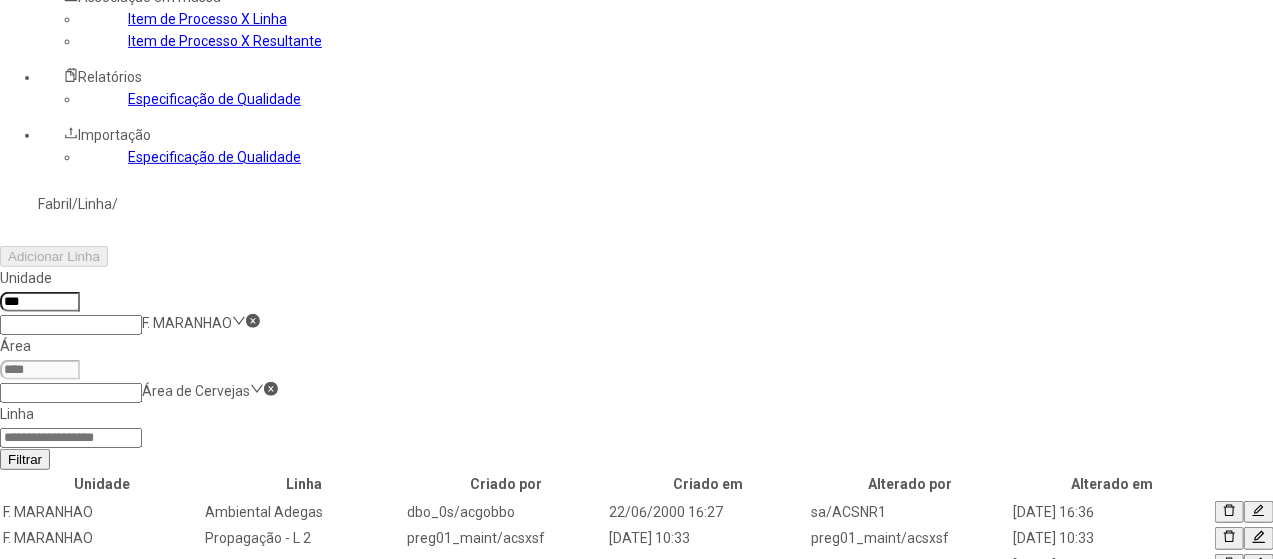 scroll, scrollTop: 400, scrollLeft: 0, axis: vertical 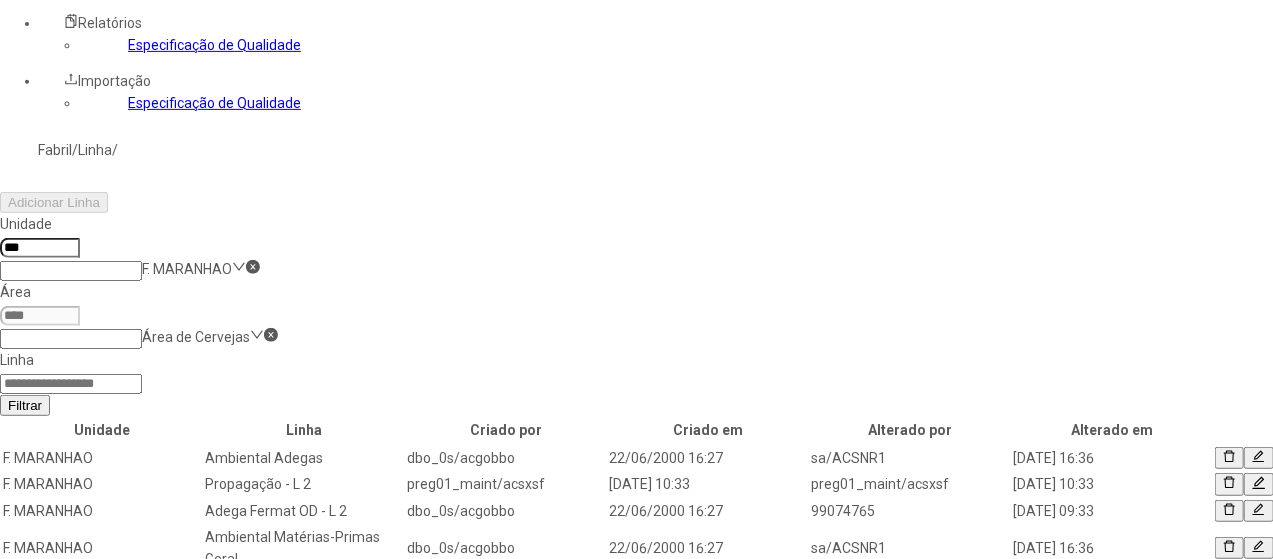 click 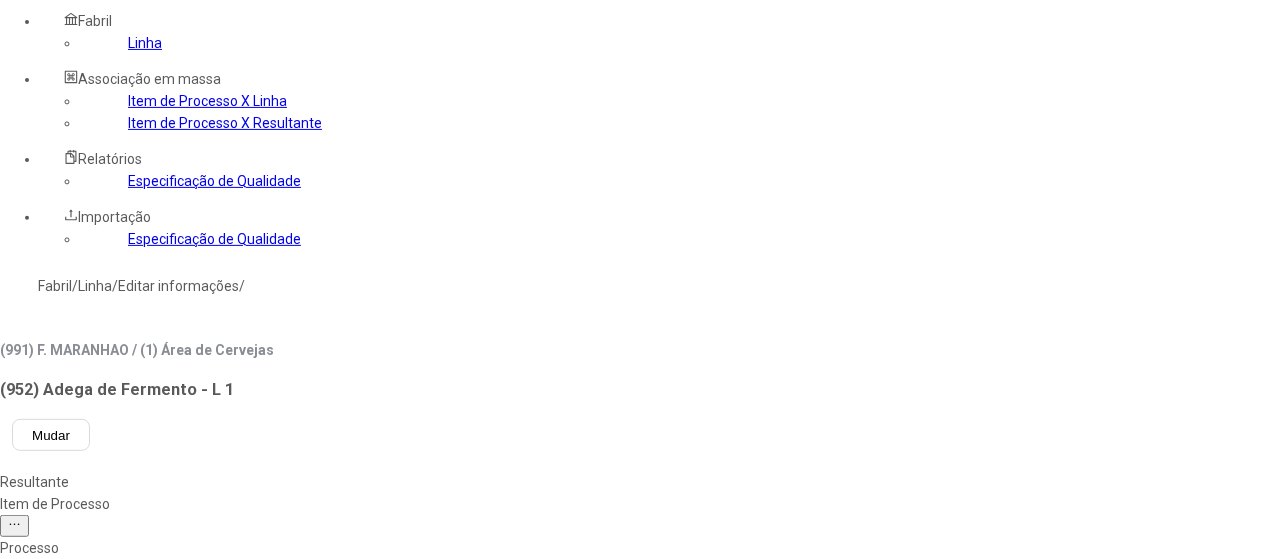 scroll, scrollTop: 200, scrollLeft: 0, axis: vertical 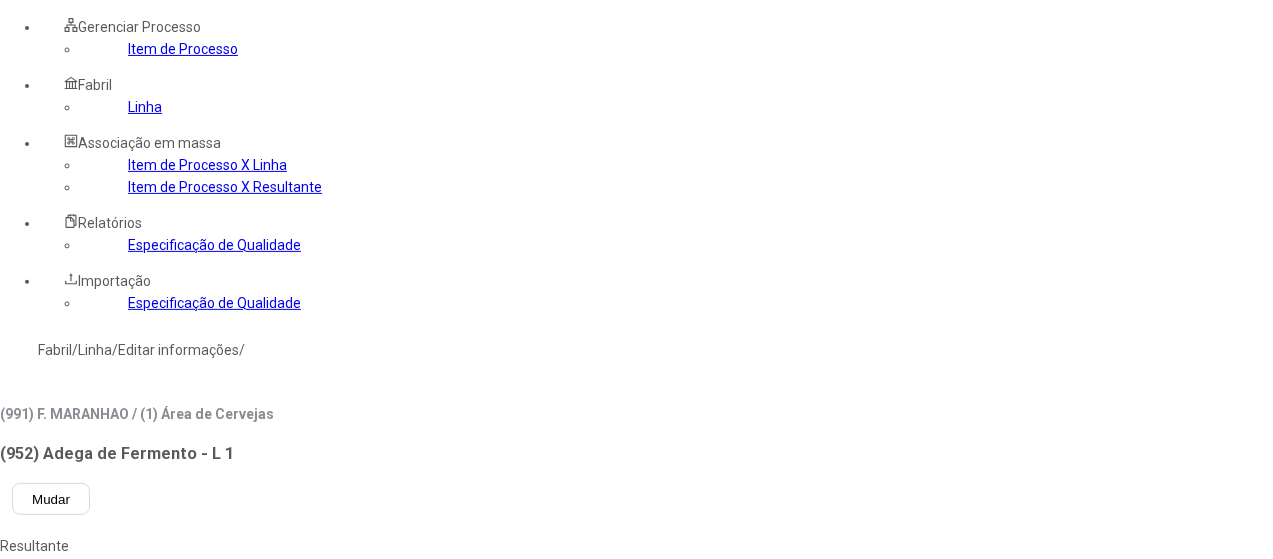 click 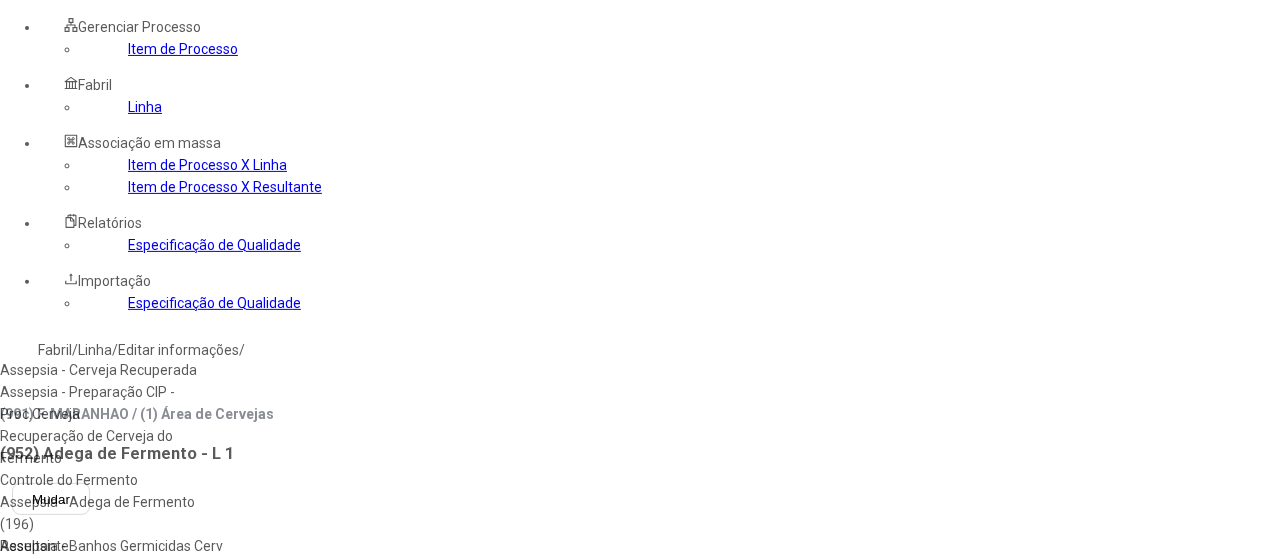 scroll, scrollTop: 300, scrollLeft: 0, axis: vertical 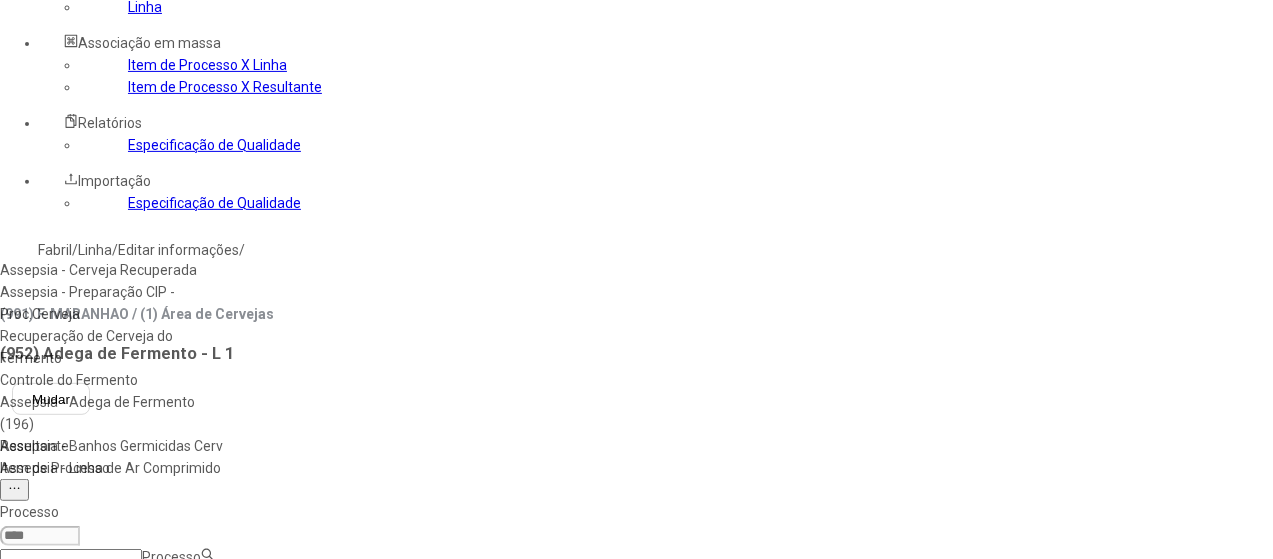 click on "Assepsia - Cerveja Recuperada" at bounding box center (113, 270) 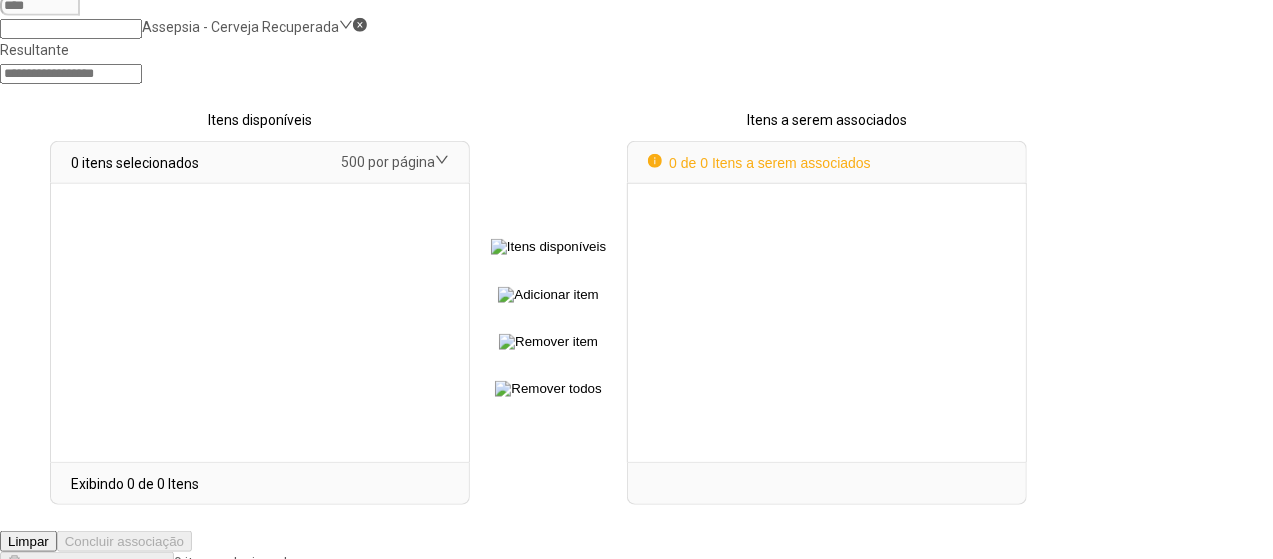 scroll, scrollTop: 1153, scrollLeft: 0, axis: vertical 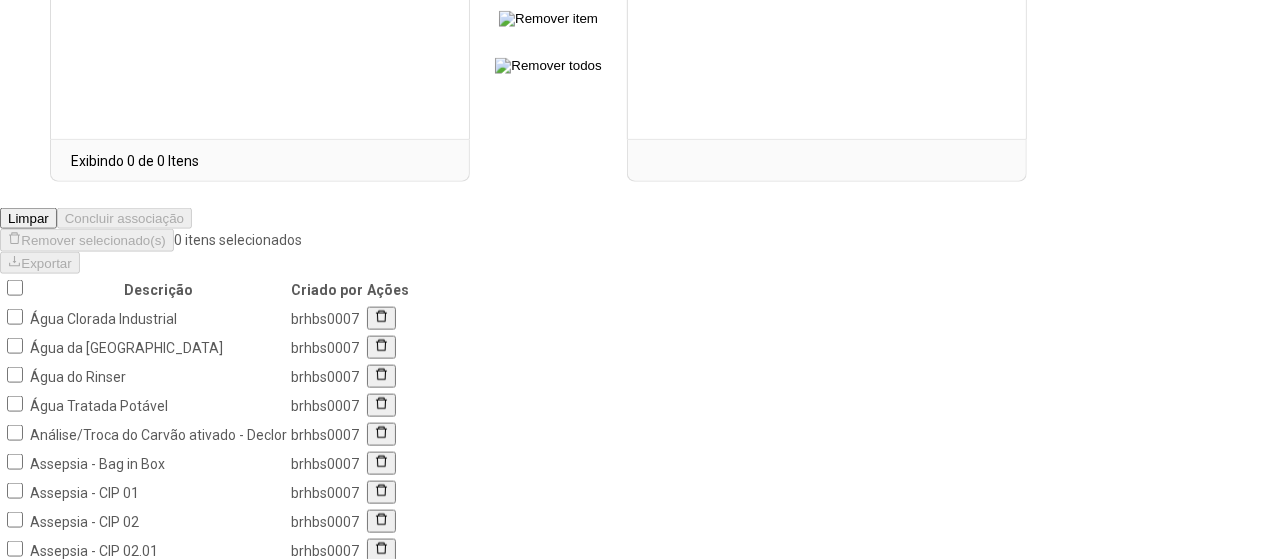 click on "10 / página" 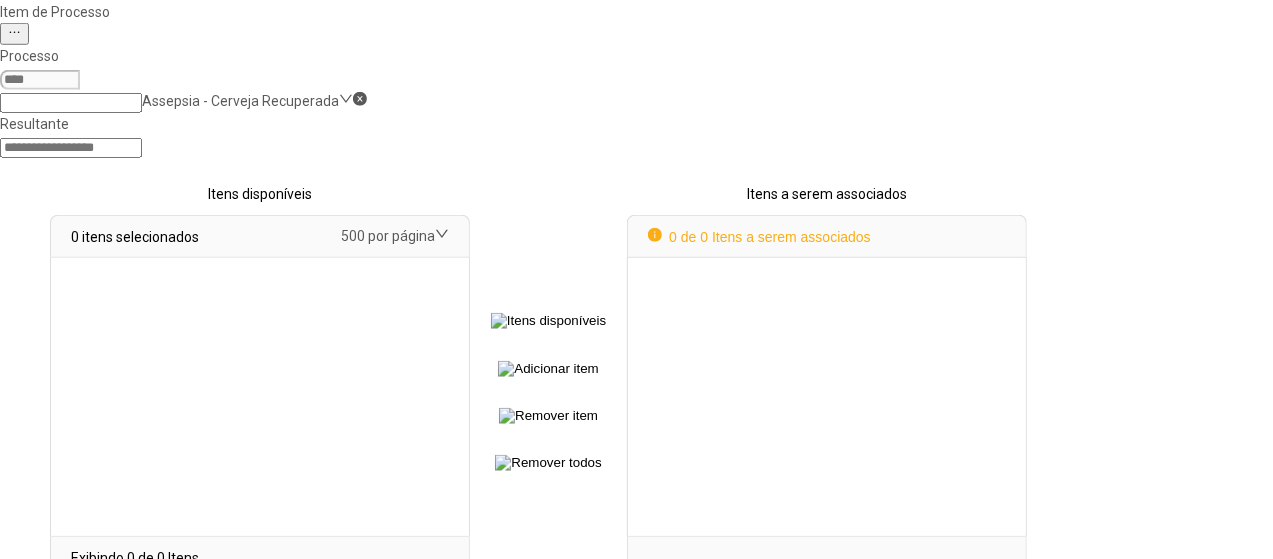 scroll, scrollTop: 753, scrollLeft: 0, axis: vertical 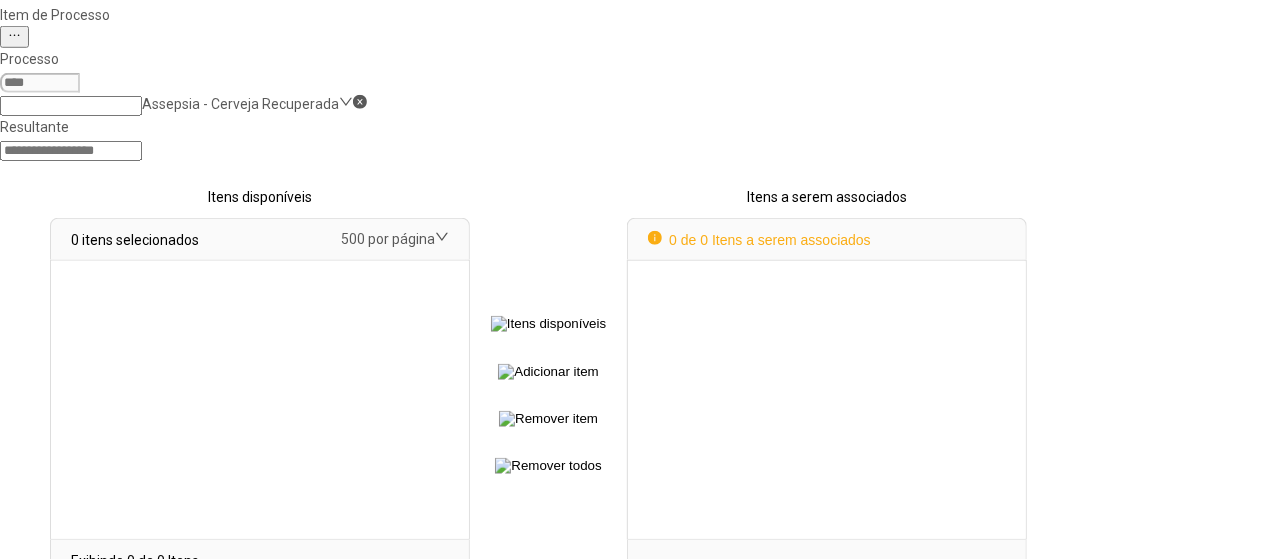 click on "Remover selecionado(s)" at bounding box center [93, 641] 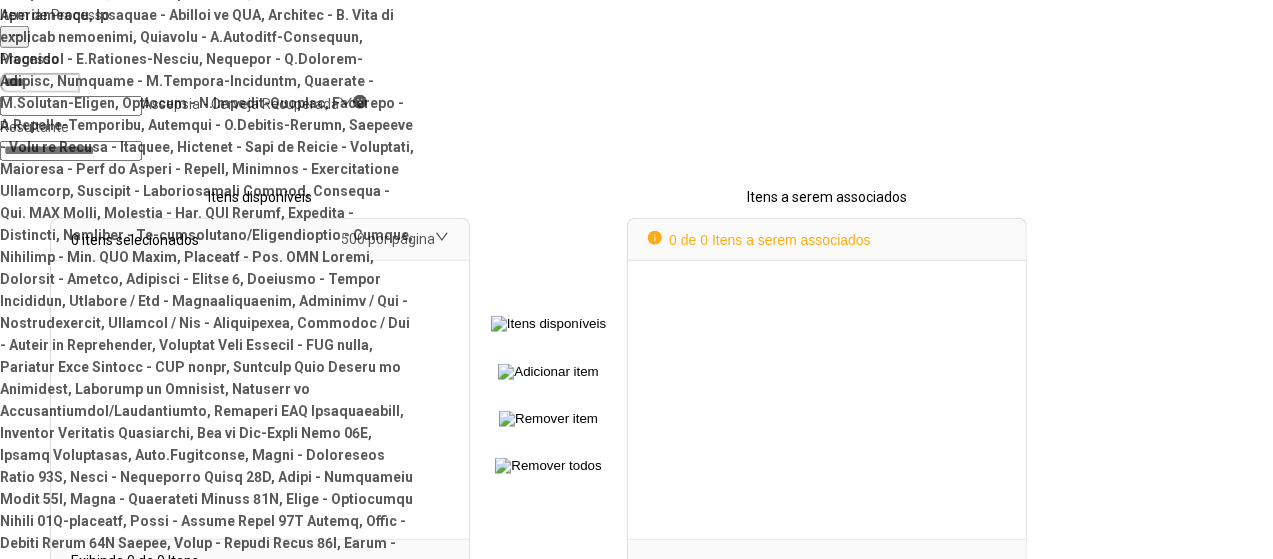 scroll, scrollTop: 0, scrollLeft: 0, axis: both 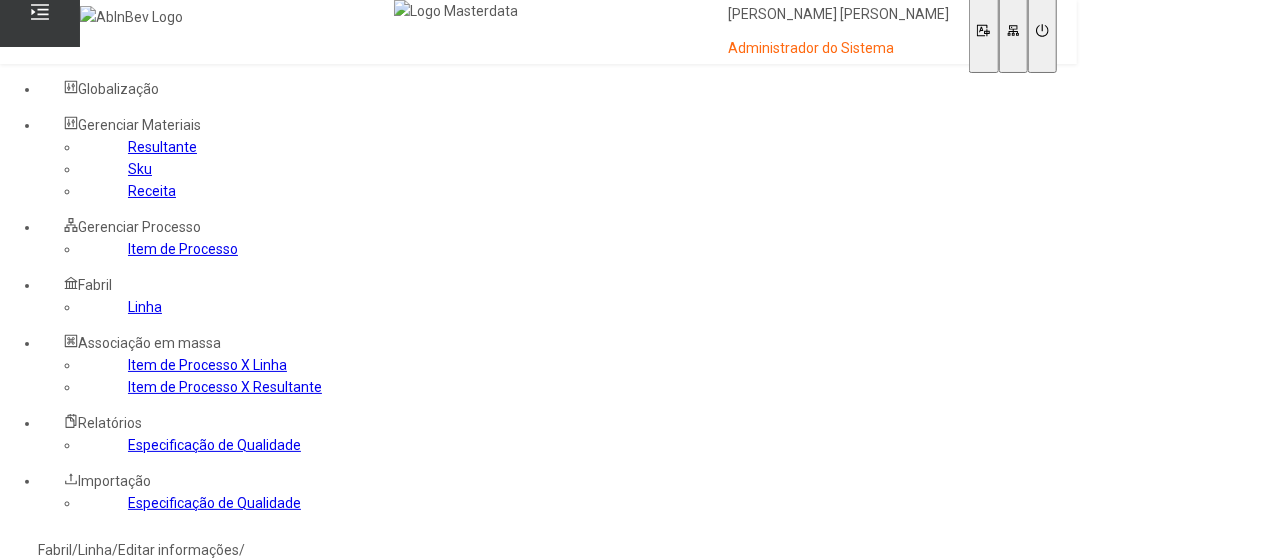 click on "Sim" at bounding box center (88, 3562) 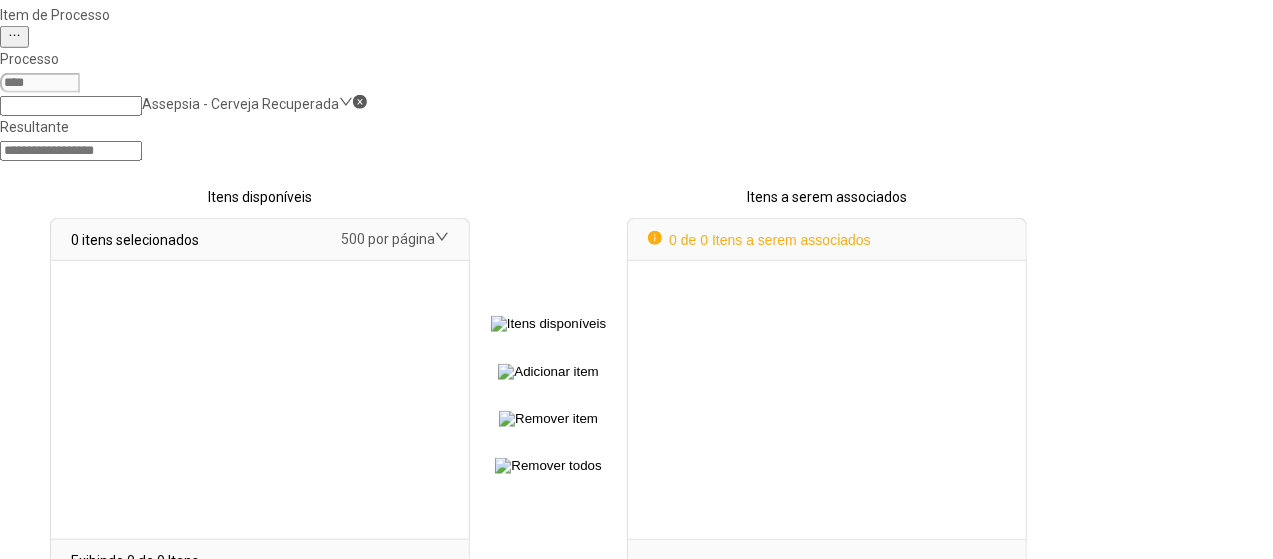 scroll, scrollTop: 653, scrollLeft: 0, axis: vertical 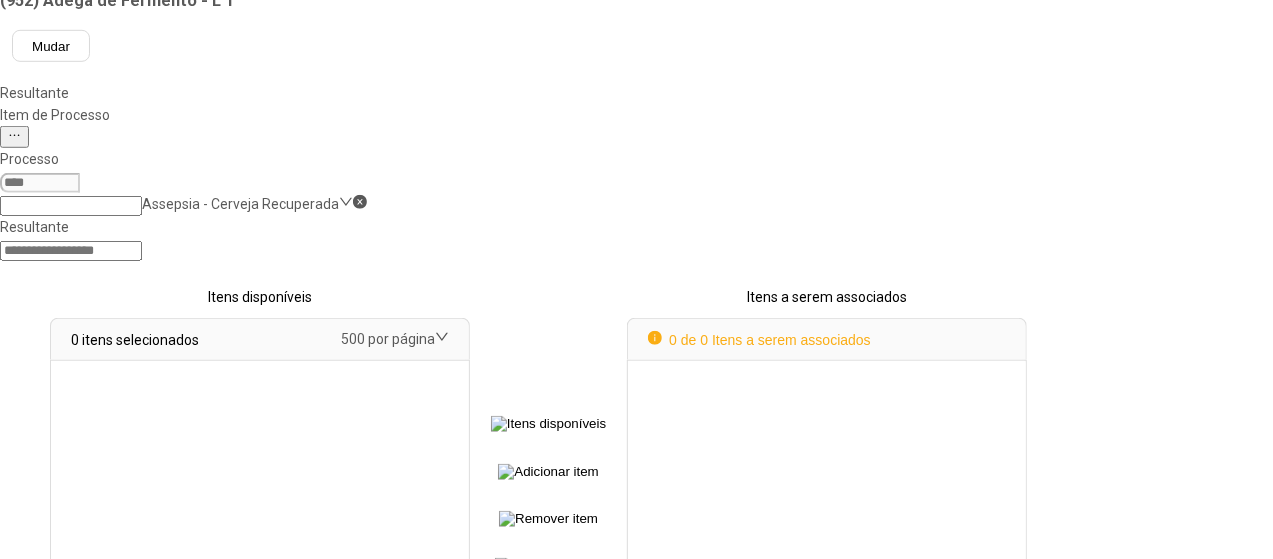 select 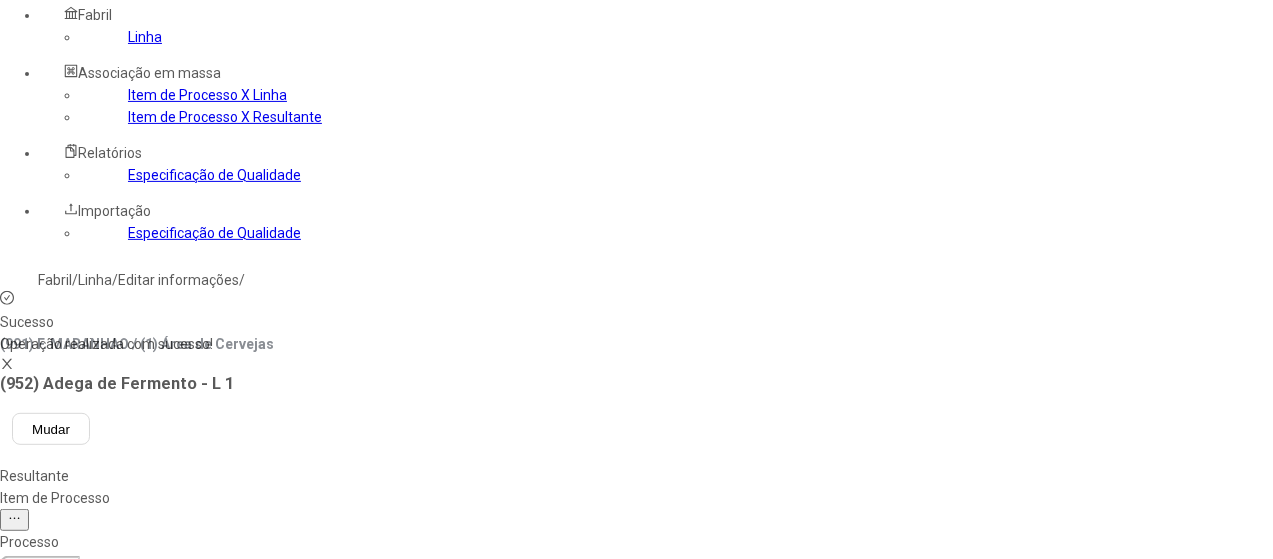 scroll, scrollTop: 253, scrollLeft: 0, axis: vertical 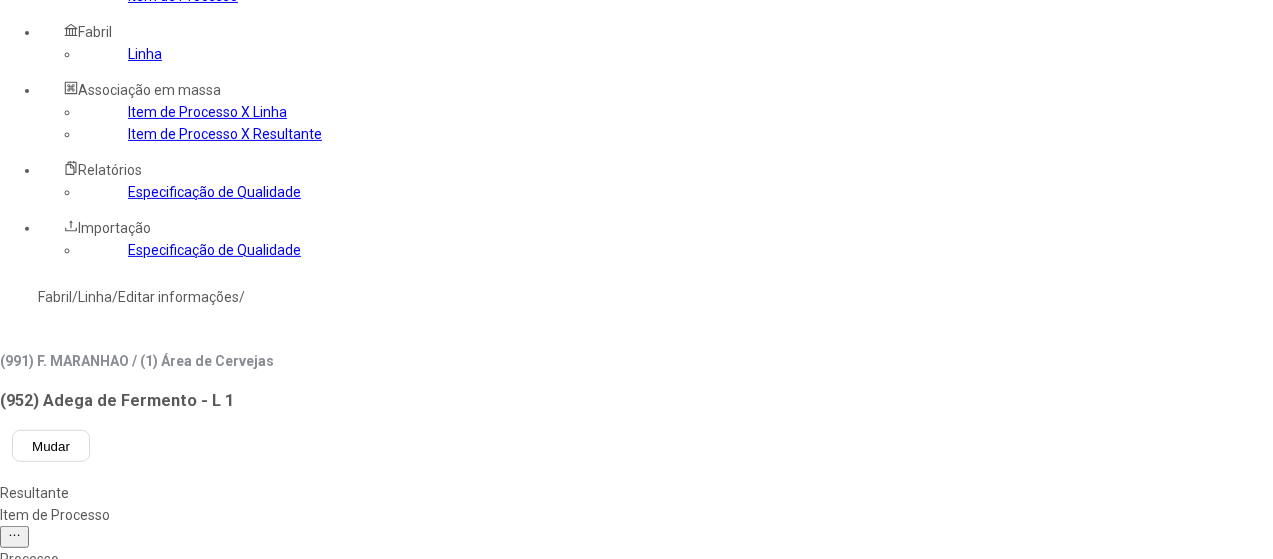 click 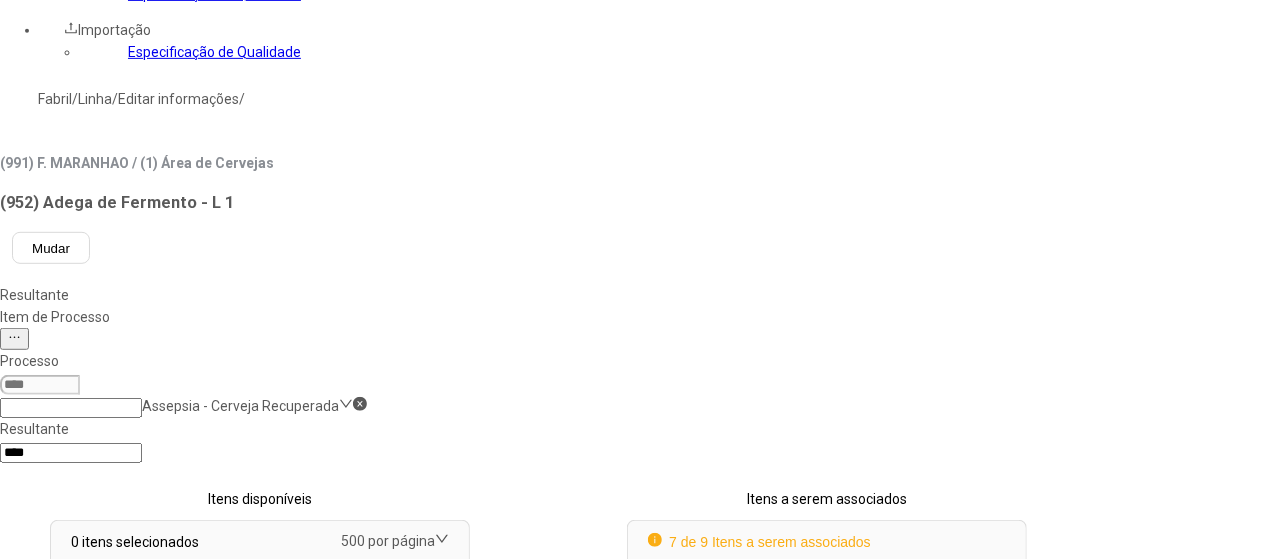 scroll, scrollTop: 453, scrollLeft: 0, axis: vertical 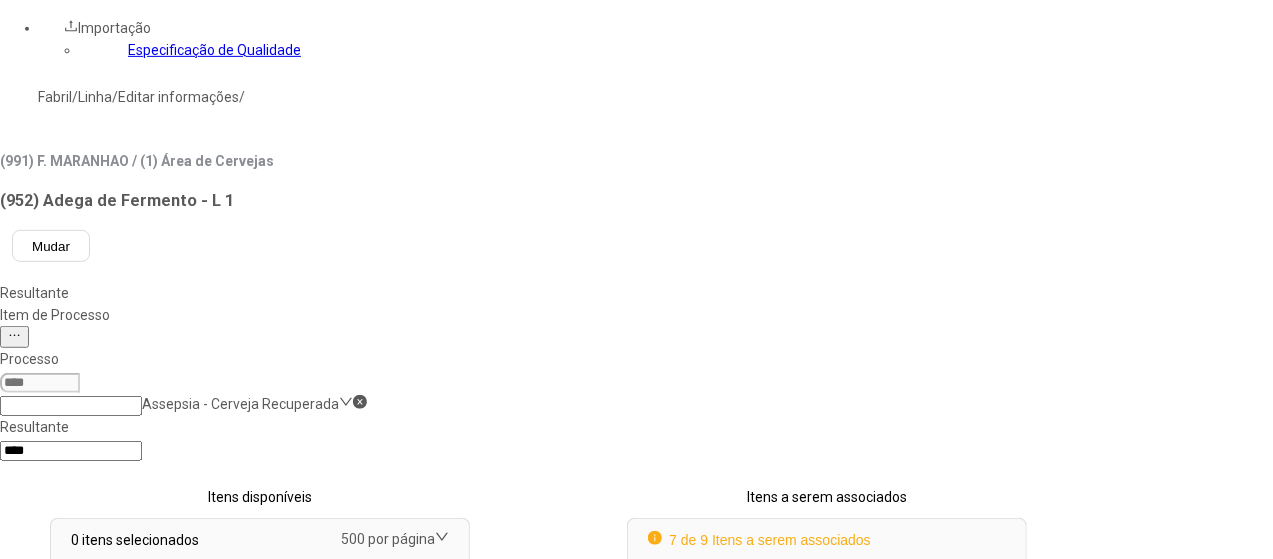 click on "Concluir associação" 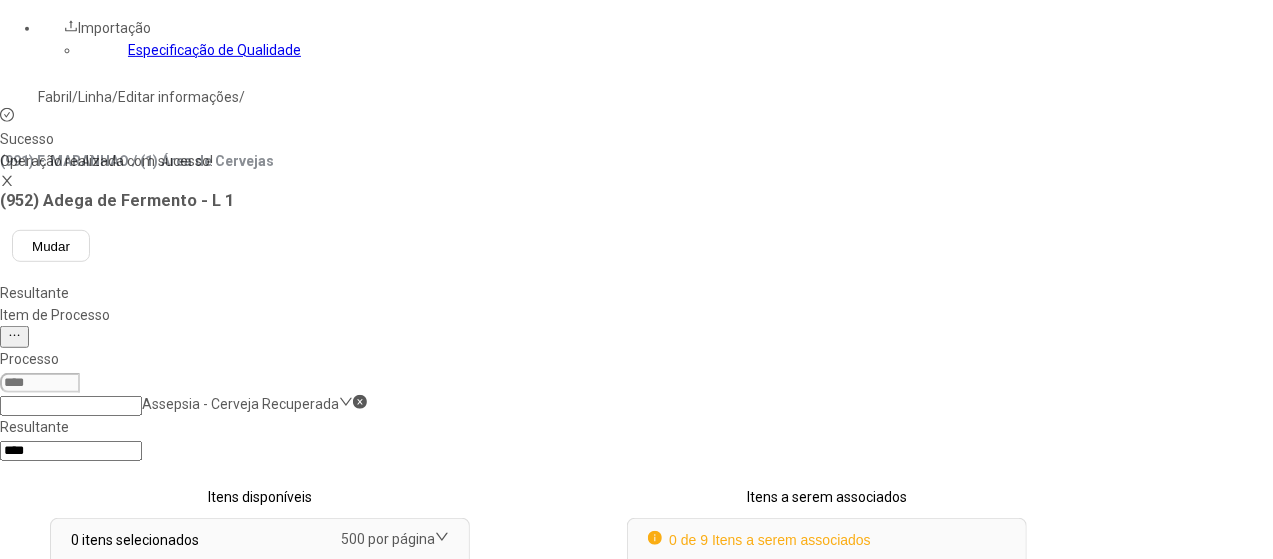 select 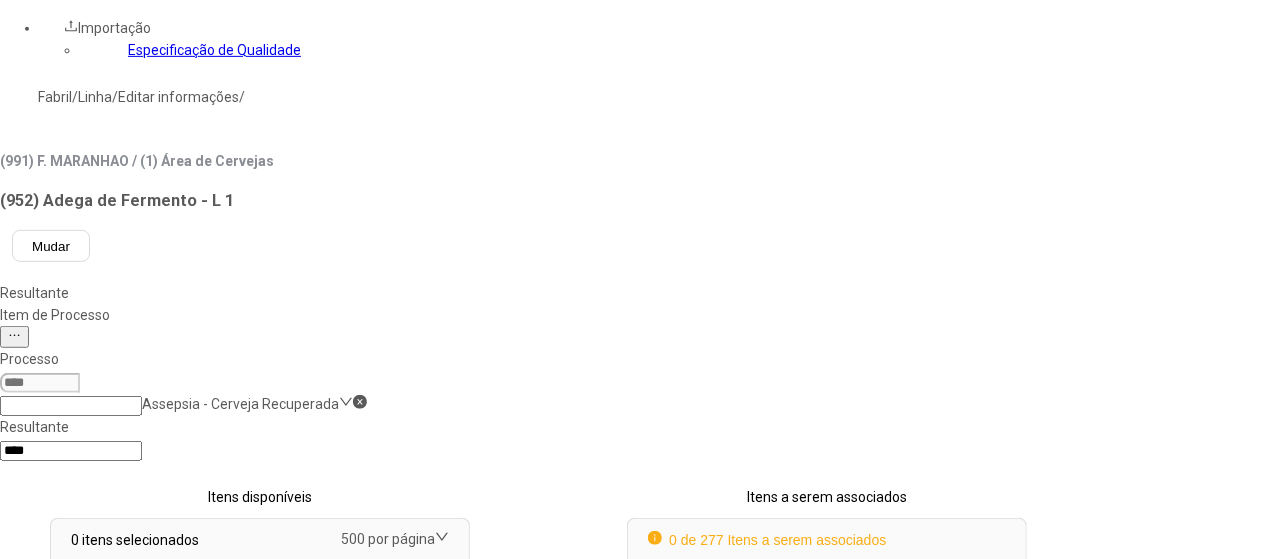 click on "Item de Processo X Linha" 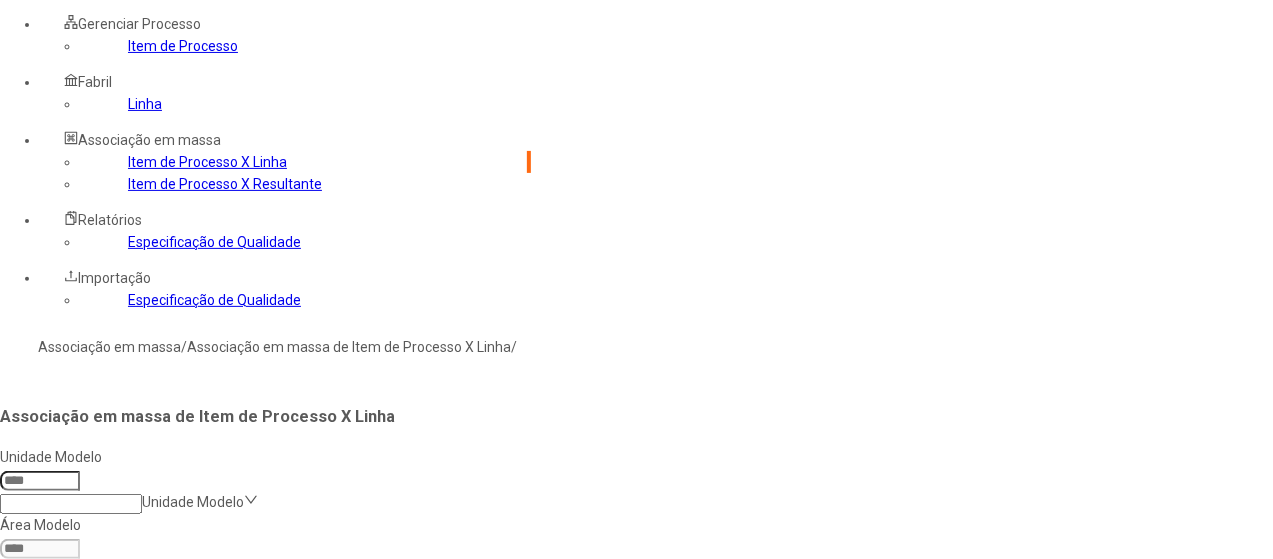 scroll, scrollTop: 172, scrollLeft: 0, axis: vertical 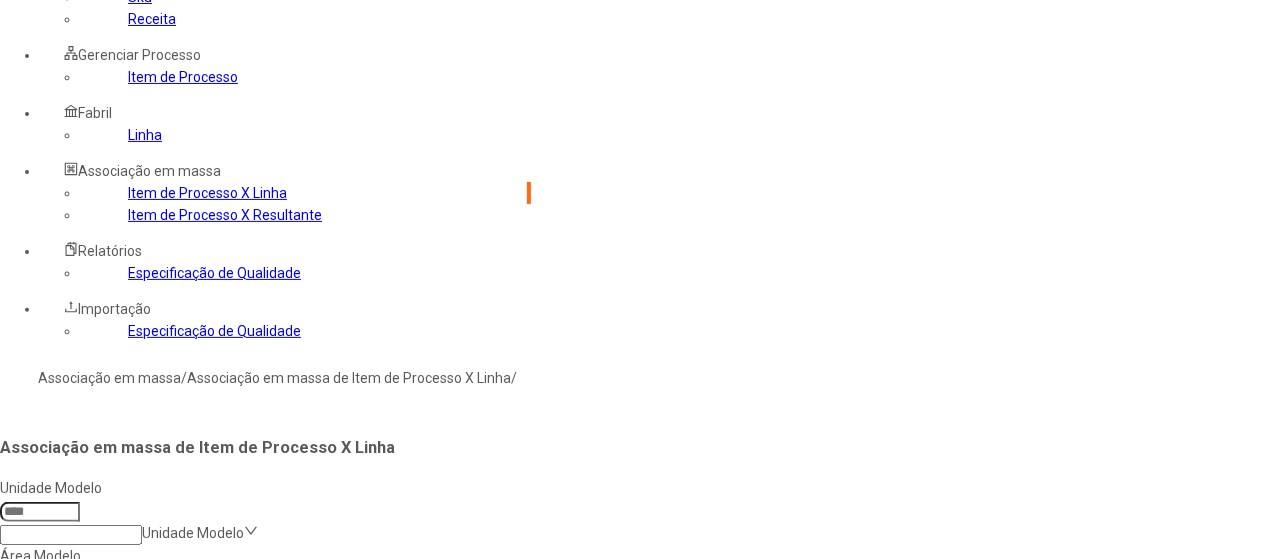 click 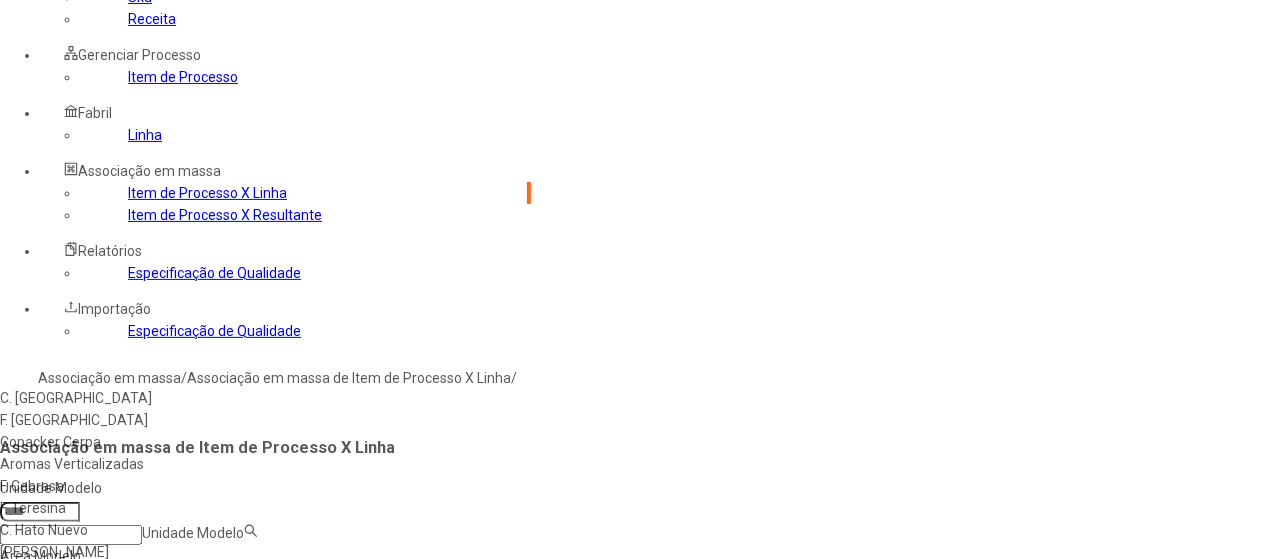 click on "F. Rio Janeiro" at bounding box center (190, 420) 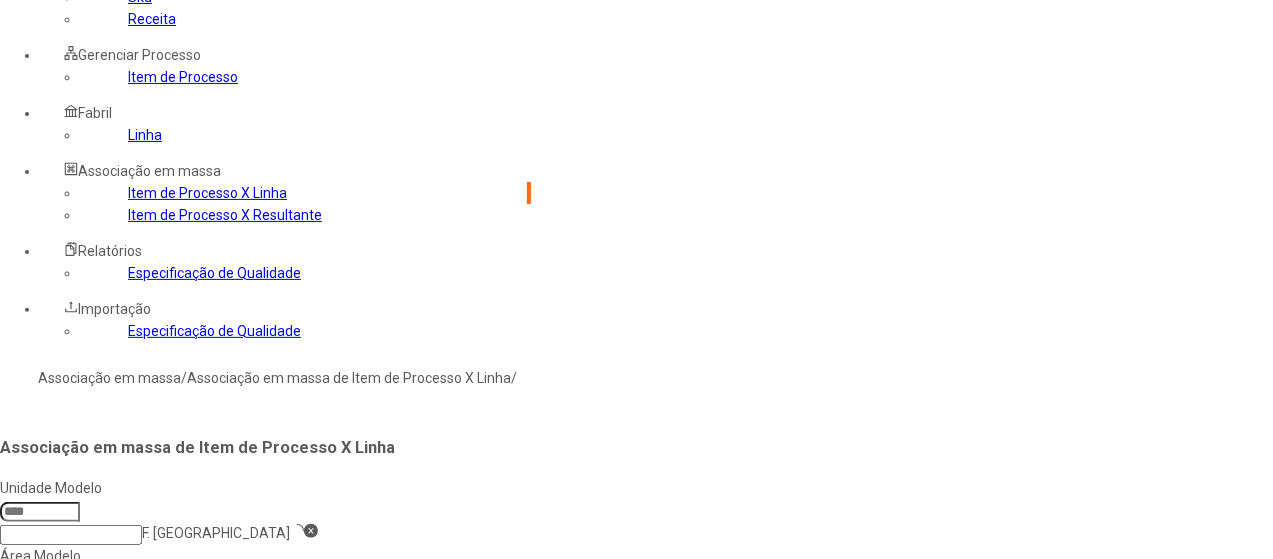 type on "***" 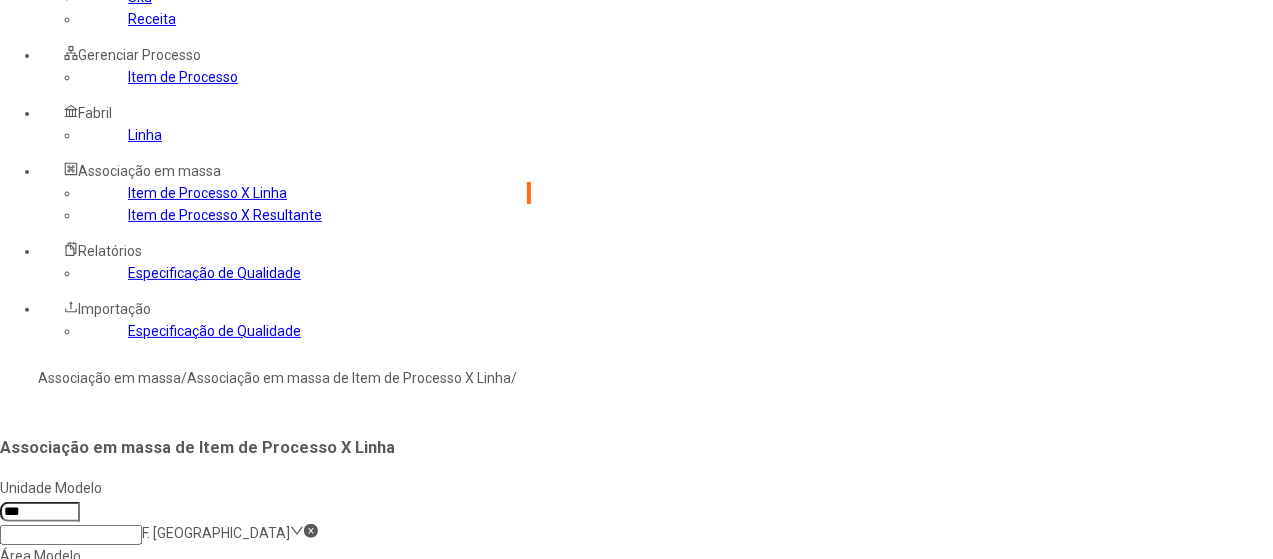 click at bounding box center (71, 603) 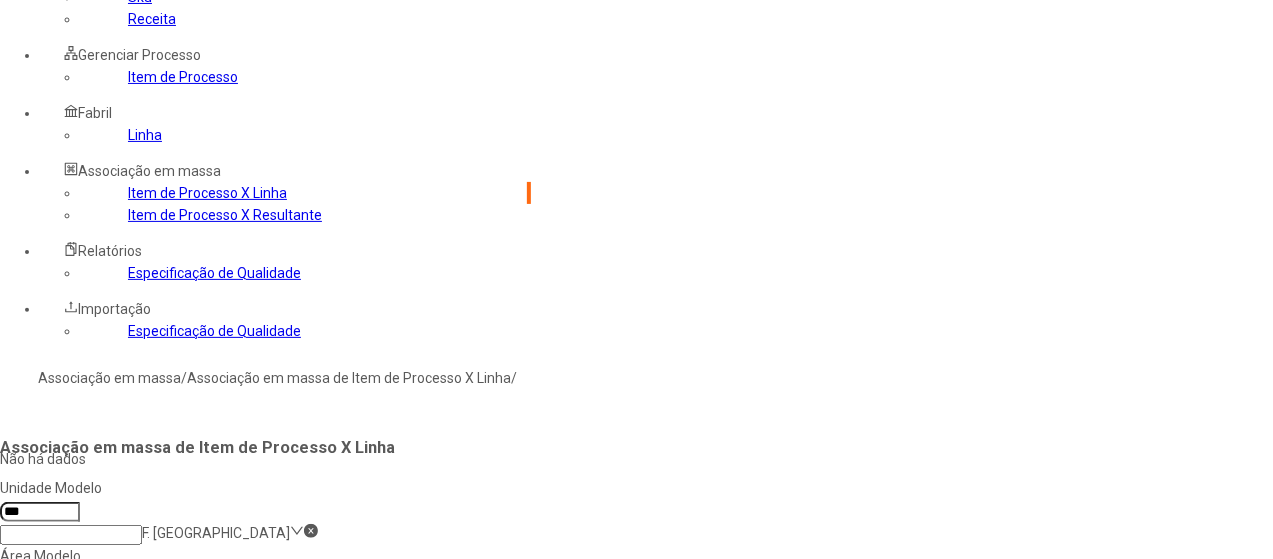 click on "Área Modelo  Área Modelo" at bounding box center [265, 579] 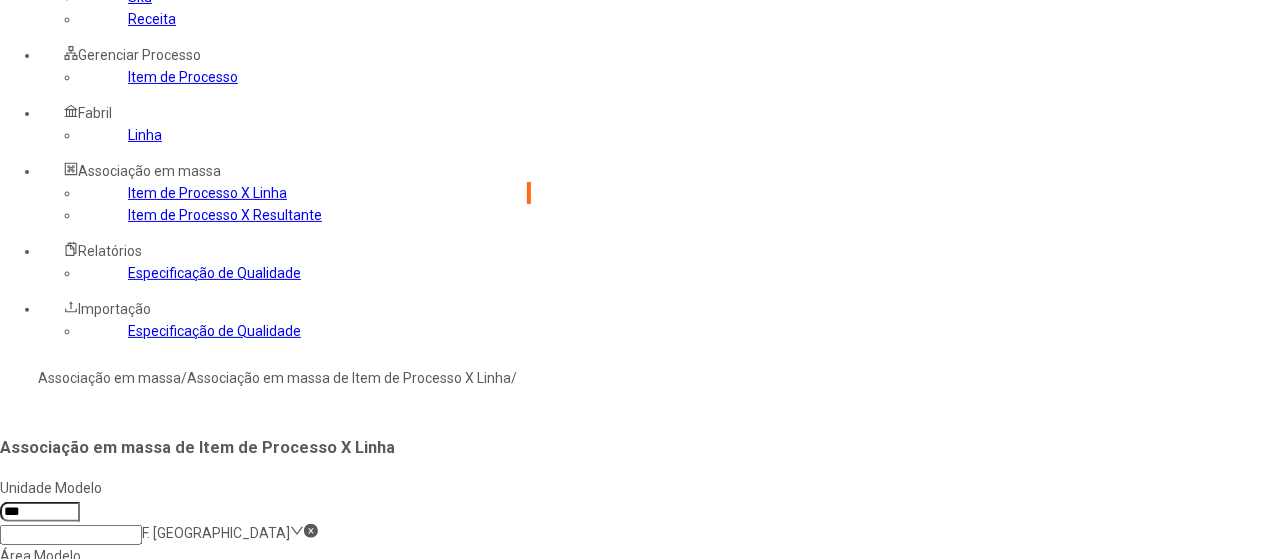 click 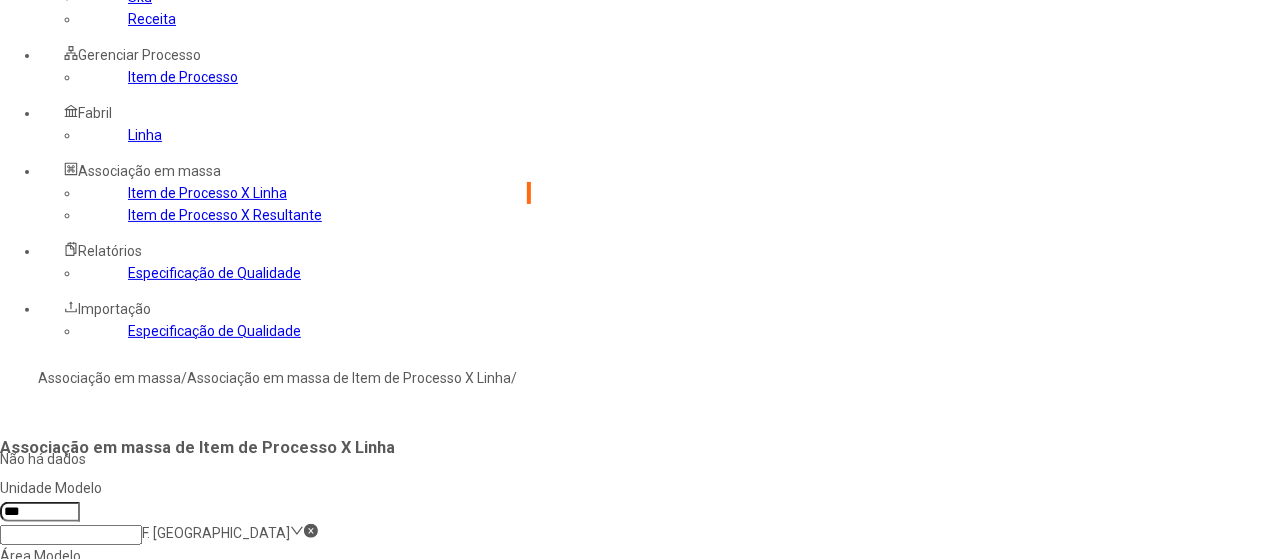 click 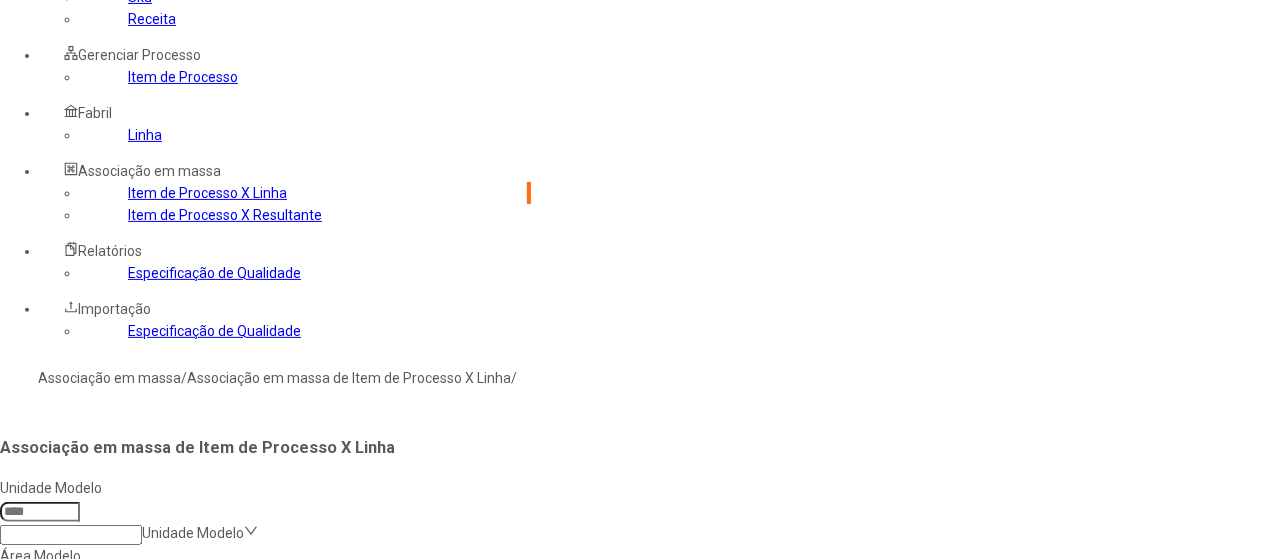 click 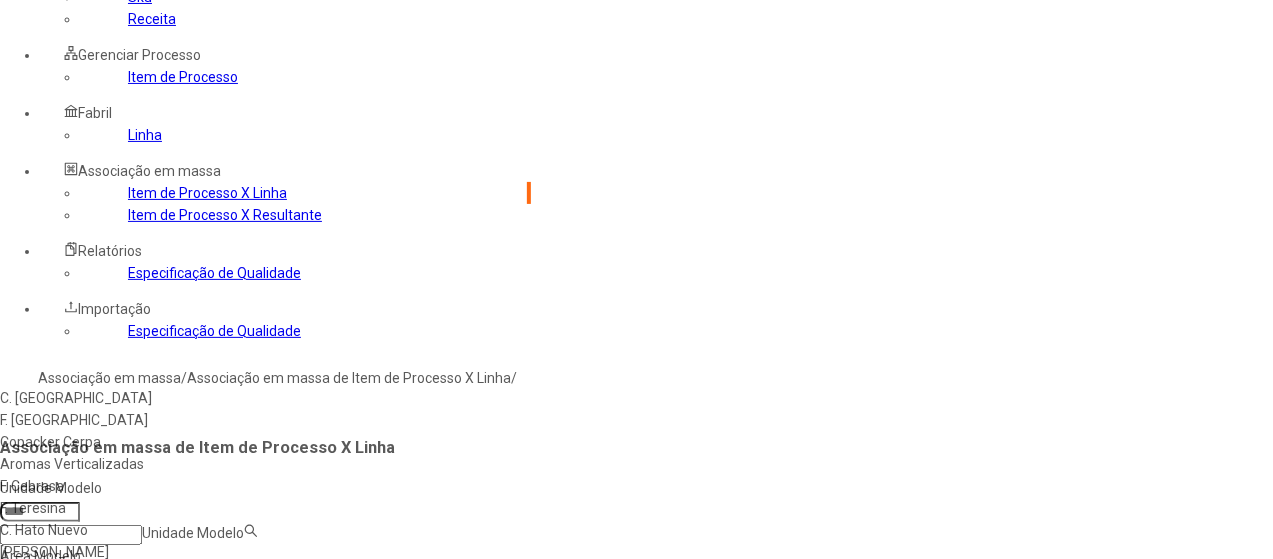 click on "F. Rio Janeiro" at bounding box center (190, 420) 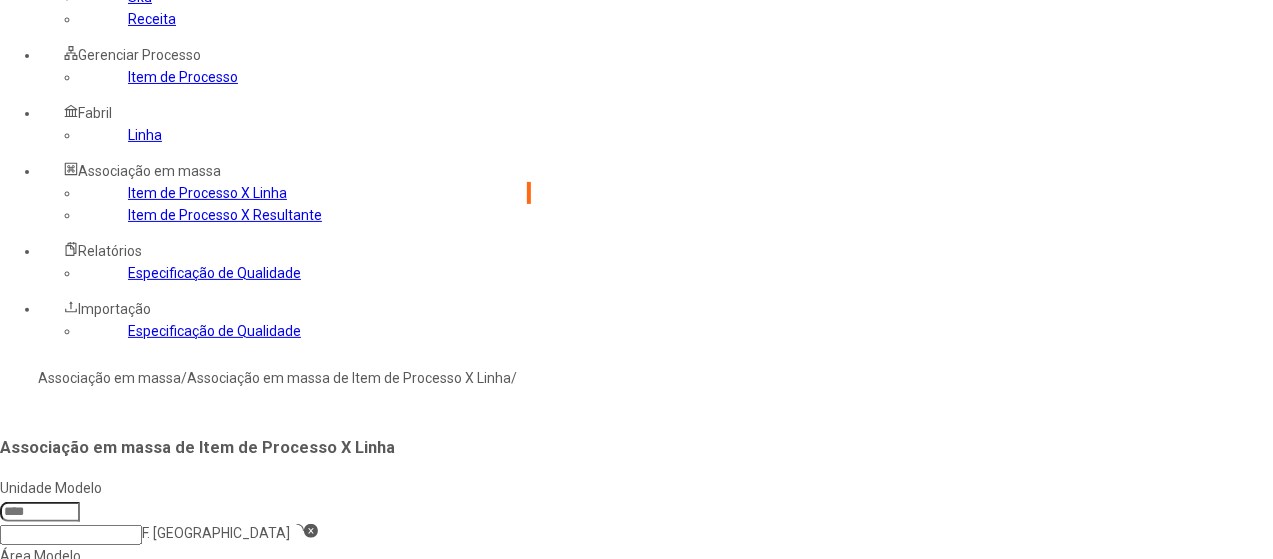 type on "***" 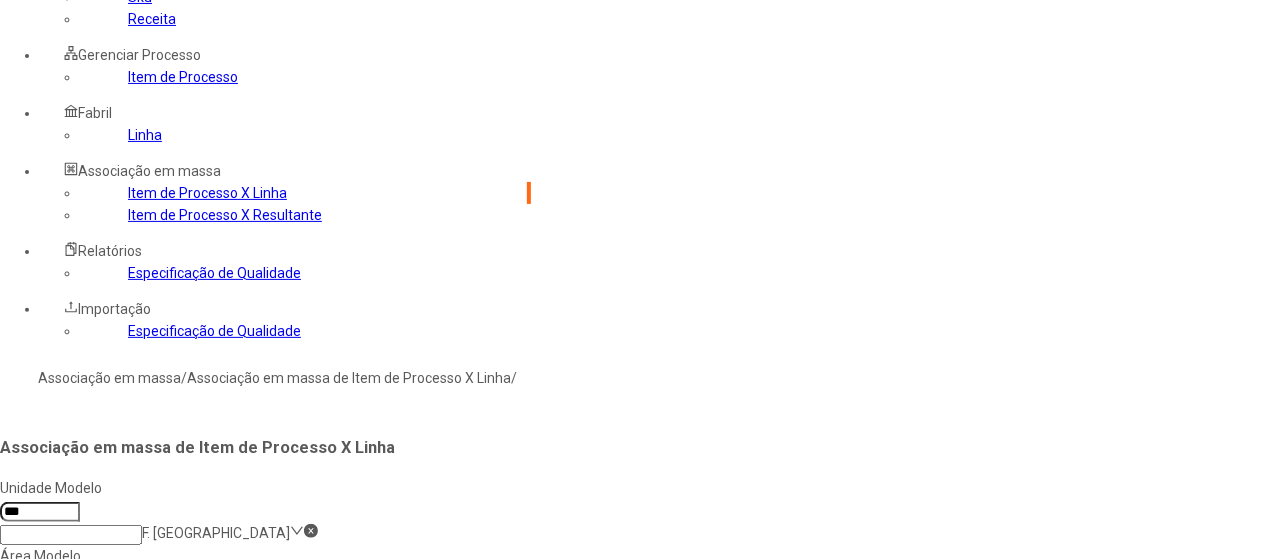 click 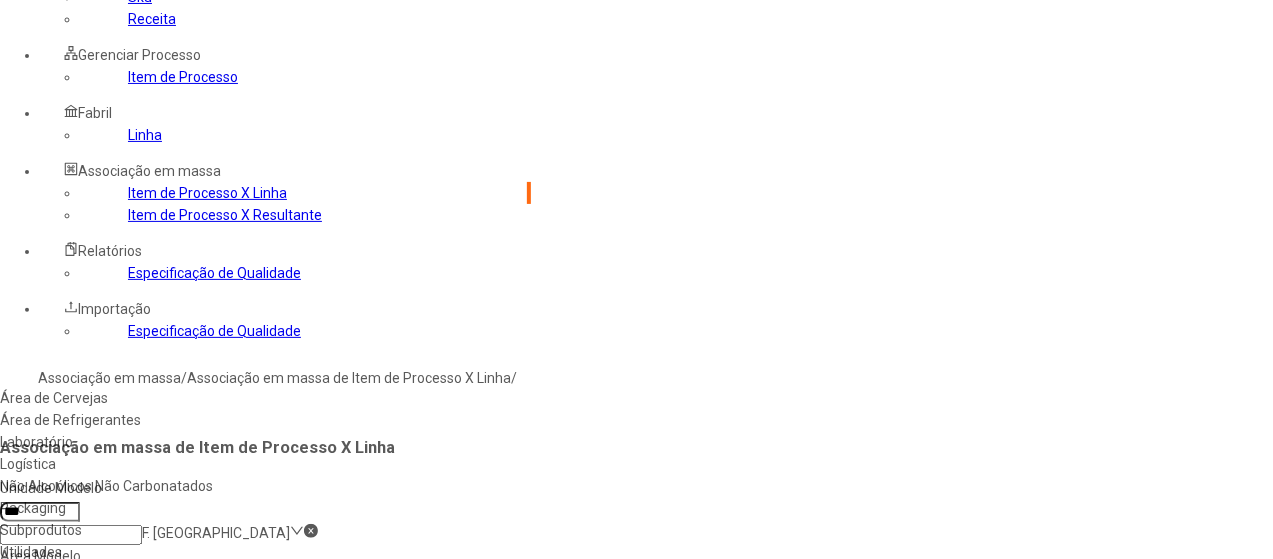 click on "Área de Cervejas" at bounding box center (190, 398) 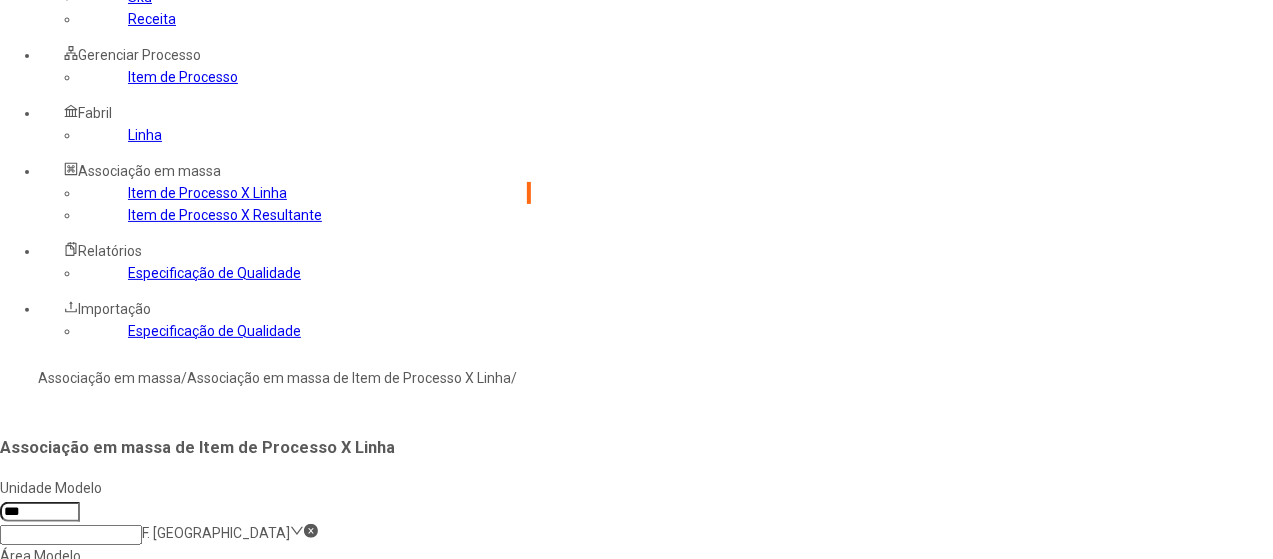 click 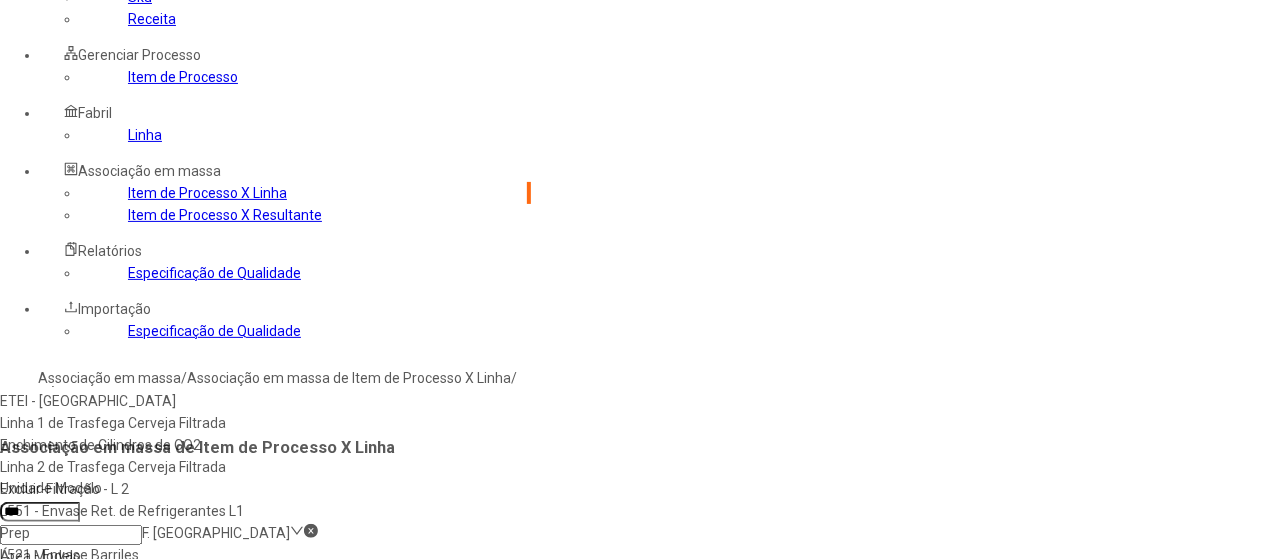 scroll, scrollTop: 64, scrollLeft: 0, axis: vertical 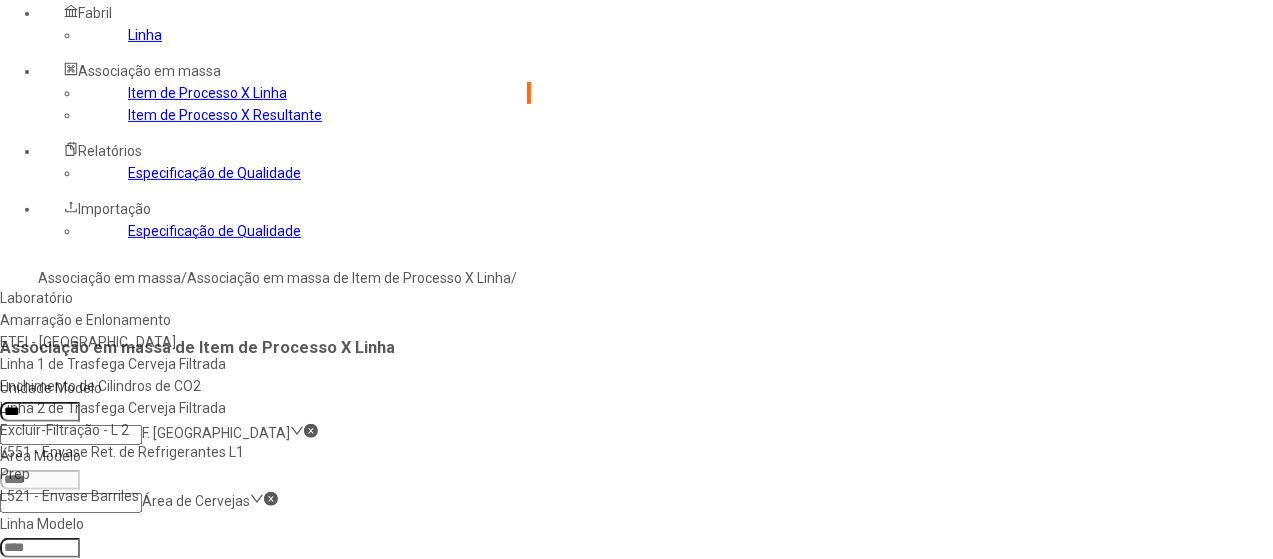 click on "Linha Modelo  Linha Modelo" 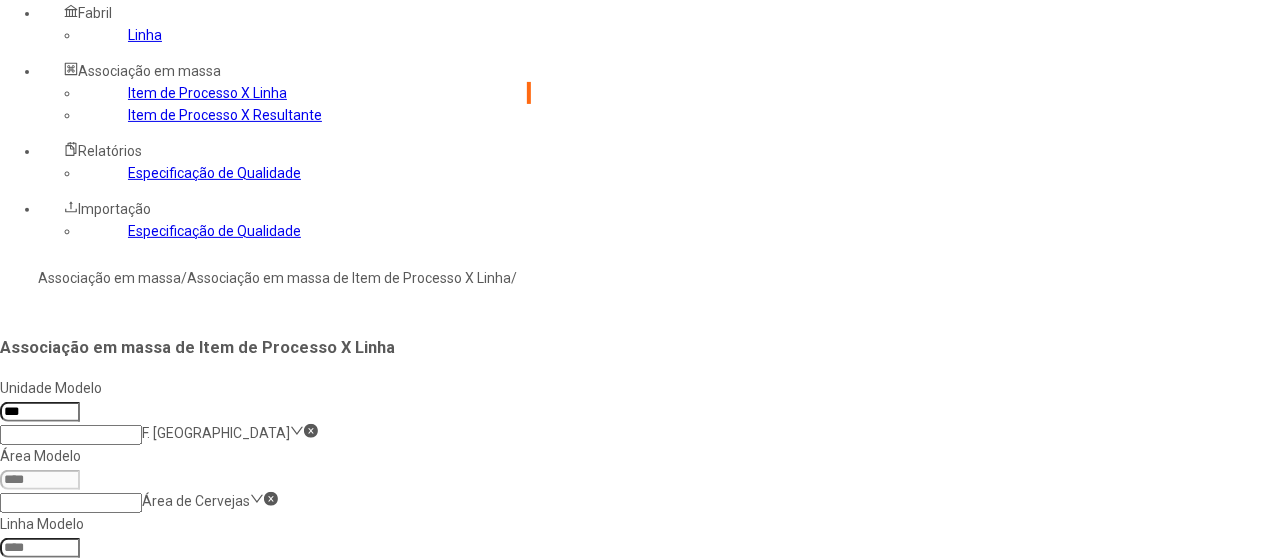 click on "Área de Cervejas" 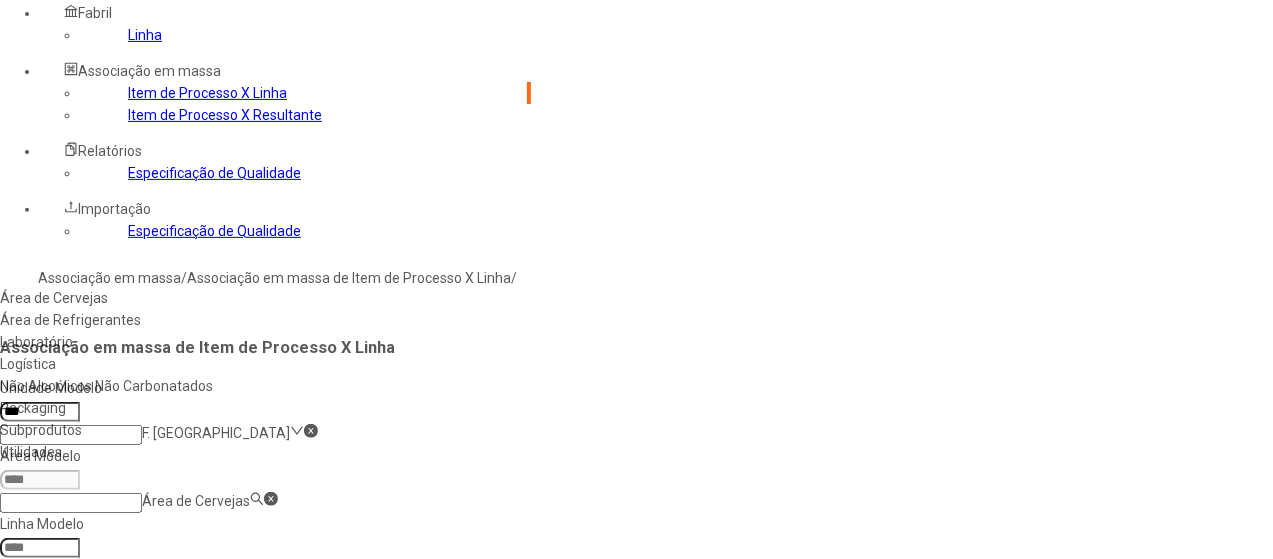 click on "Área de Cervejas" at bounding box center [190, 298] 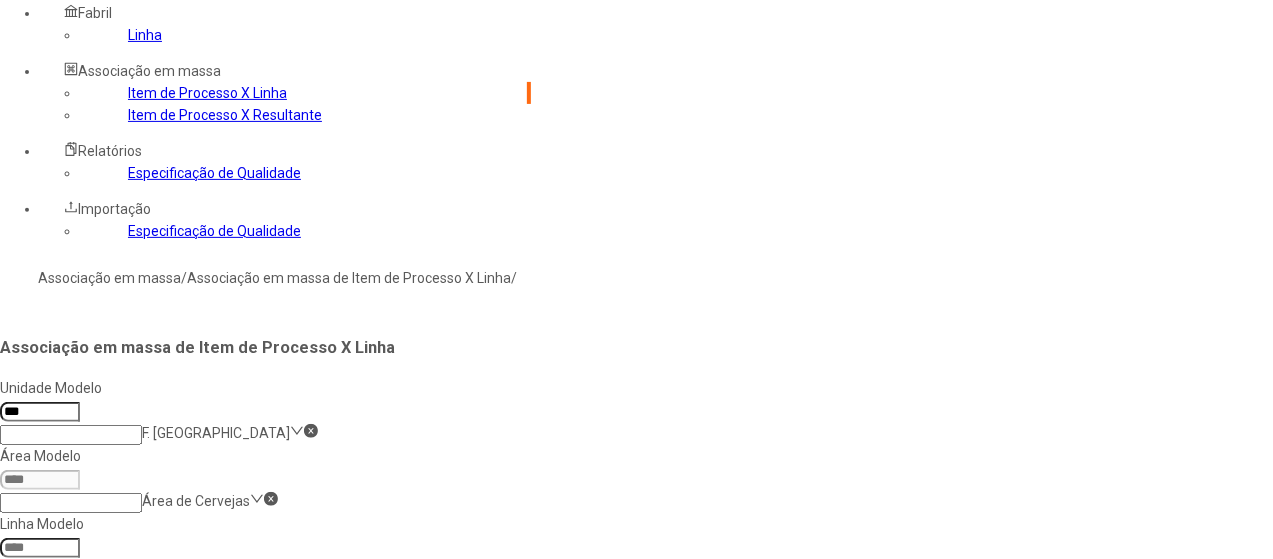 click 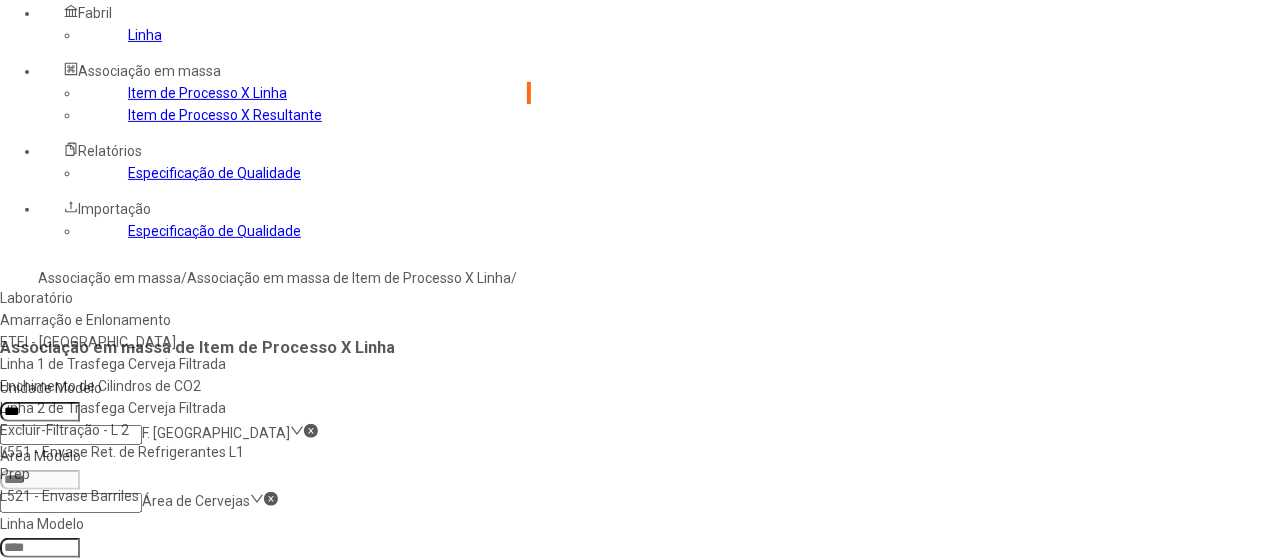 click 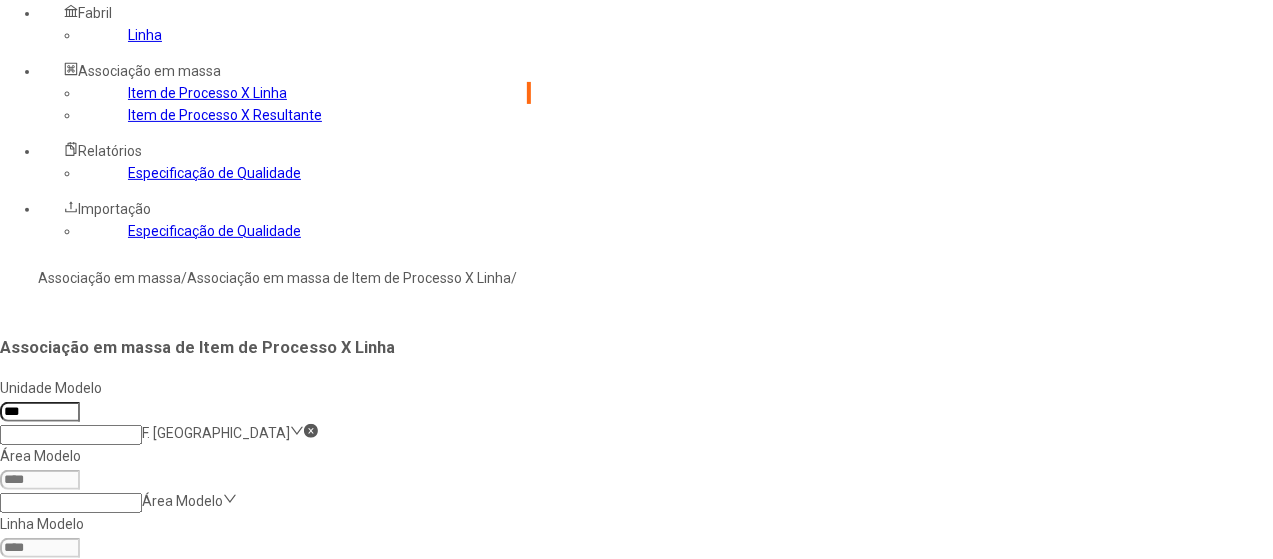 click 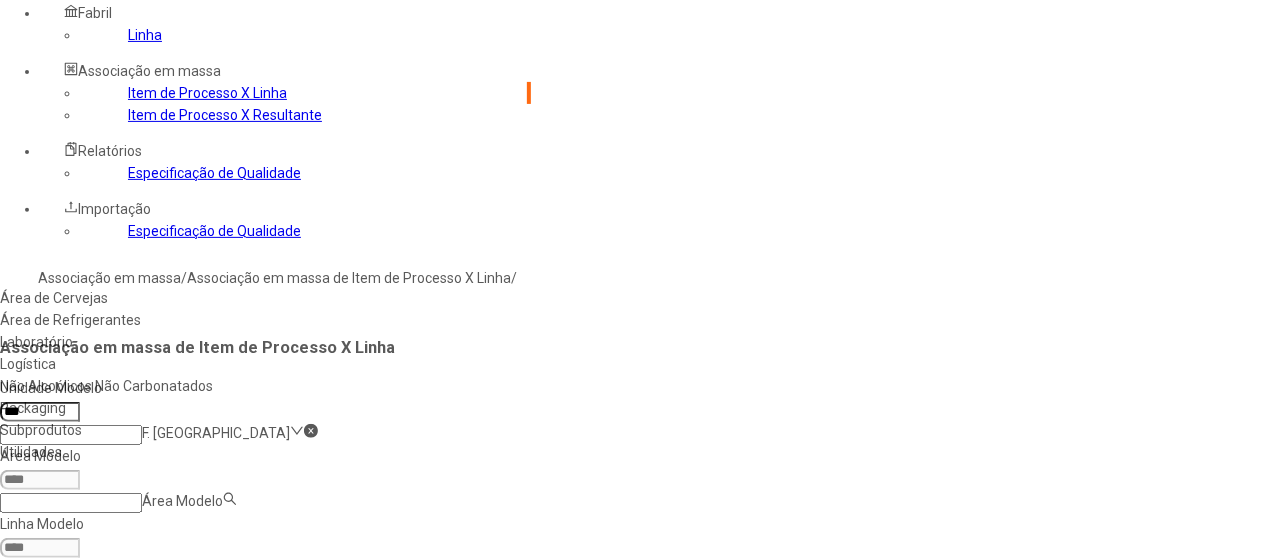 click on "Área de Cervejas" at bounding box center [190, 298] 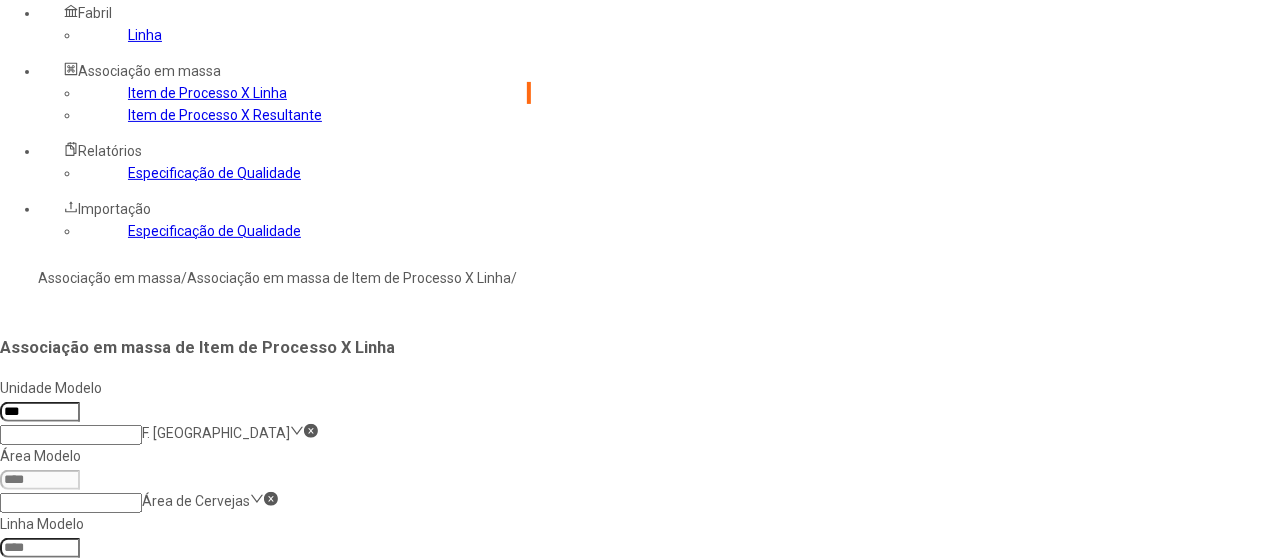 click 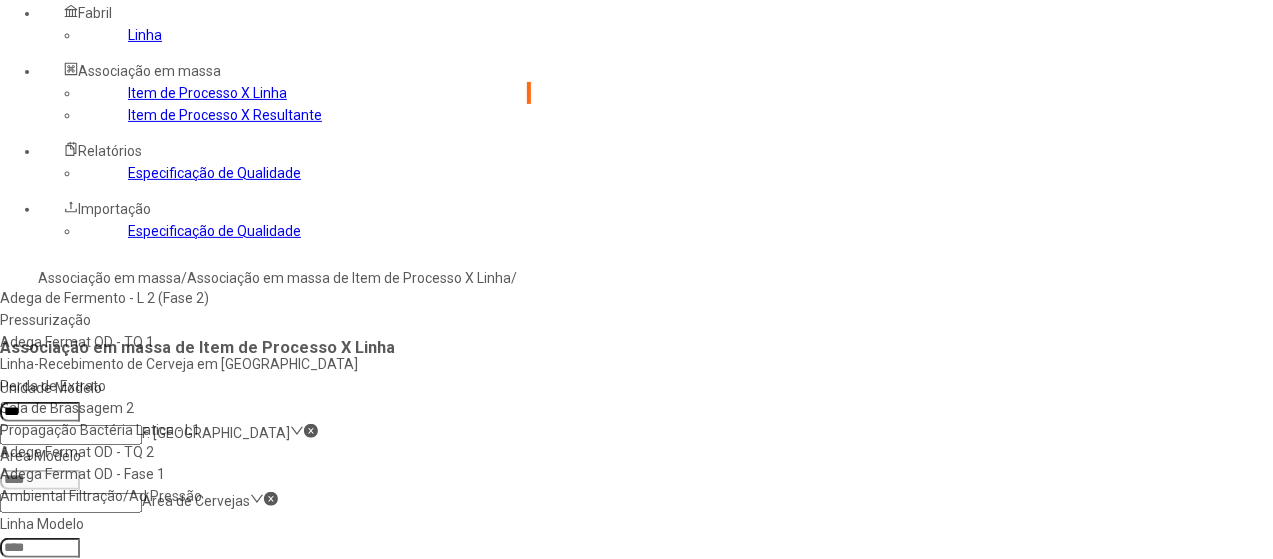 scroll, scrollTop: 64, scrollLeft: 0, axis: vertical 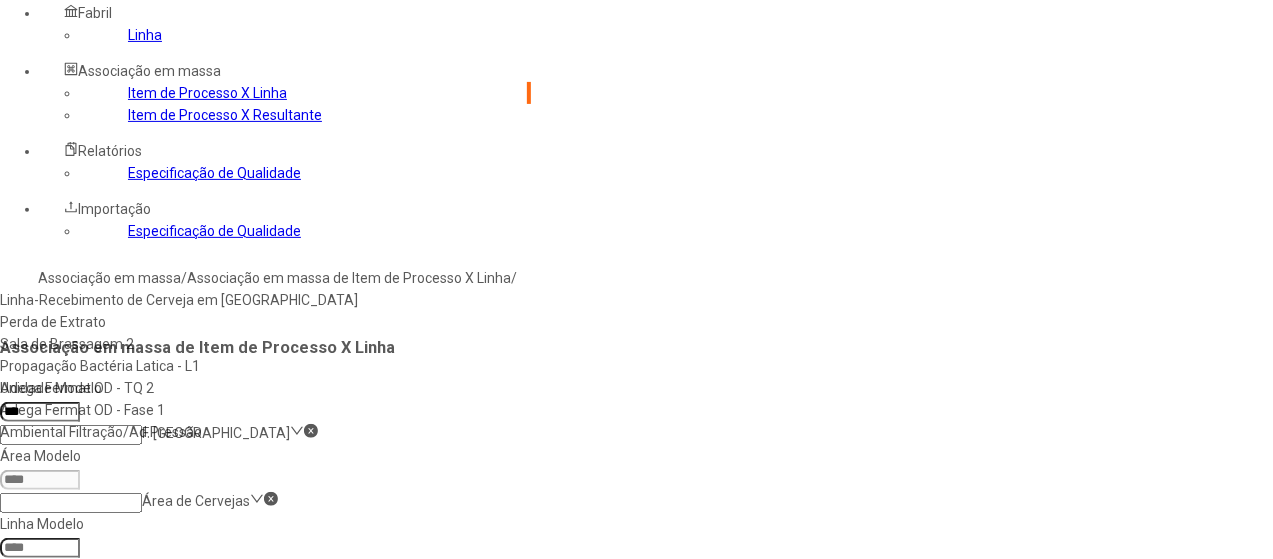 click on "Adega Fermat OD - Fase 1" at bounding box center (190, 410) 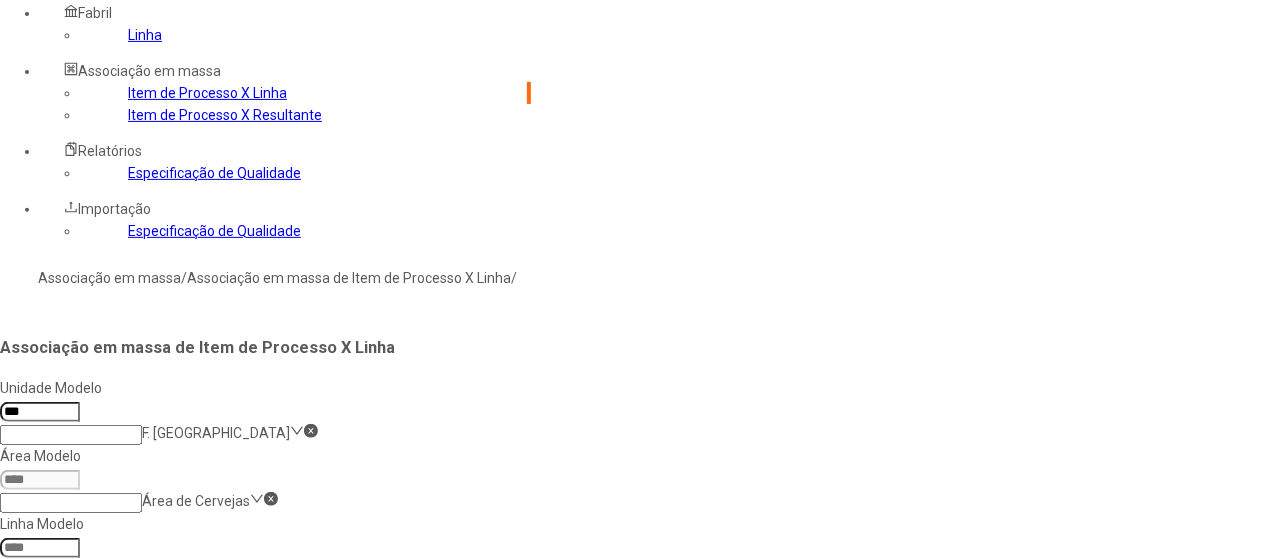 type on "***" 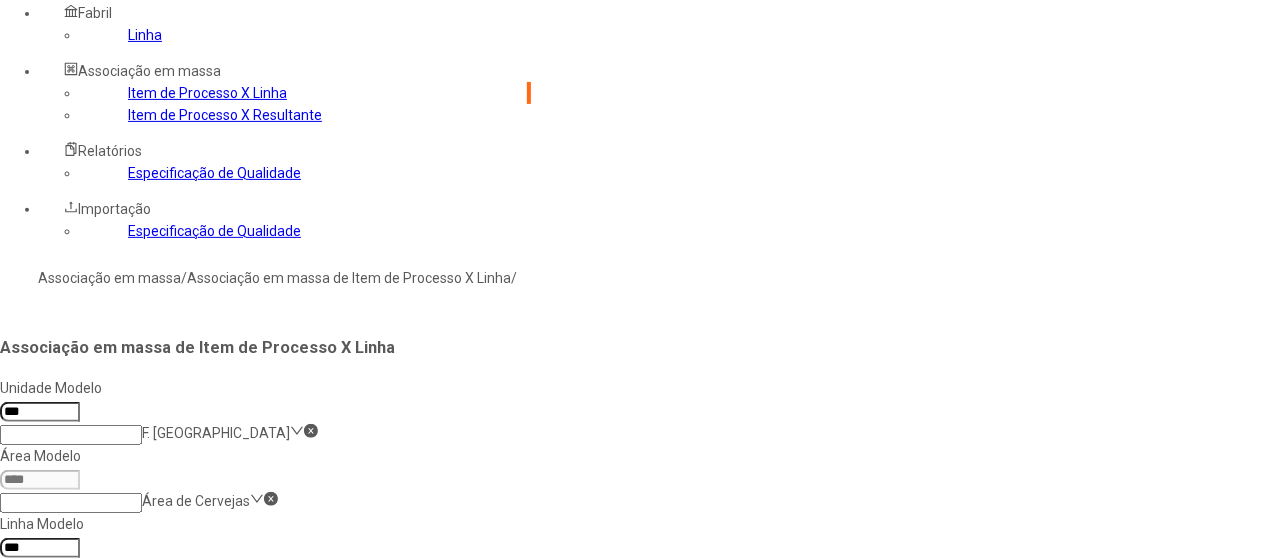 click on "Adega Fermat OD - Fase 1" 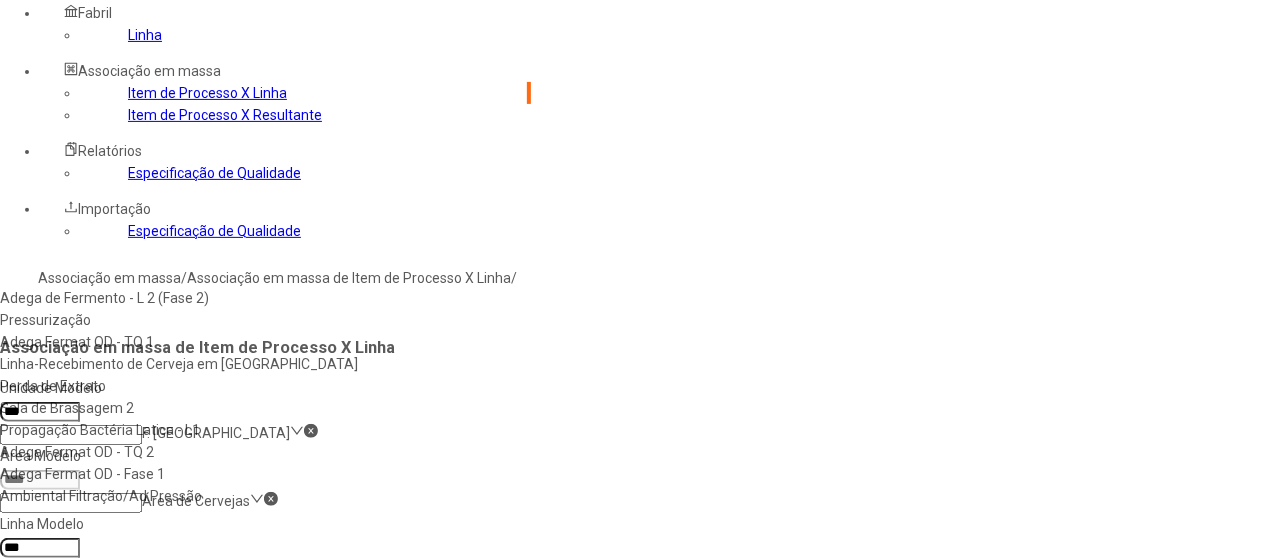 click 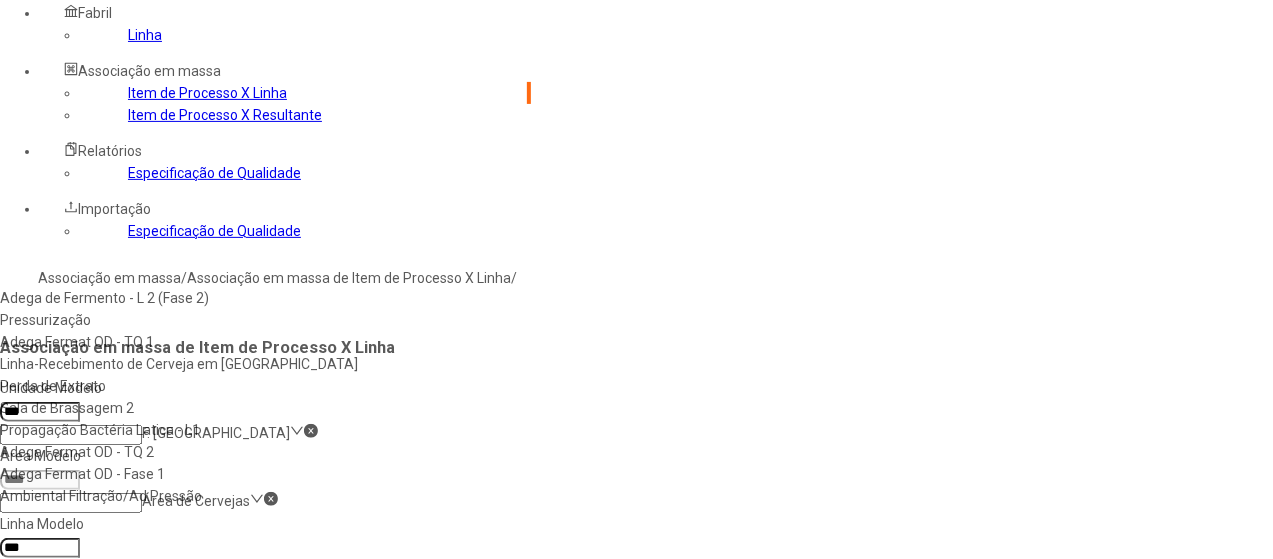 type 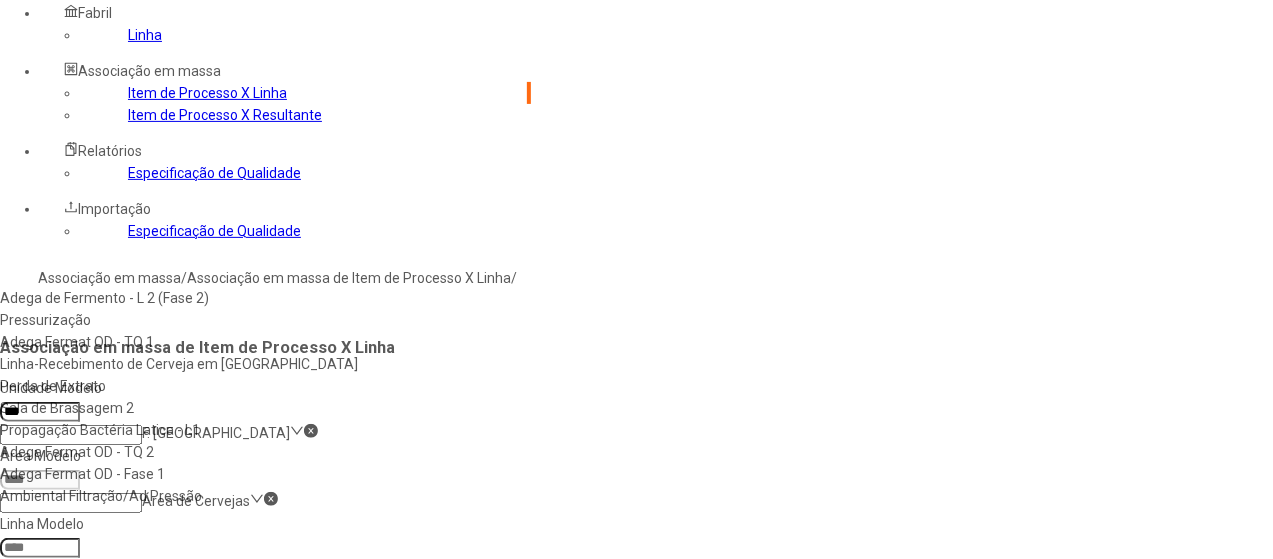 click 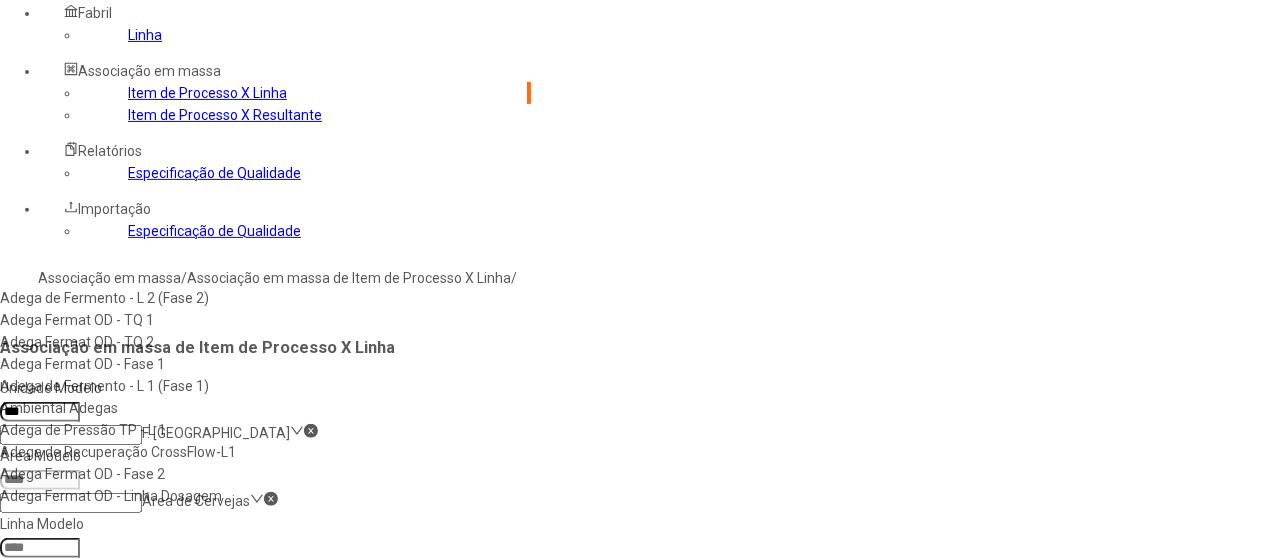 type on "*****" 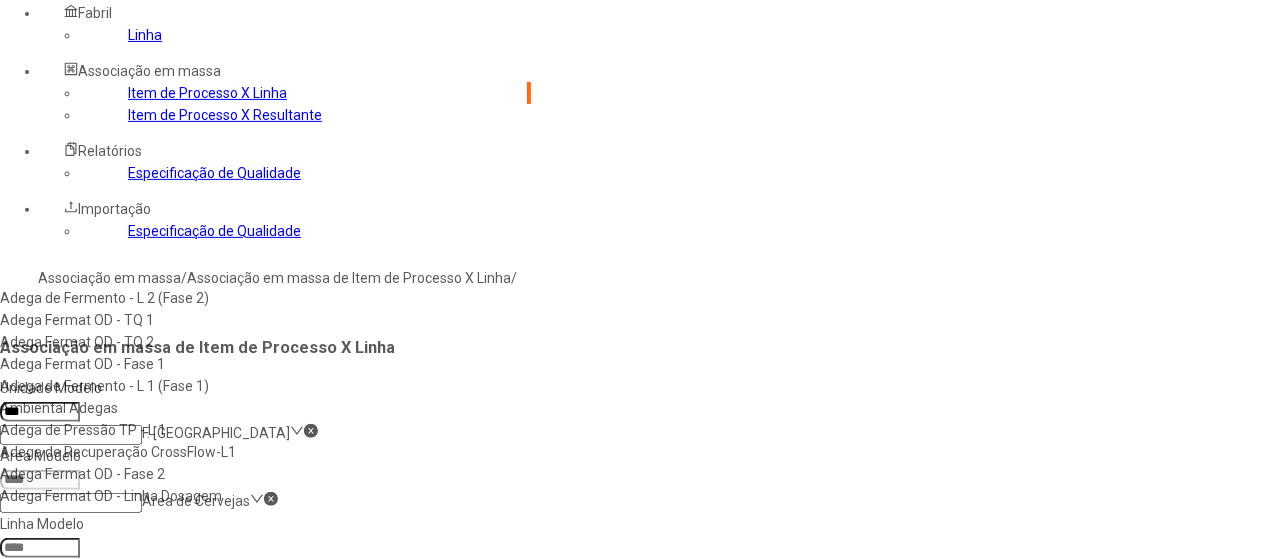 click on "Adega de Fermento - L 1 (Fase 1)" at bounding box center (190, 386) 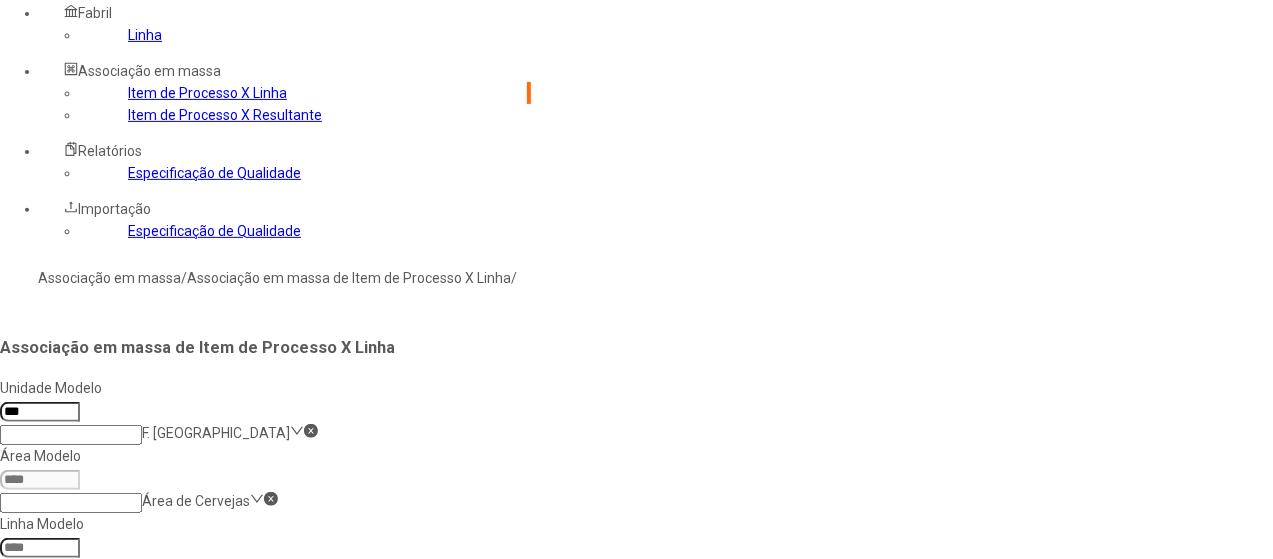 type on "***" 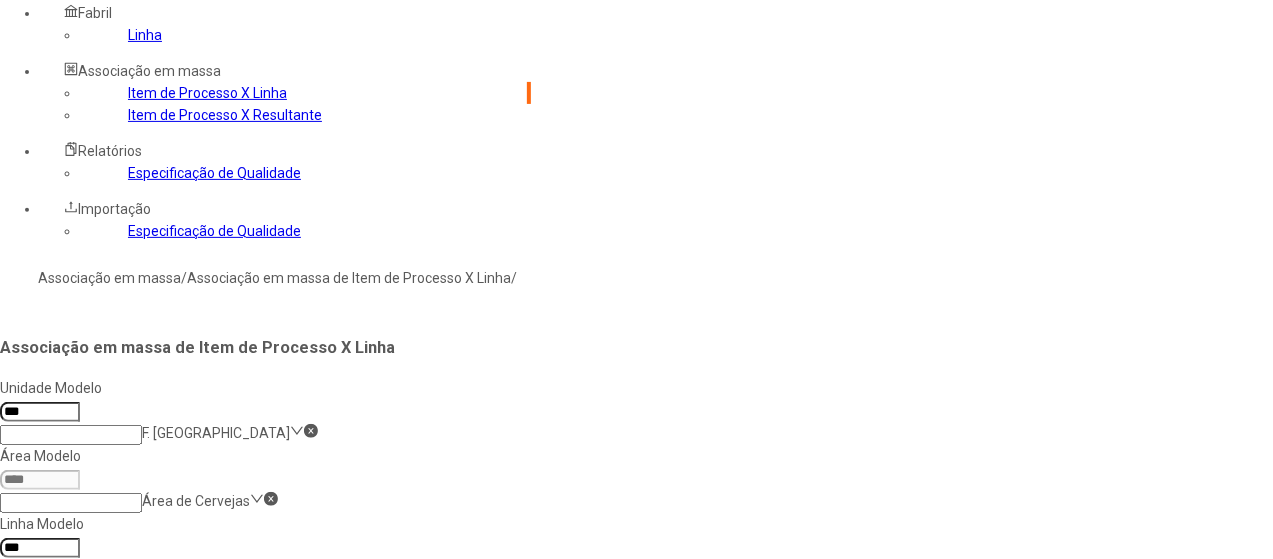 click on "Selecione os processos desejados" 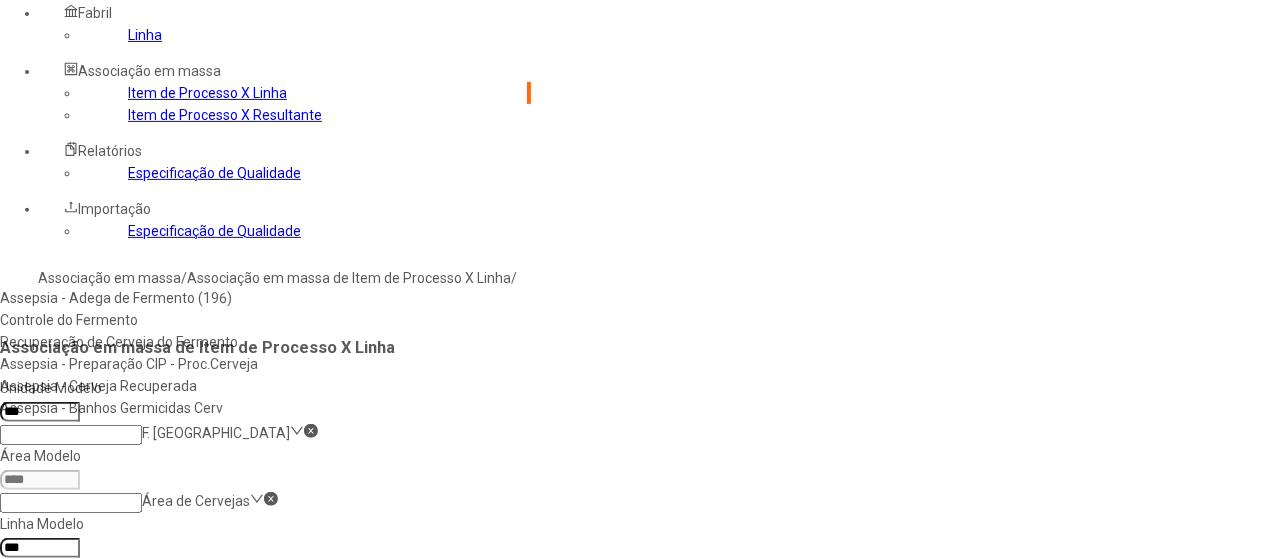 click on "Assepsia - Cerveja Recuperada" at bounding box center (226, 386) 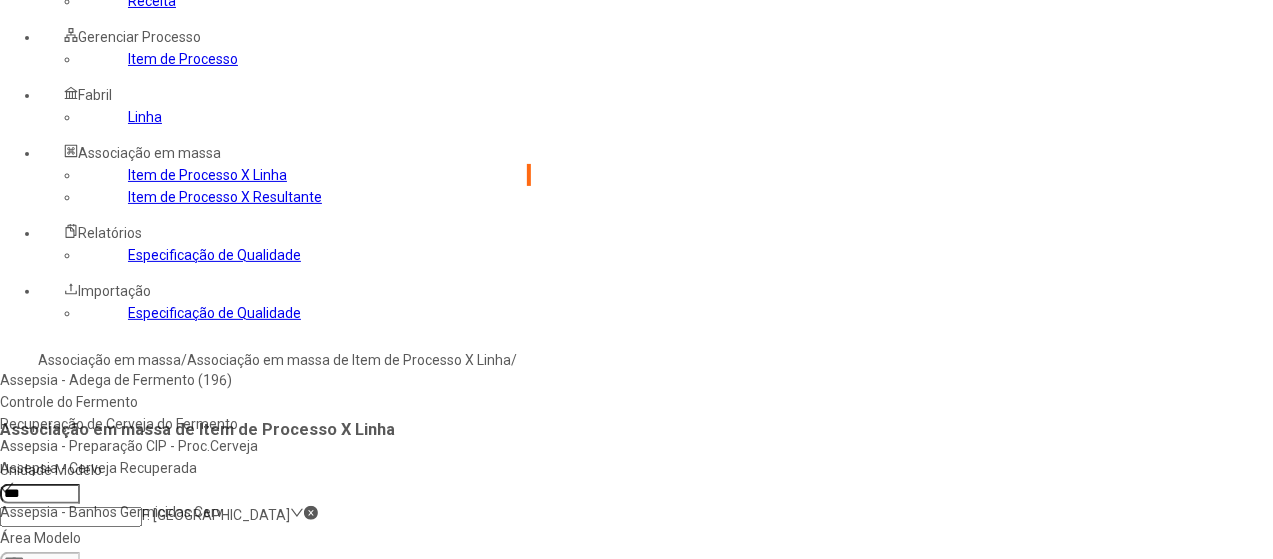 scroll, scrollTop: 72, scrollLeft: 0, axis: vertical 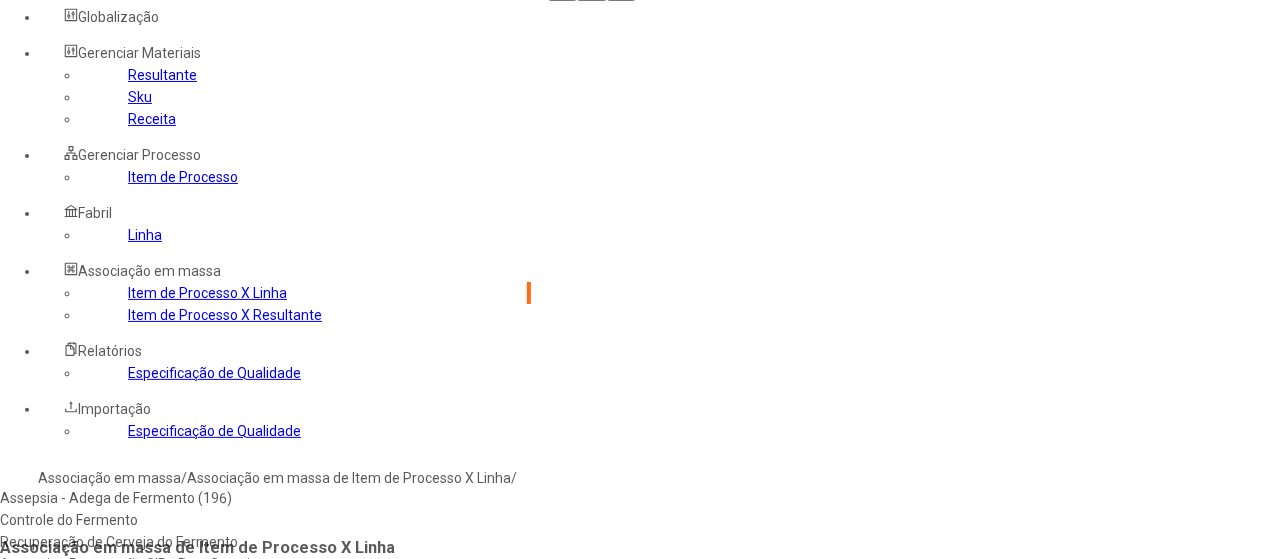 click 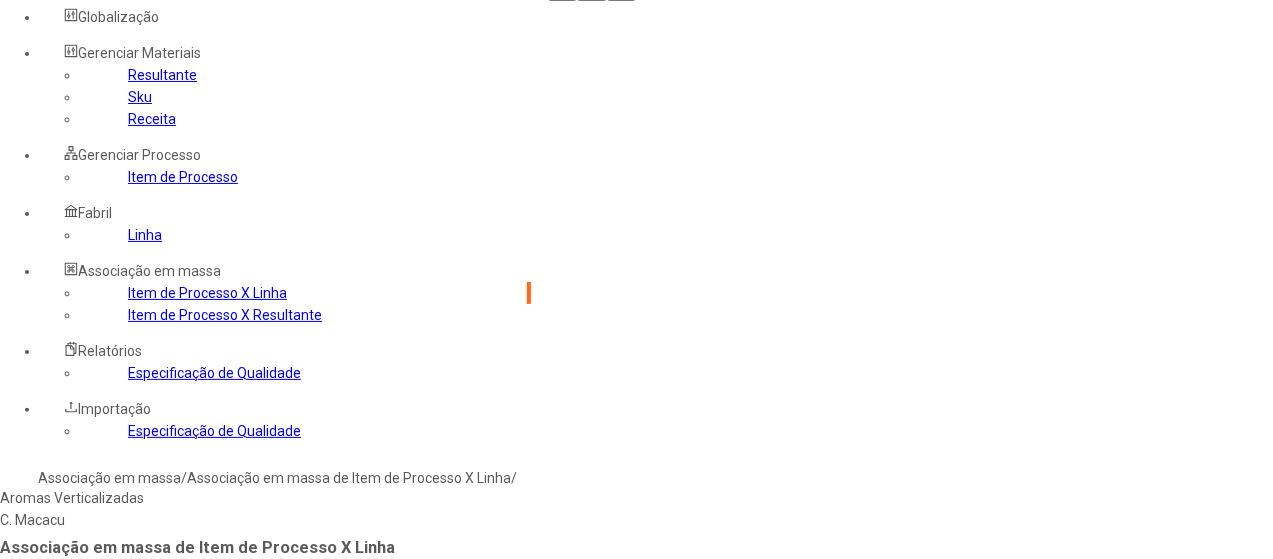 type on "***" 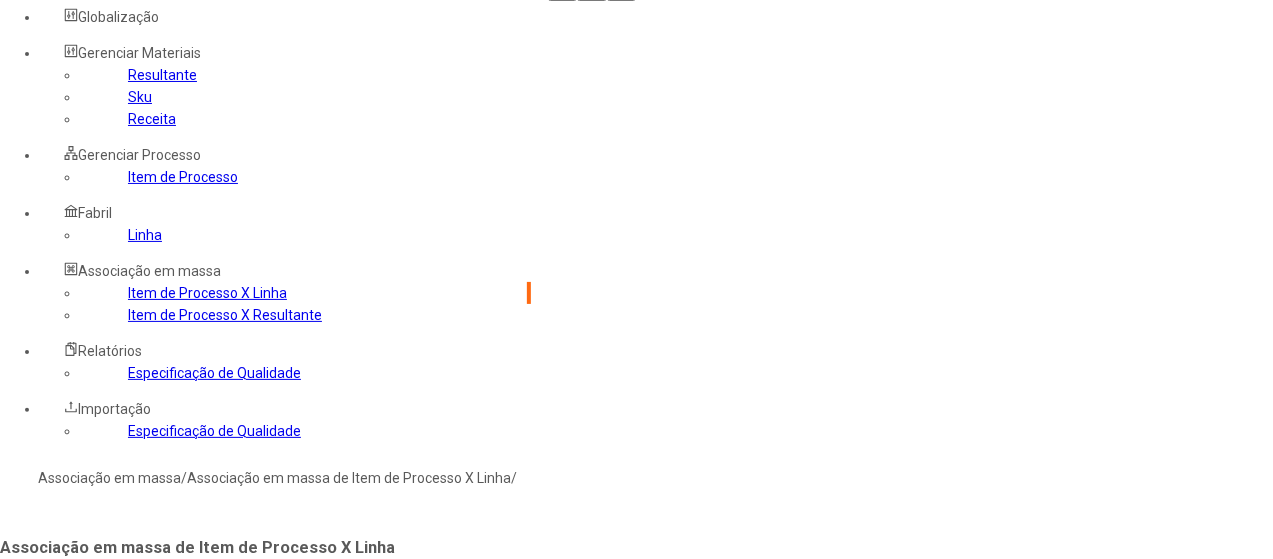 type on "***" 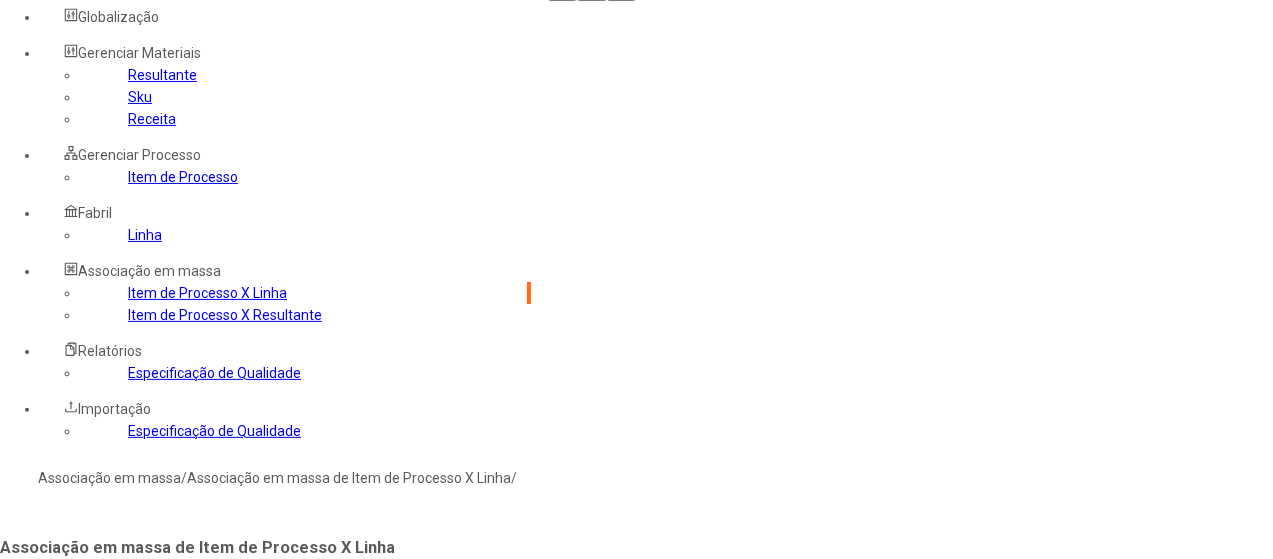 click at bounding box center [71, 974] 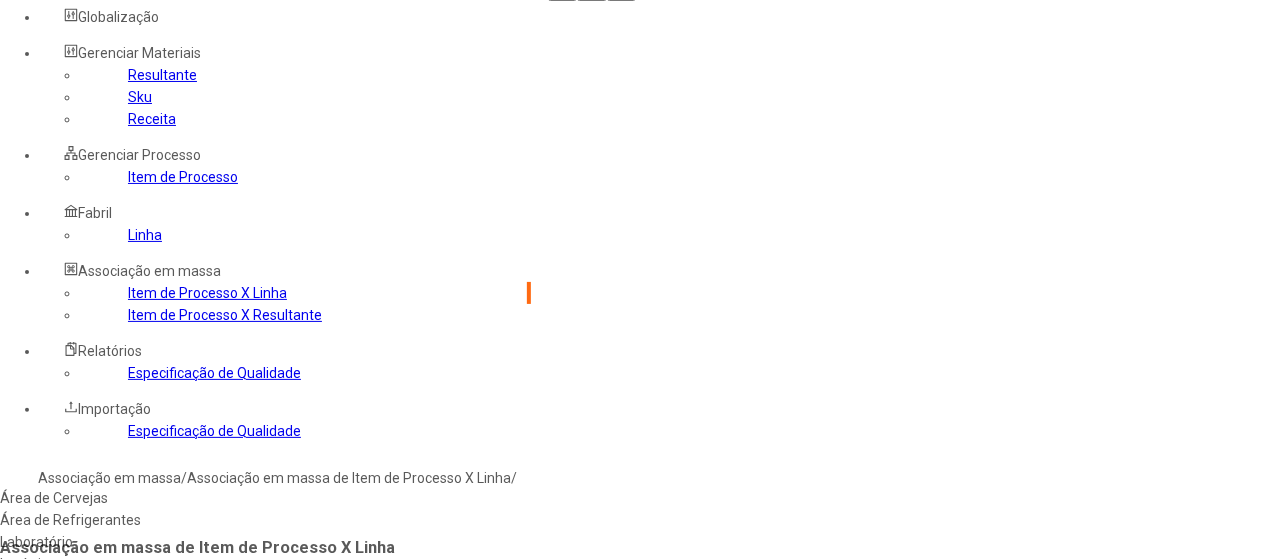 click on "Área de Cervejas" at bounding box center (190, 498) 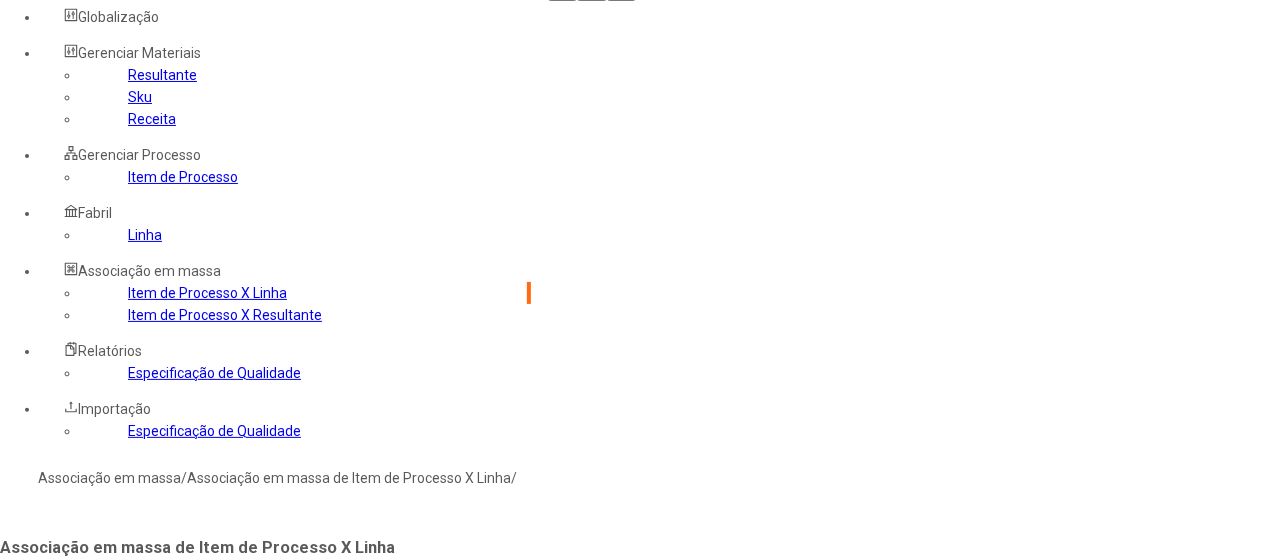 click 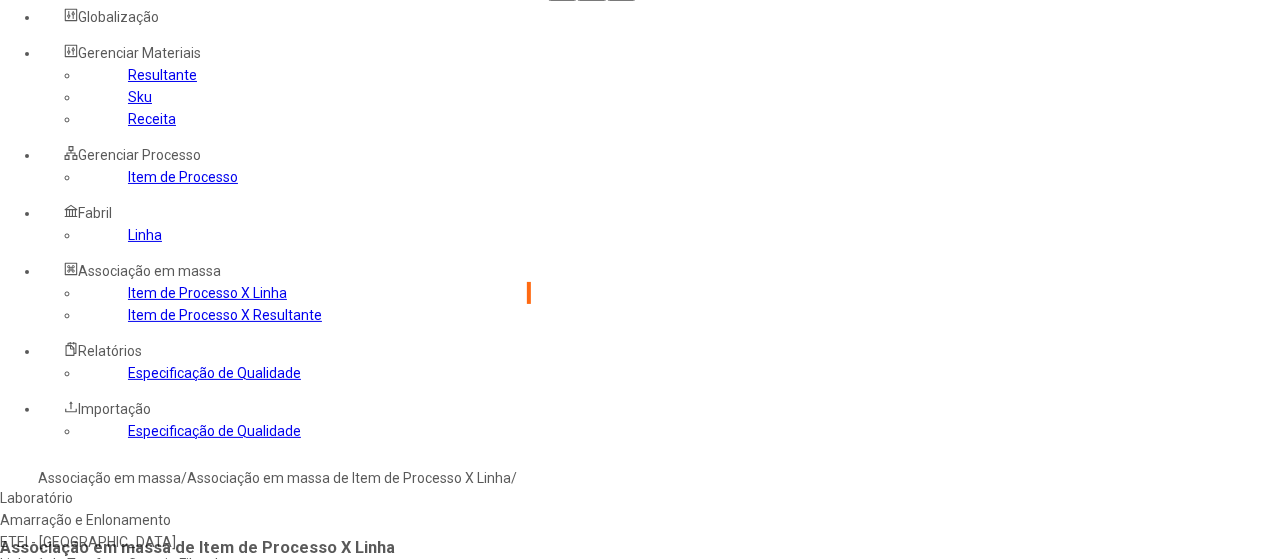 click on "Unidade Destino *** F. MARANHAO Área Destino Área de Cervejas Linha Destino  Linha Destino" 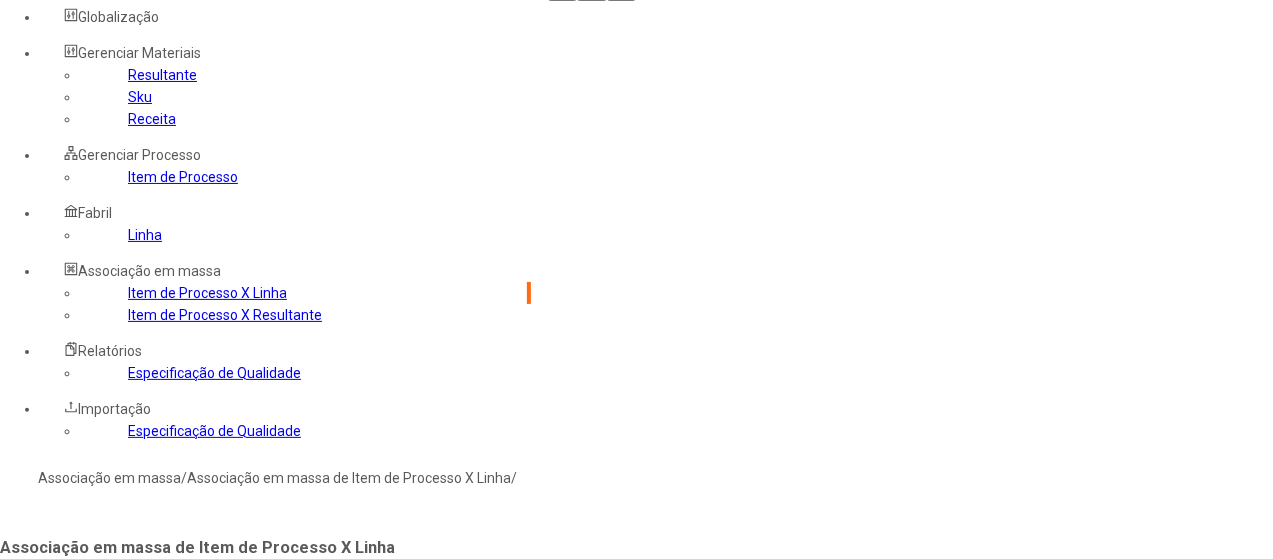 click at bounding box center [40, 1019] 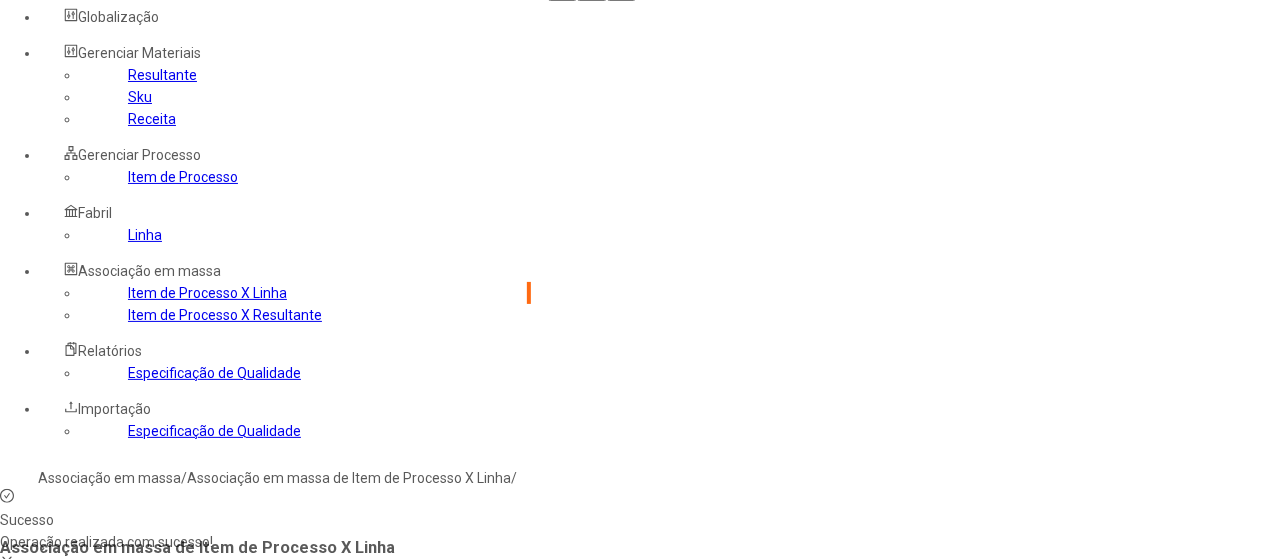 type 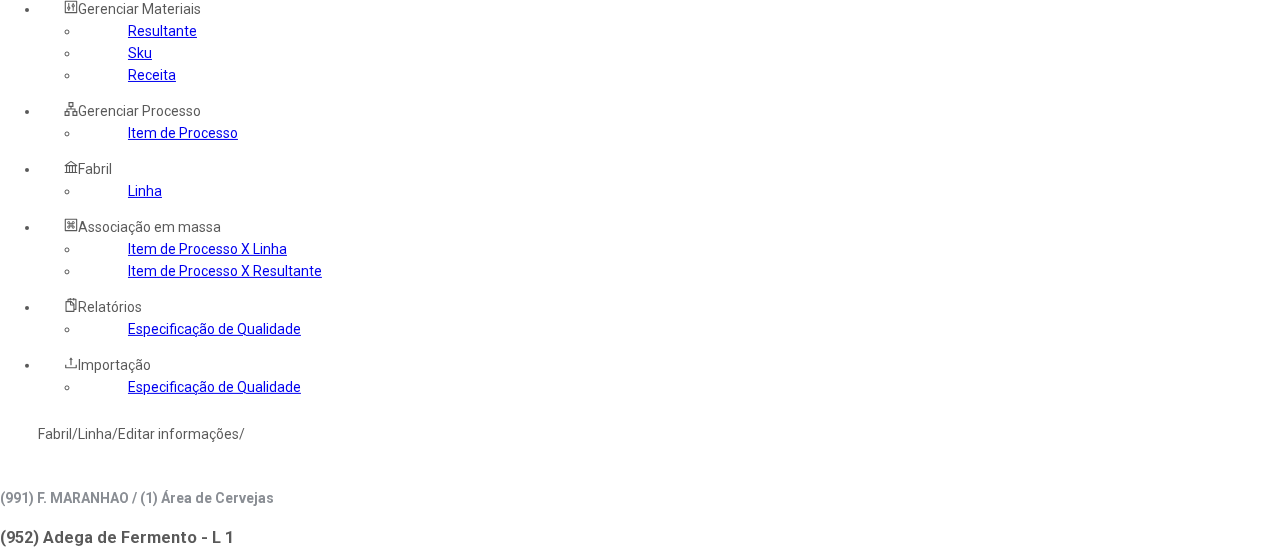 scroll, scrollTop: 72, scrollLeft: 0, axis: vertical 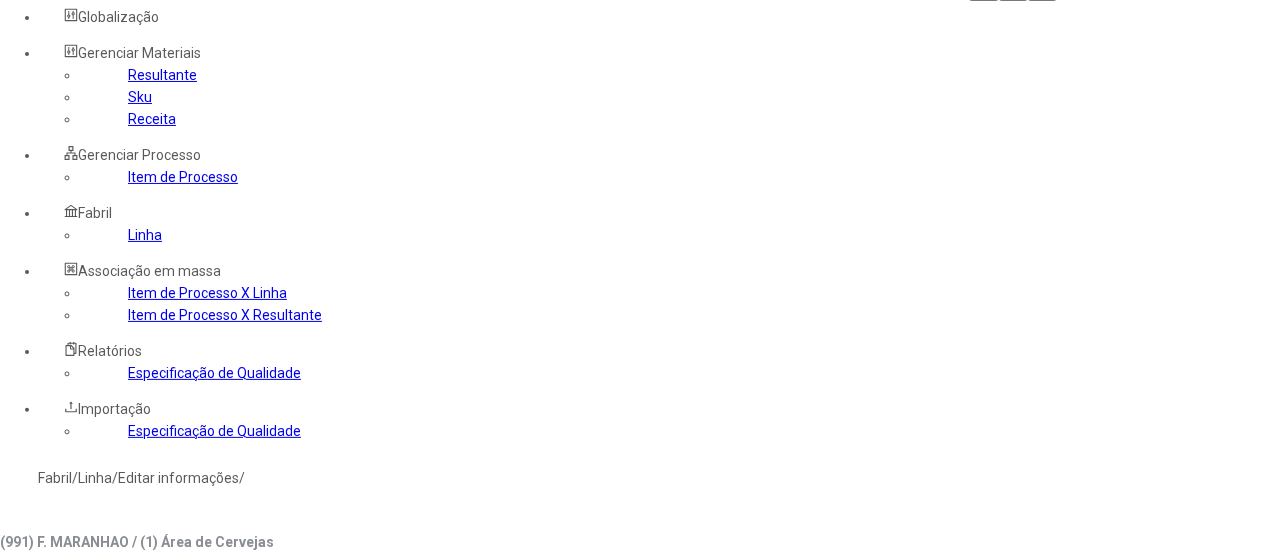 click 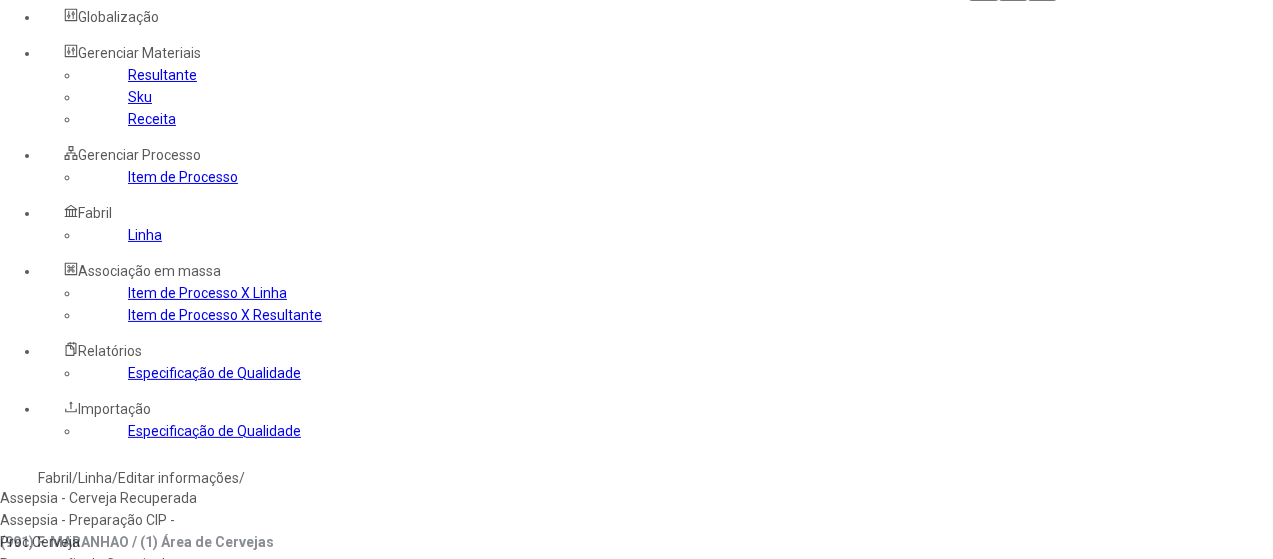 scroll, scrollTop: 172, scrollLeft: 0, axis: vertical 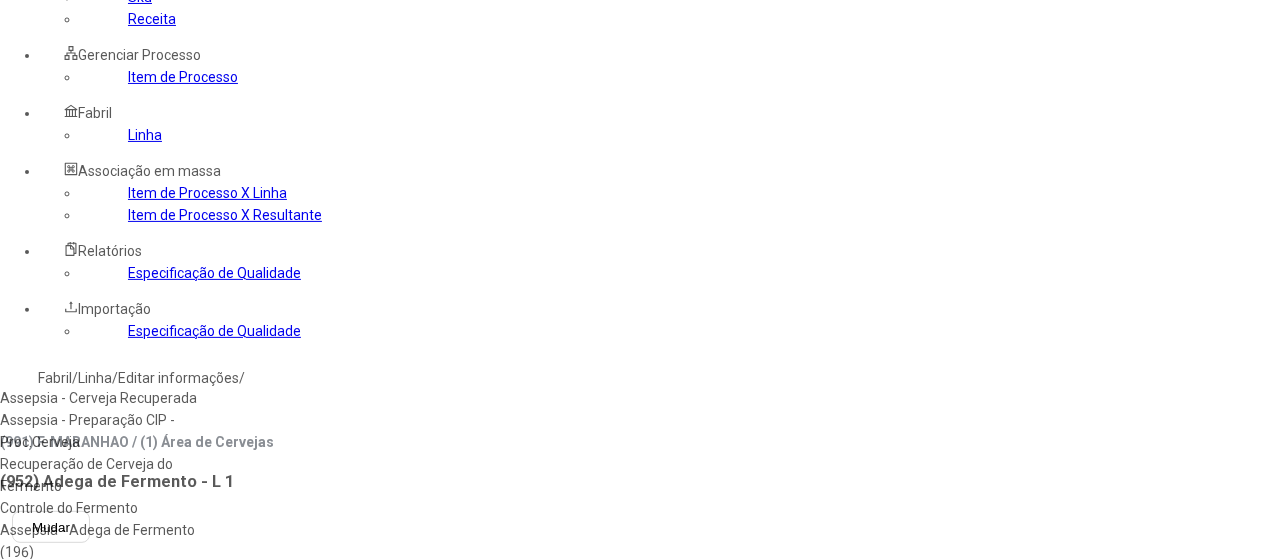 click on "Assepsia - Cerveja Recuperada" at bounding box center [113, 398] 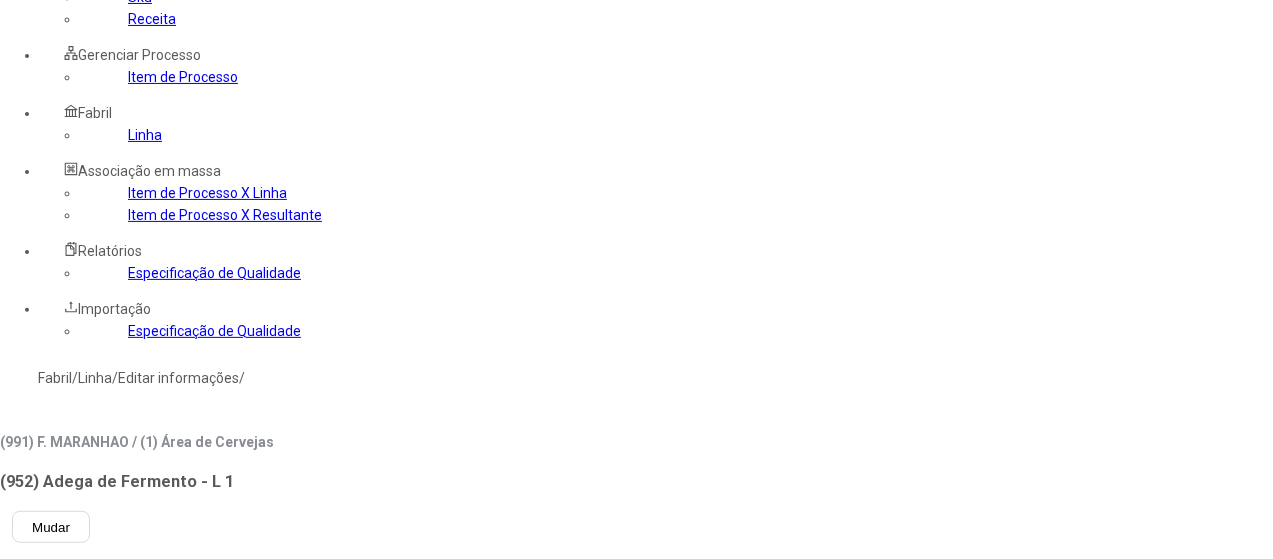 select 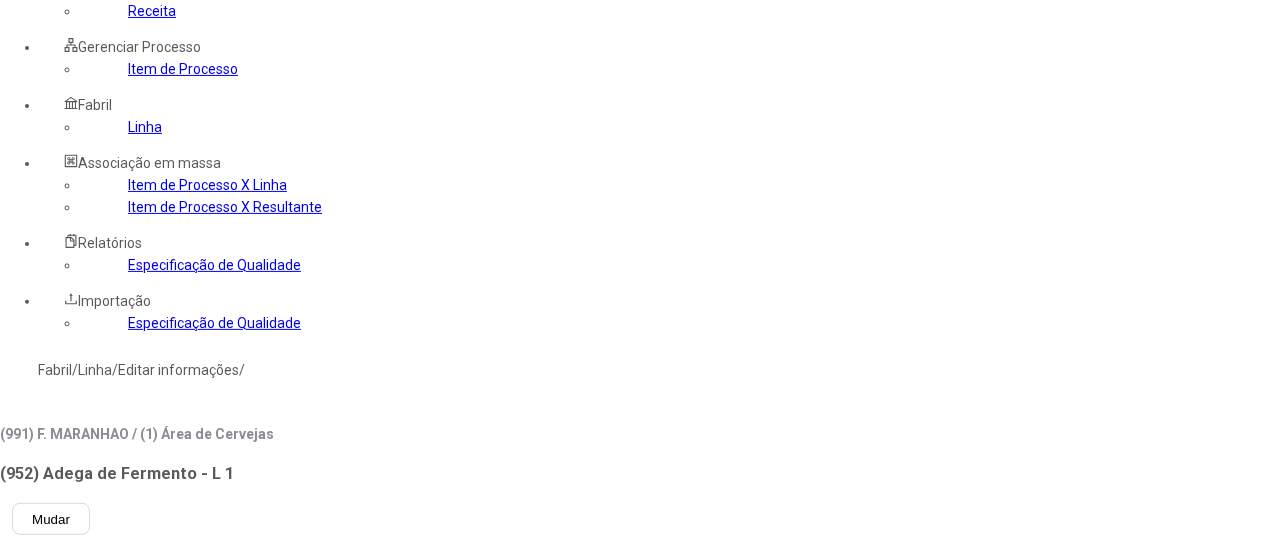drag, startPoint x: 489, startPoint y: 404, endPoint x: 496, endPoint y: 428, distance: 25 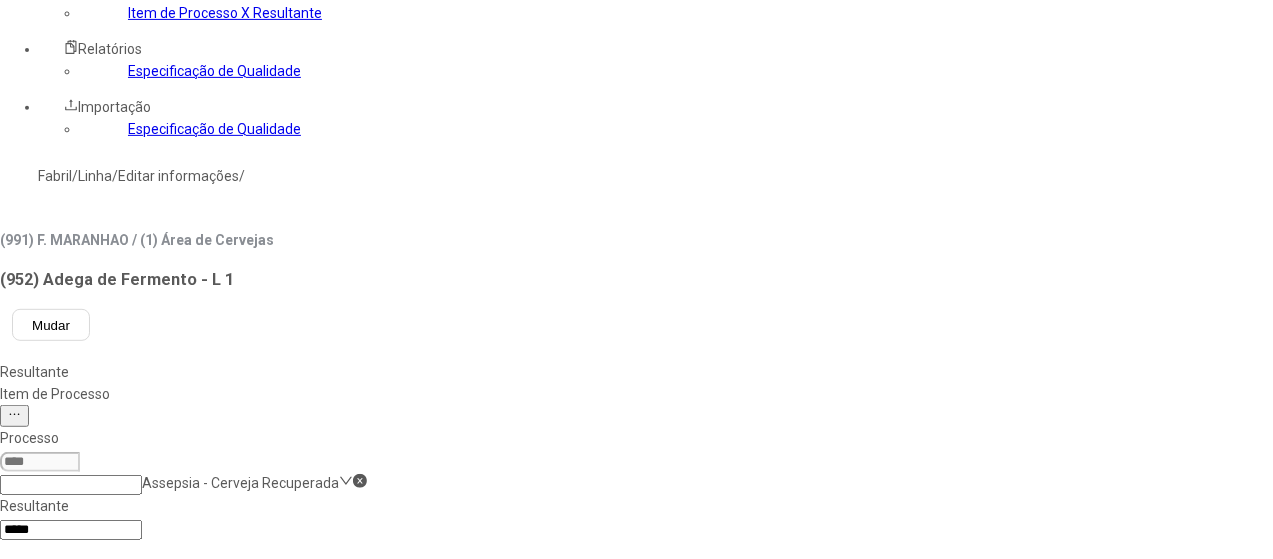 scroll, scrollTop: 380, scrollLeft: 0, axis: vertical 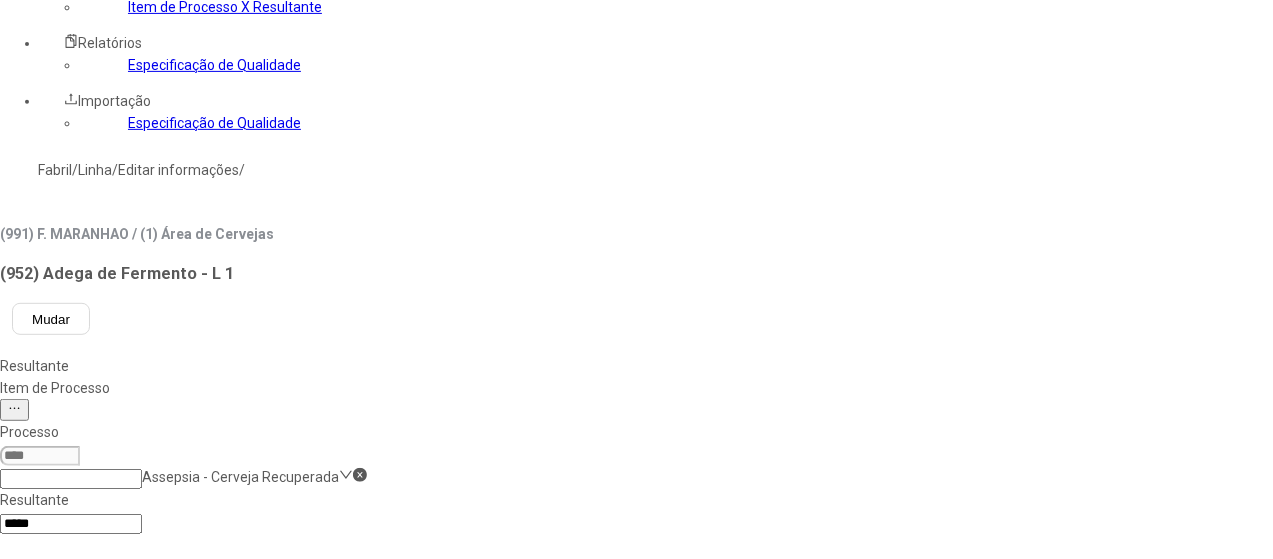 click on "**********" 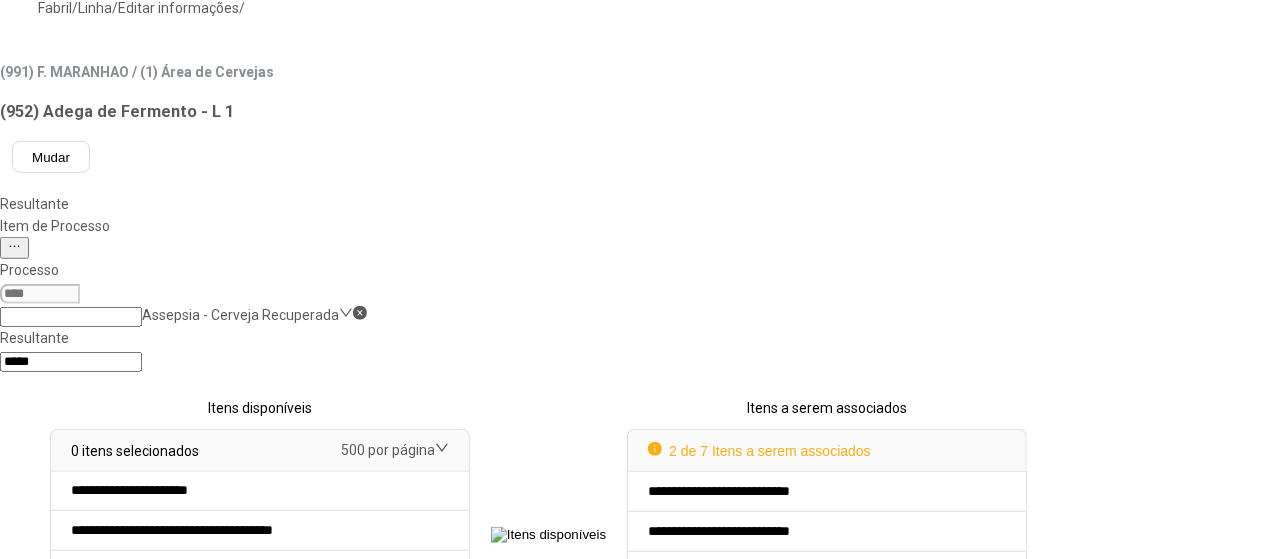 scroll, scrollTop: 680, scrollLeft: 0, axis: vertical 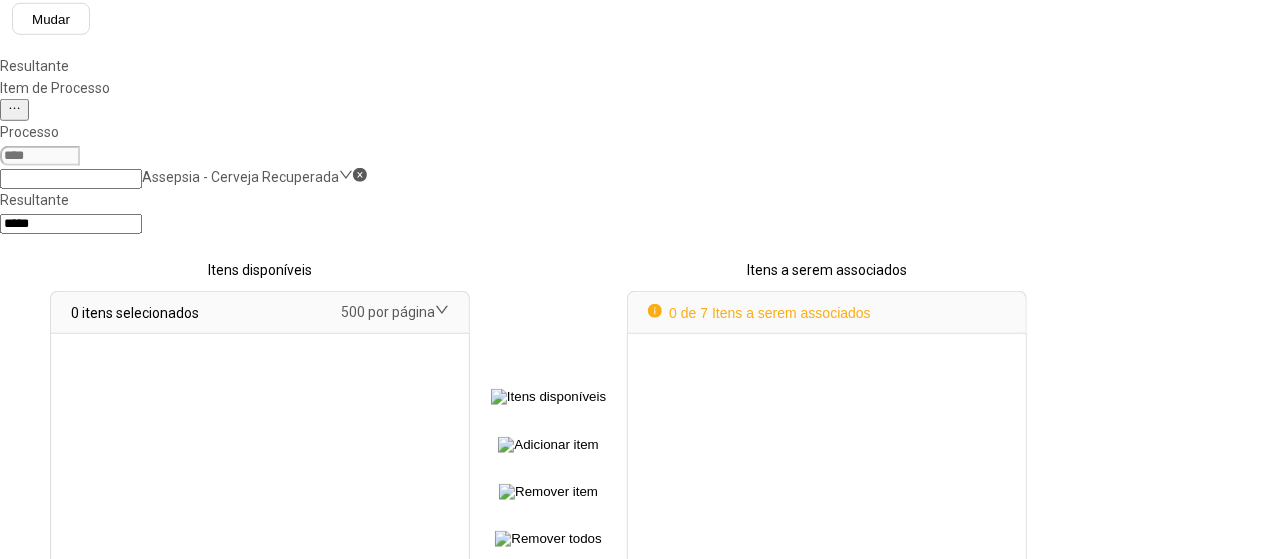 select 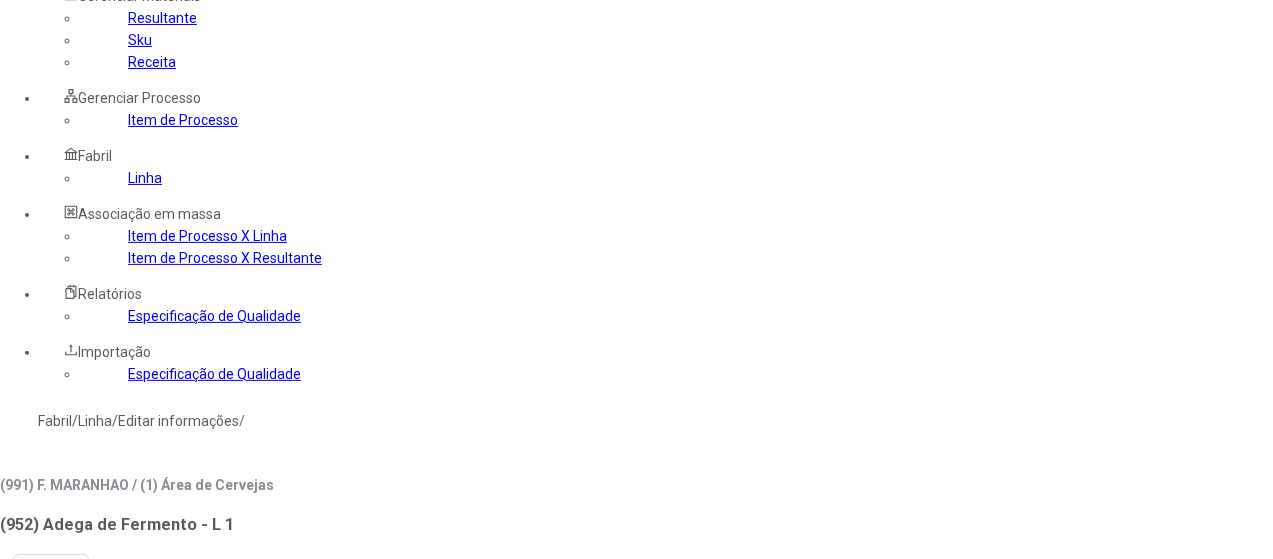scroll, scrollTop: 0, scrollLeft: 0, axis: both 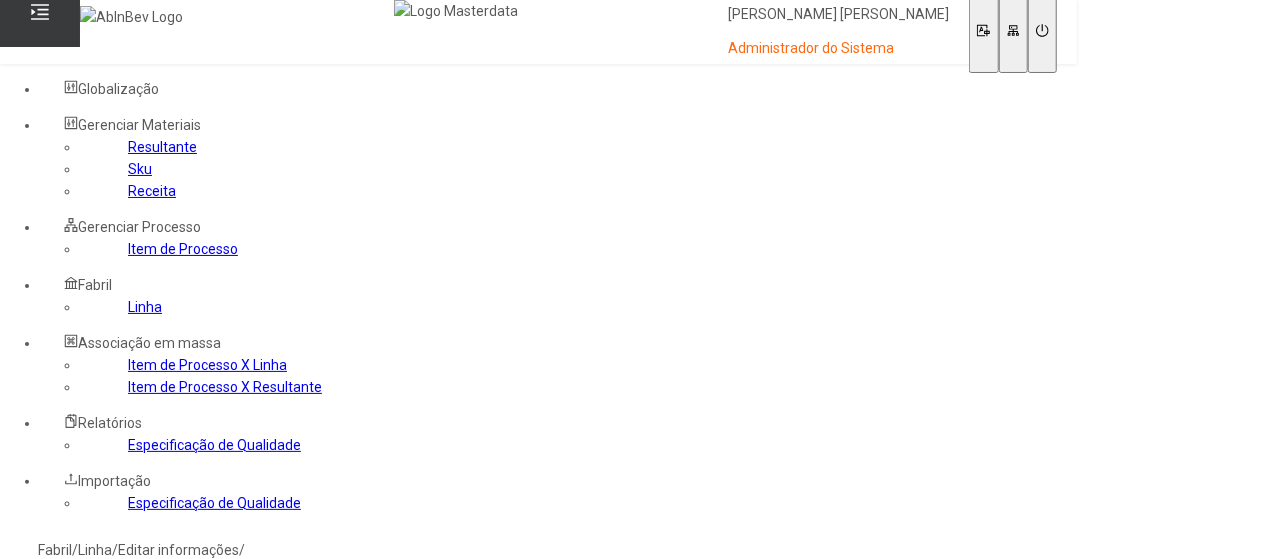 click on "Resultante" 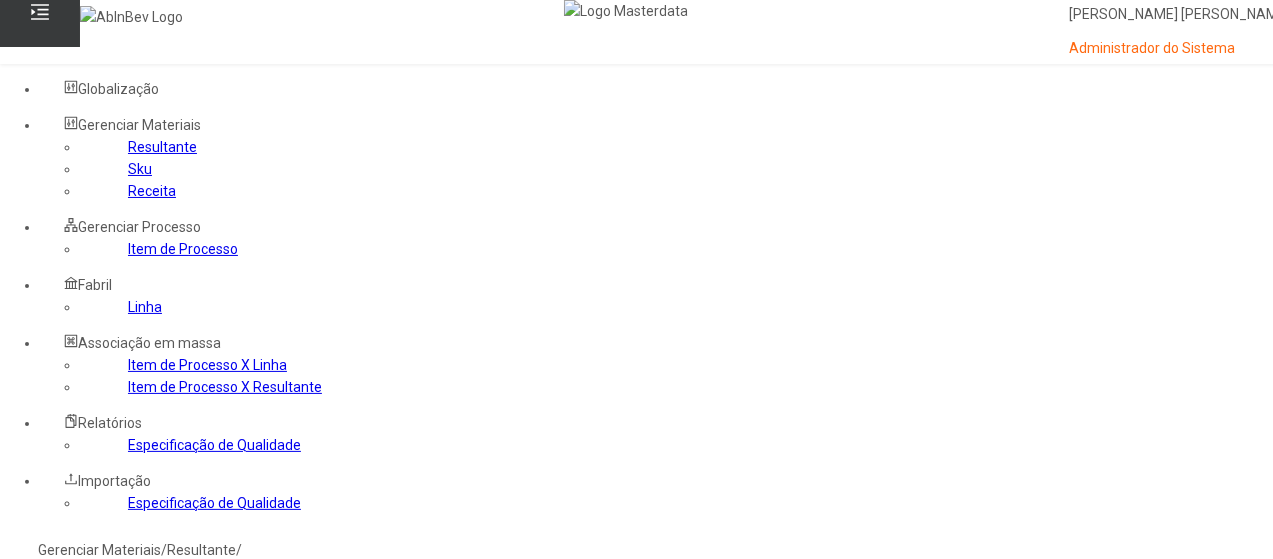 click on "Item de Processo" 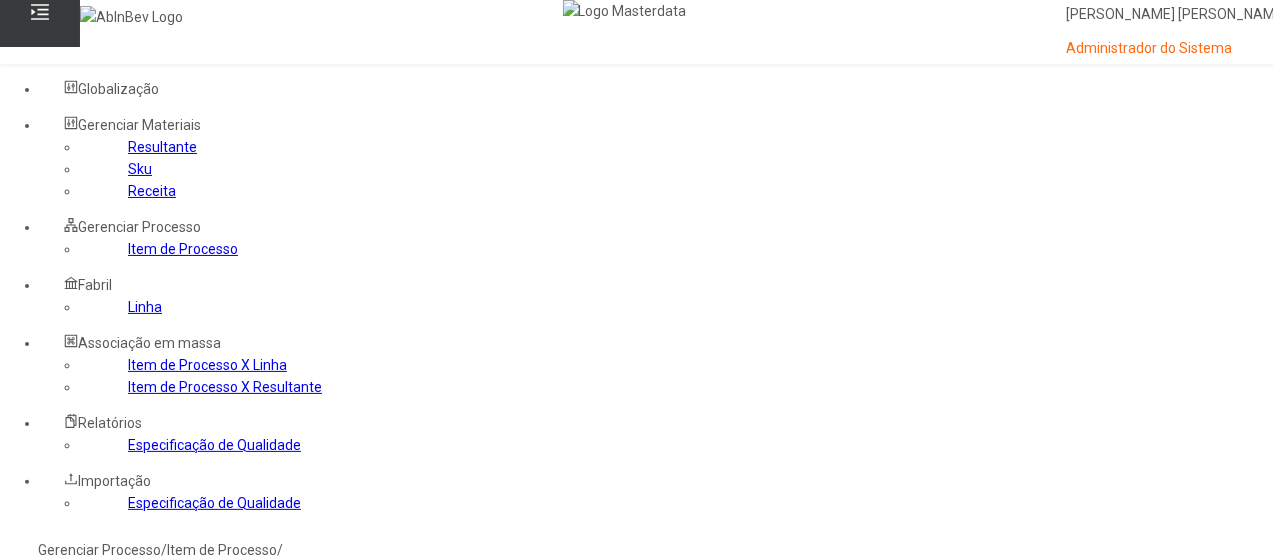 click 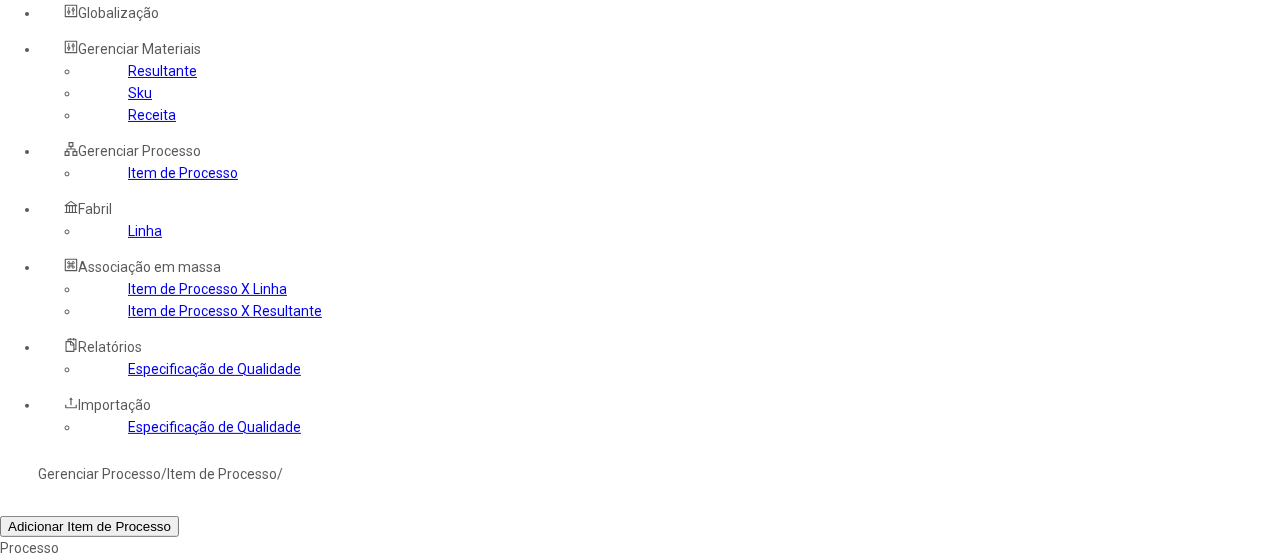 scroll, scrollTop: 200, scrollLeft: 0, axis: vertical 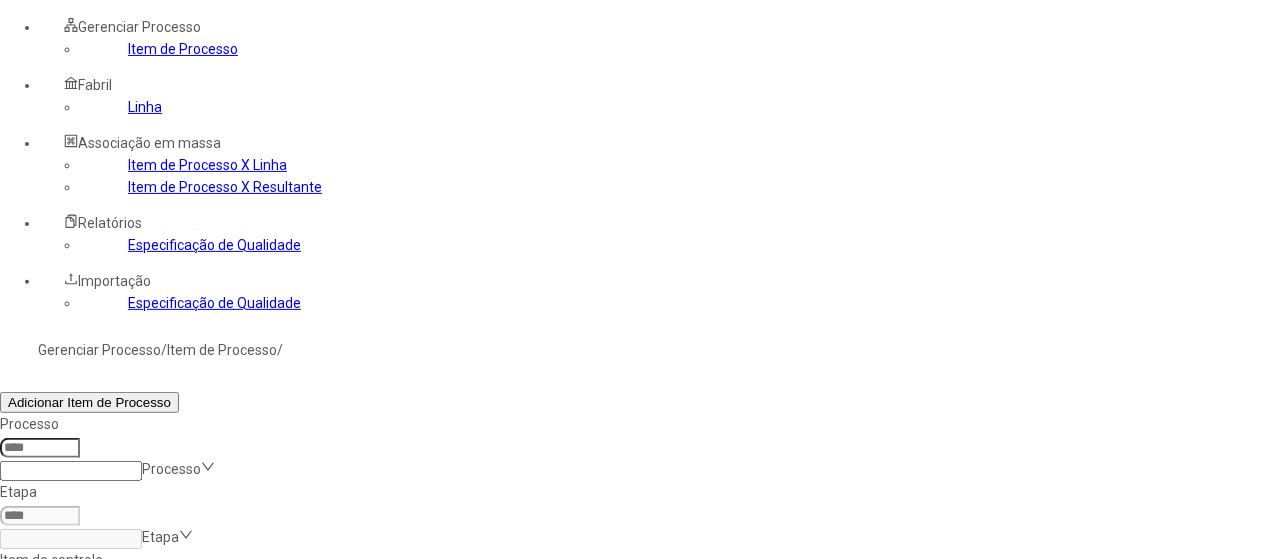 click 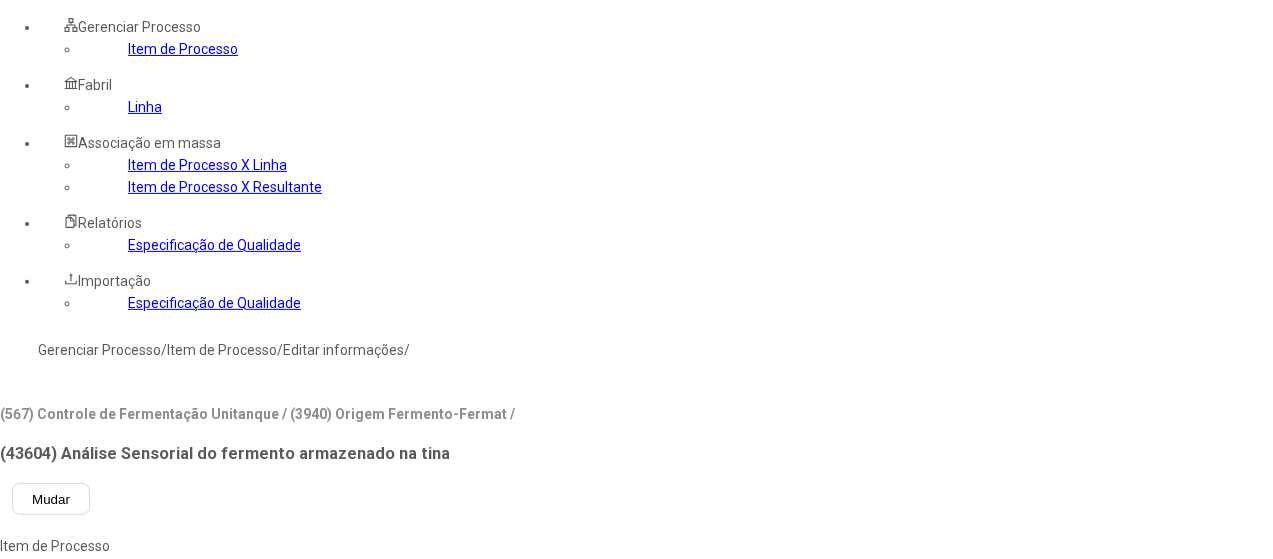 type on "****" 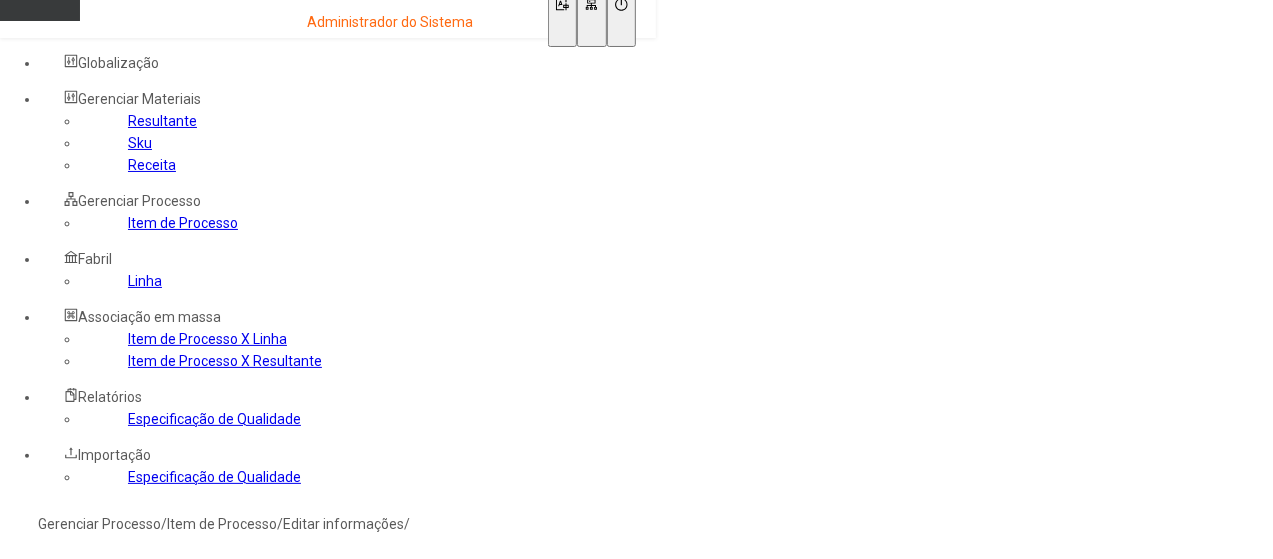 scroll, scrollTop: 0, scrollLeft: 0, axis: both 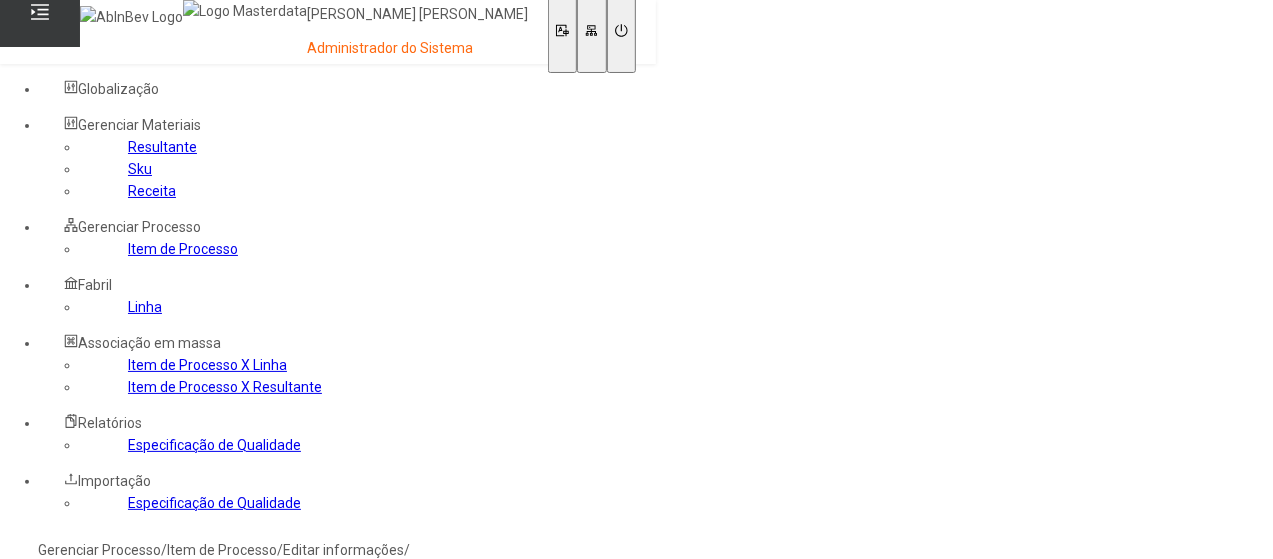 click on "Gerenciar Processo" 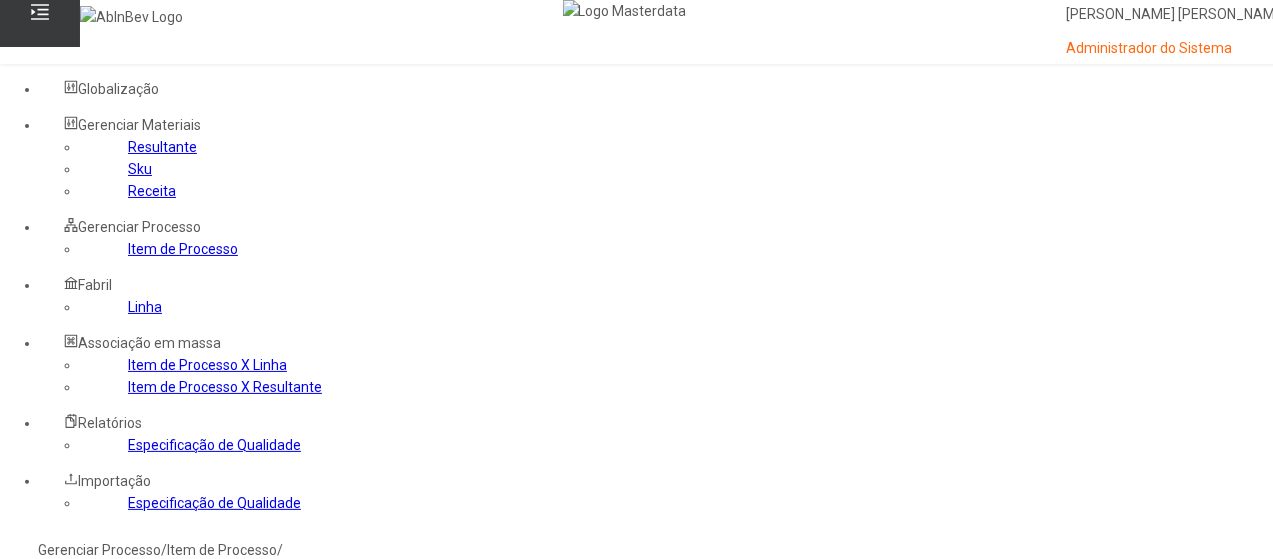 click 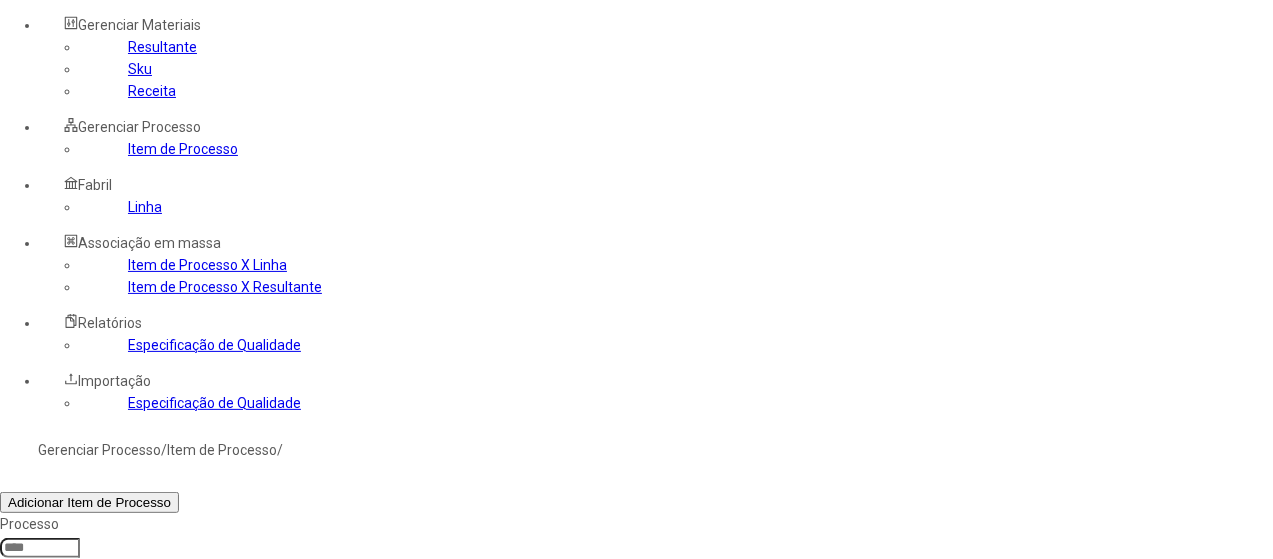 drag, startPoint x: 885, startPoint y: 453, endPoint x: 765, endPoint y: 409, distance: 127.81236 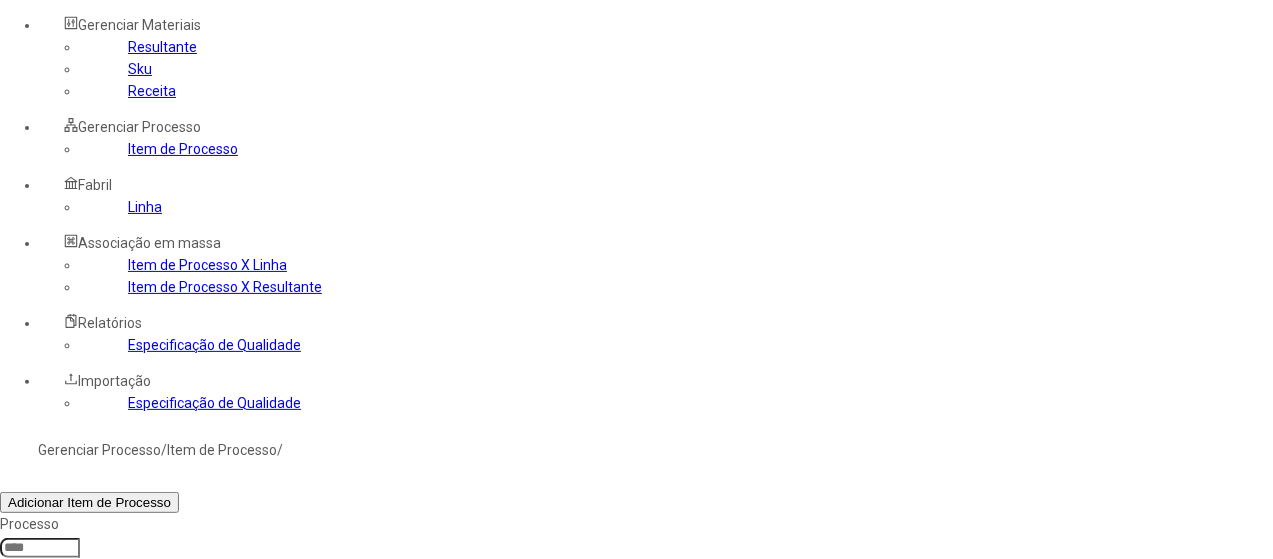 click on "Estabilidade da Espuma - Nibem - Adega de Pressão" 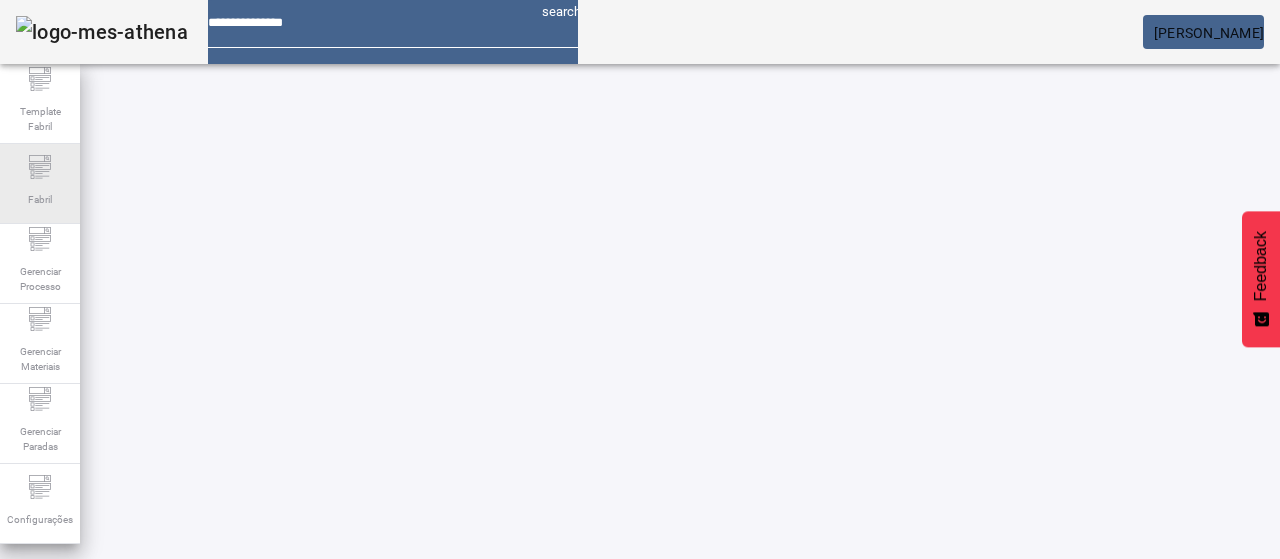 scroll, scrollTop: 0, scrollLeft: 0, axis: both 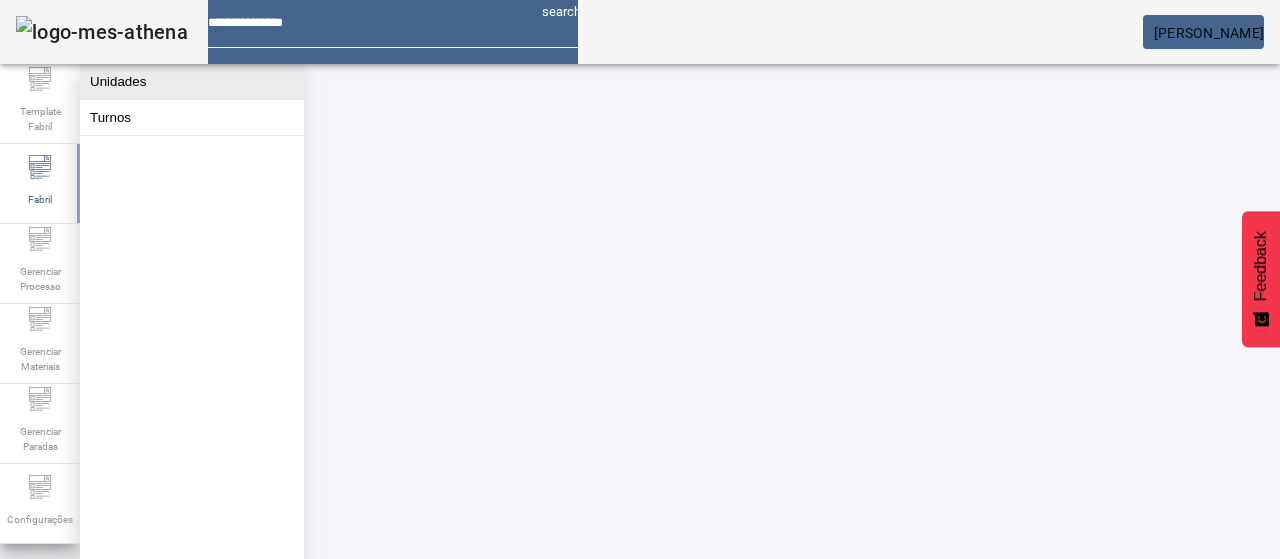 click on "Unidades" 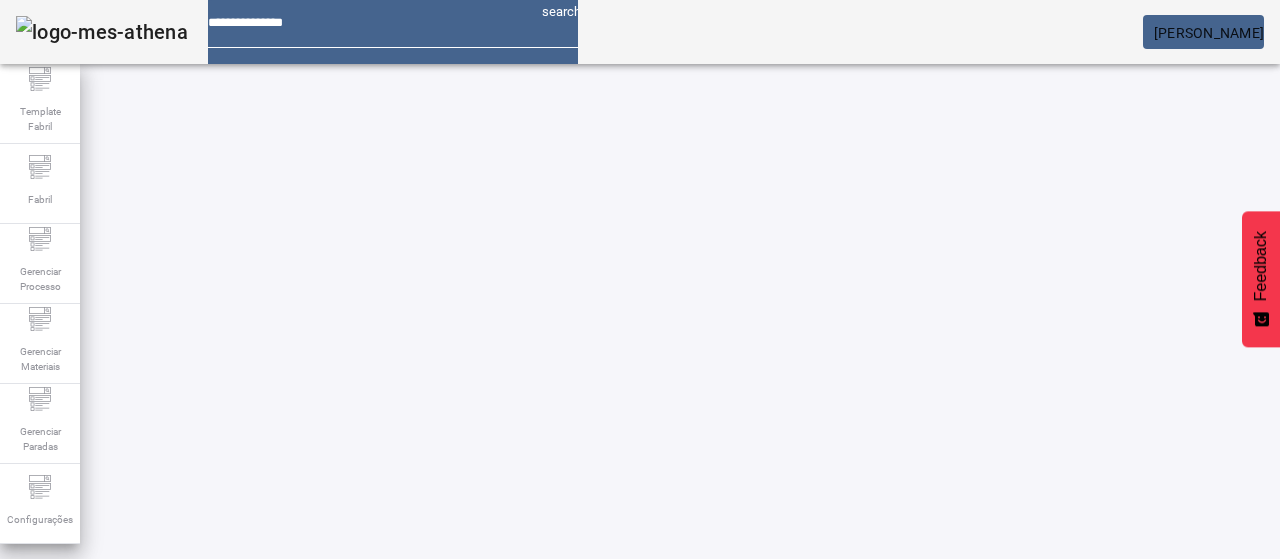 click on "Unidades" 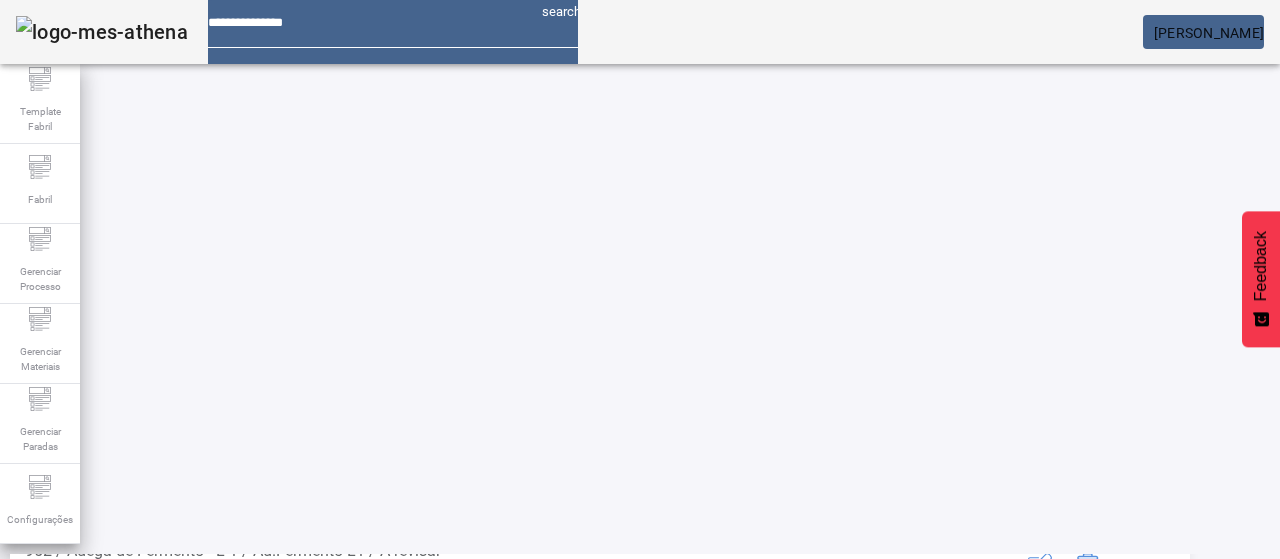 scroll, scrollTop: 590, scrollLeft: 0, axis: vertical 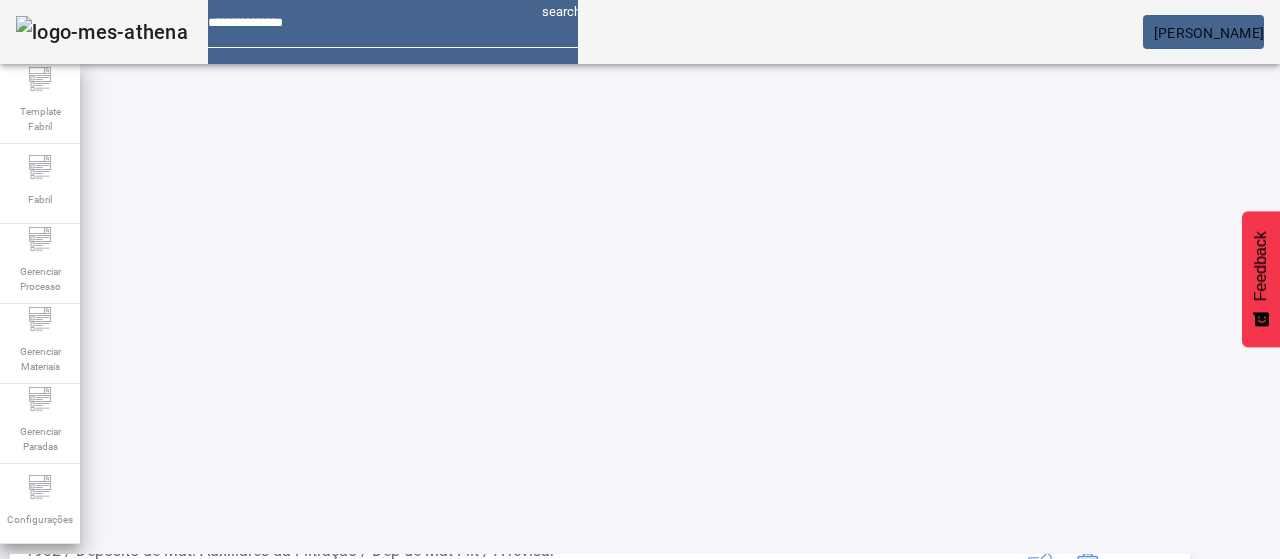 click on "1" 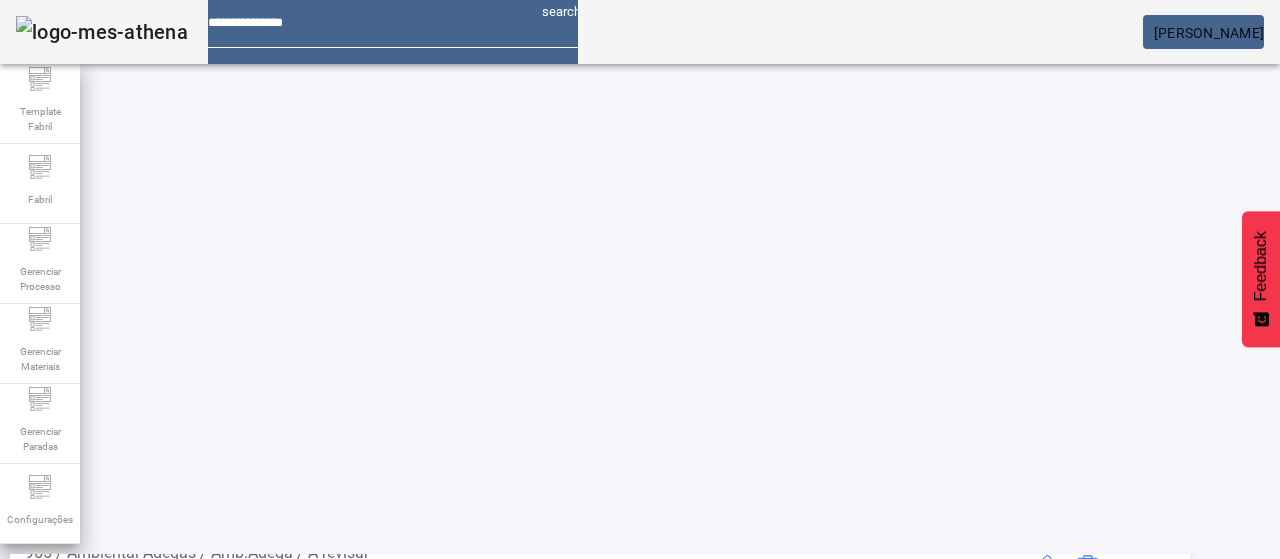 scroll, scrollTop: 314, scrollLeft: 0, axis: vertical 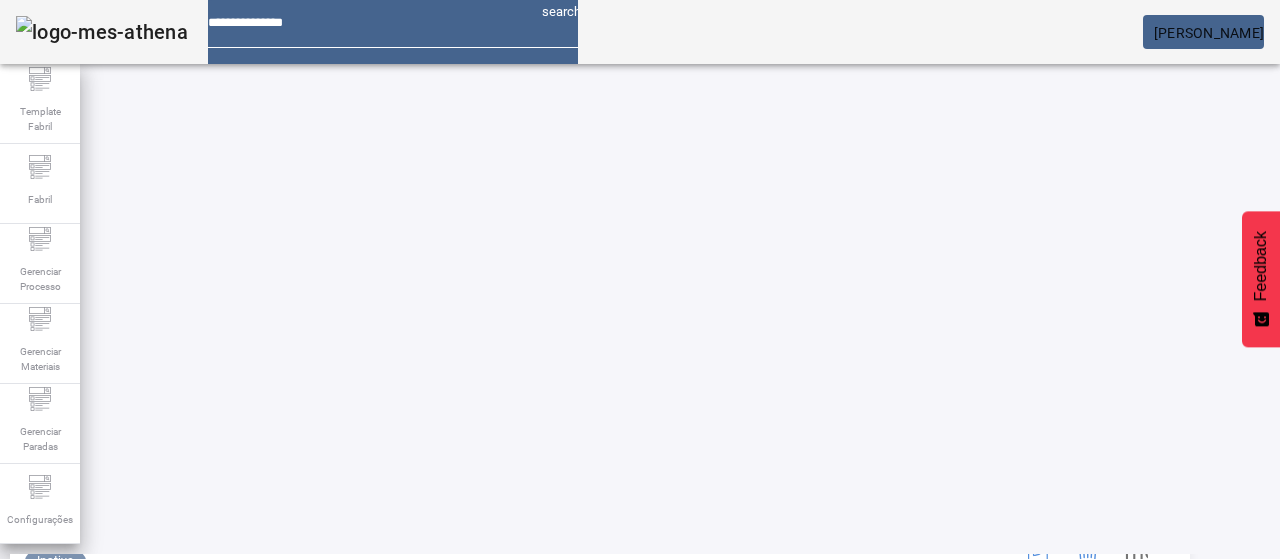 click at bounding box center [1136, 732] 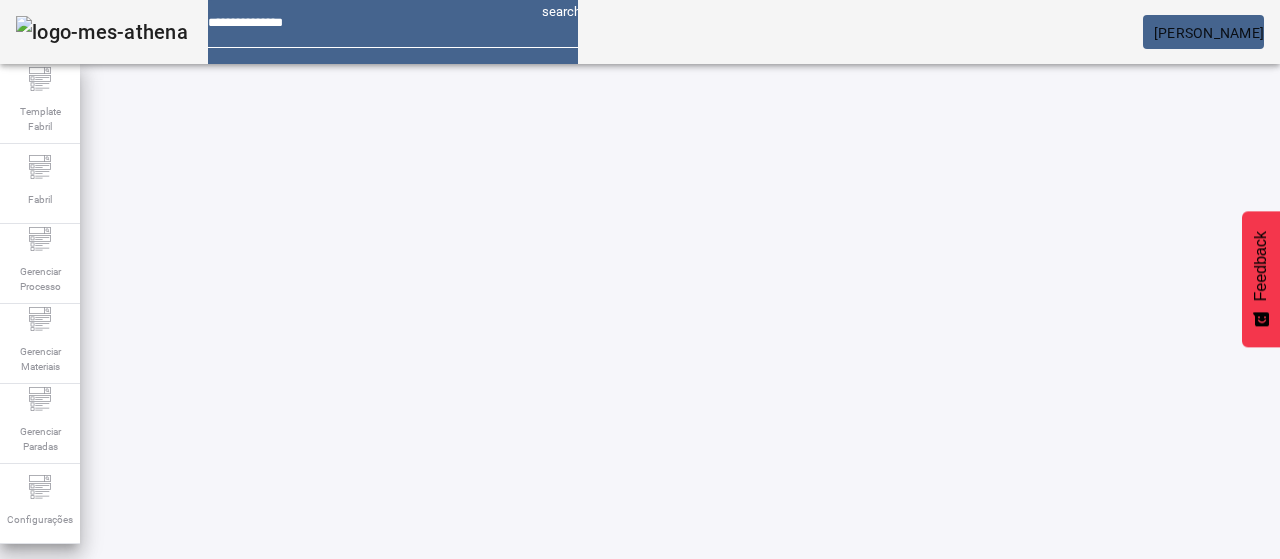click at bounding box center (147, 670) 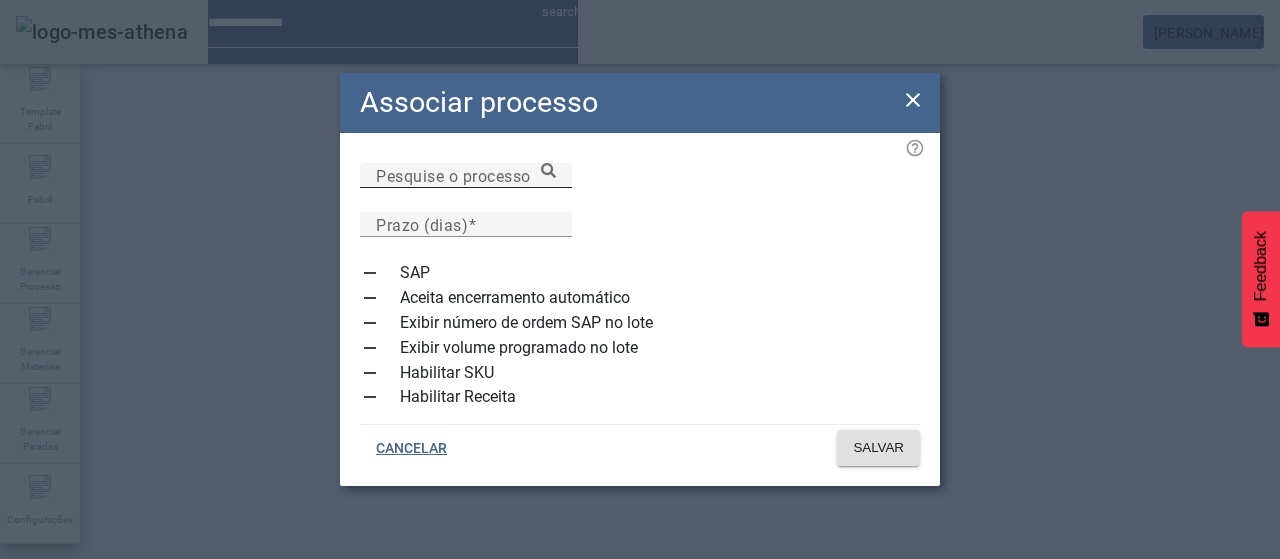 click on "Pesquise o processo" at bounding box center [453, 175] 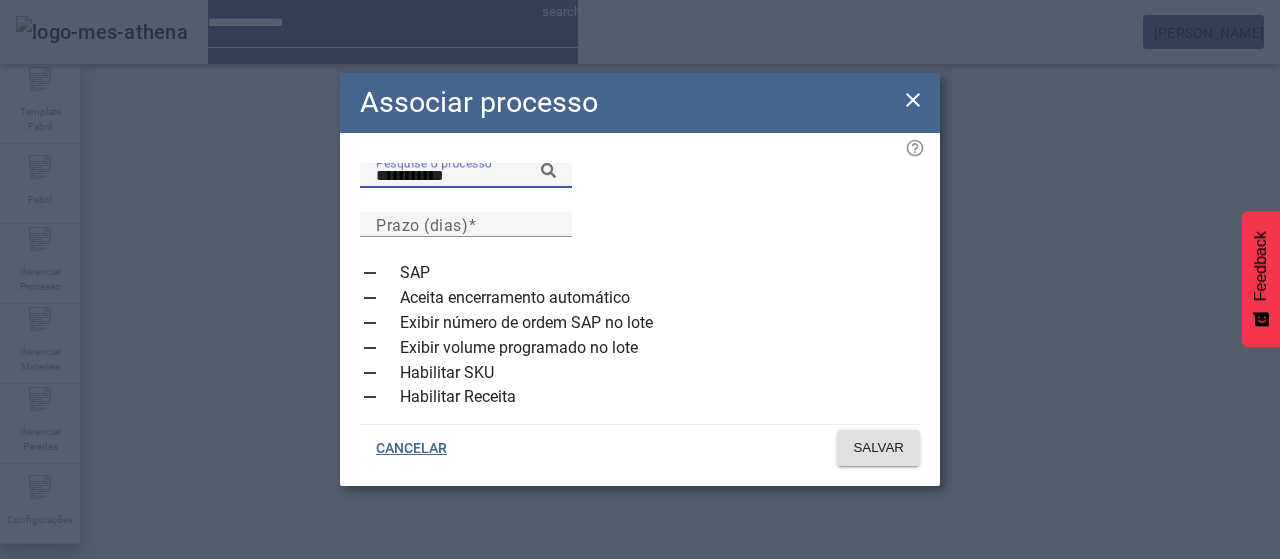 type on "**********" 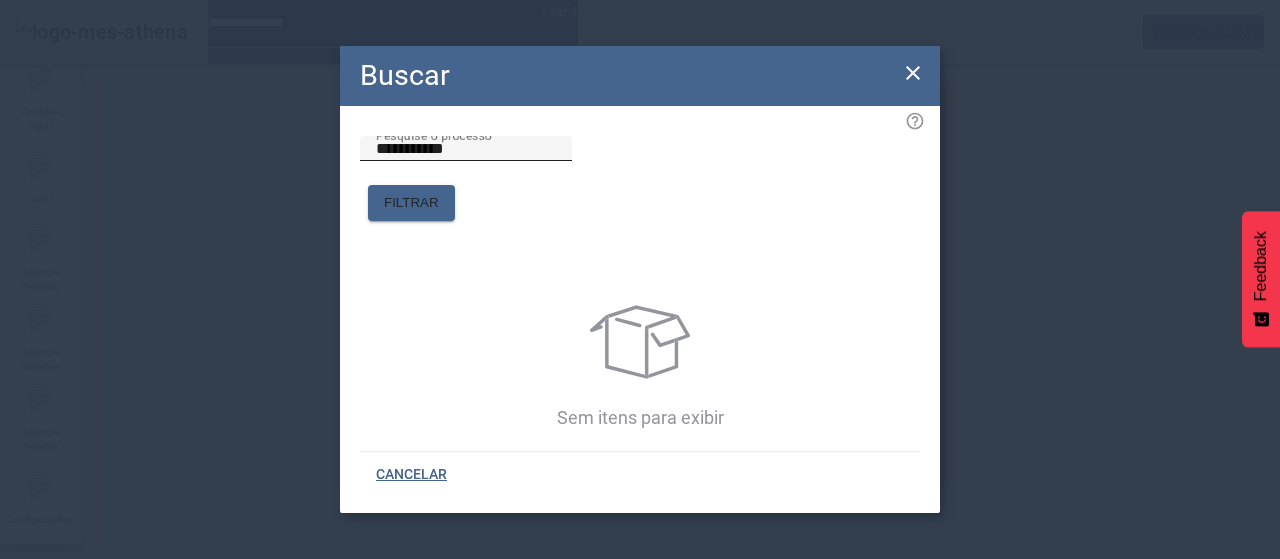 drag, startPoint x: 426, startPoint y: 179, endPoint x: 620, endPoint y: 165, distance: 194.5045 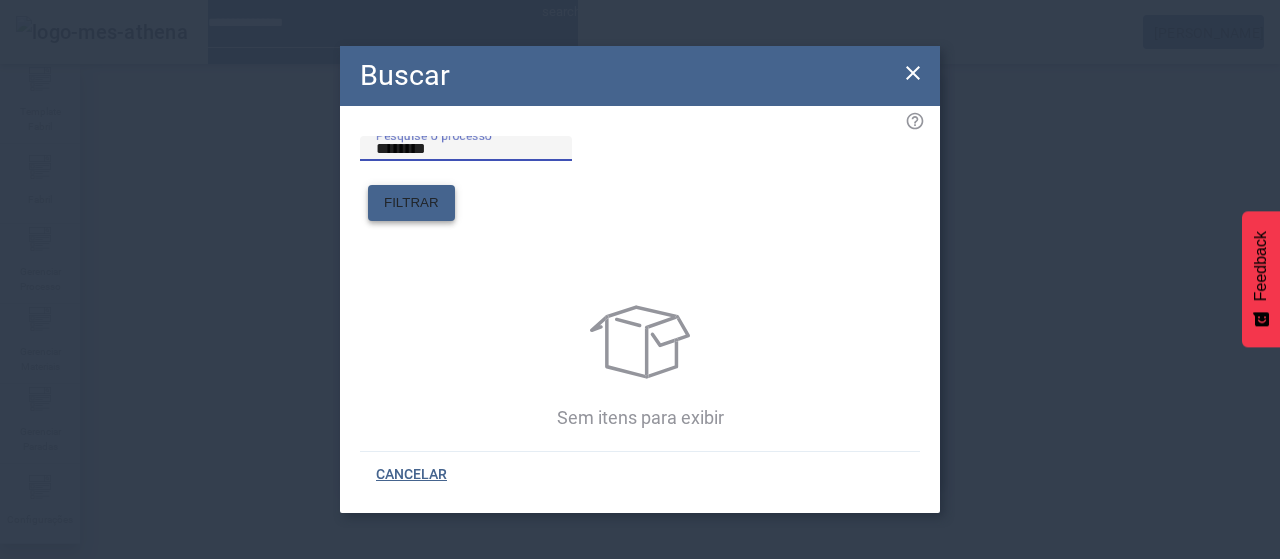 click on "FILTRAR" 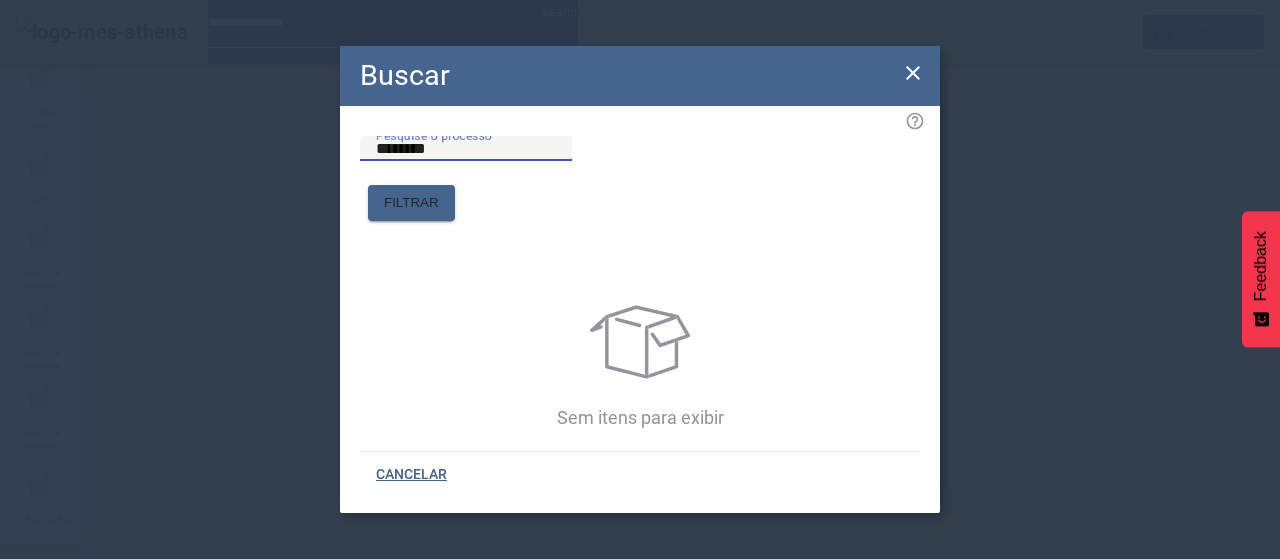 click on "********" at bounding box center (466, 149) 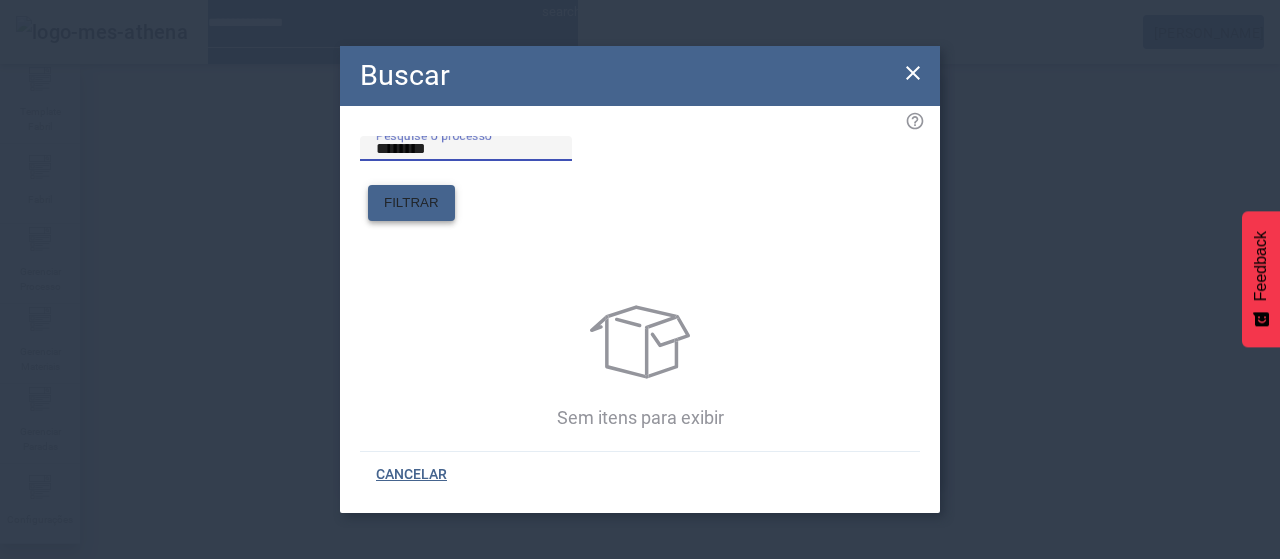 type on "********" 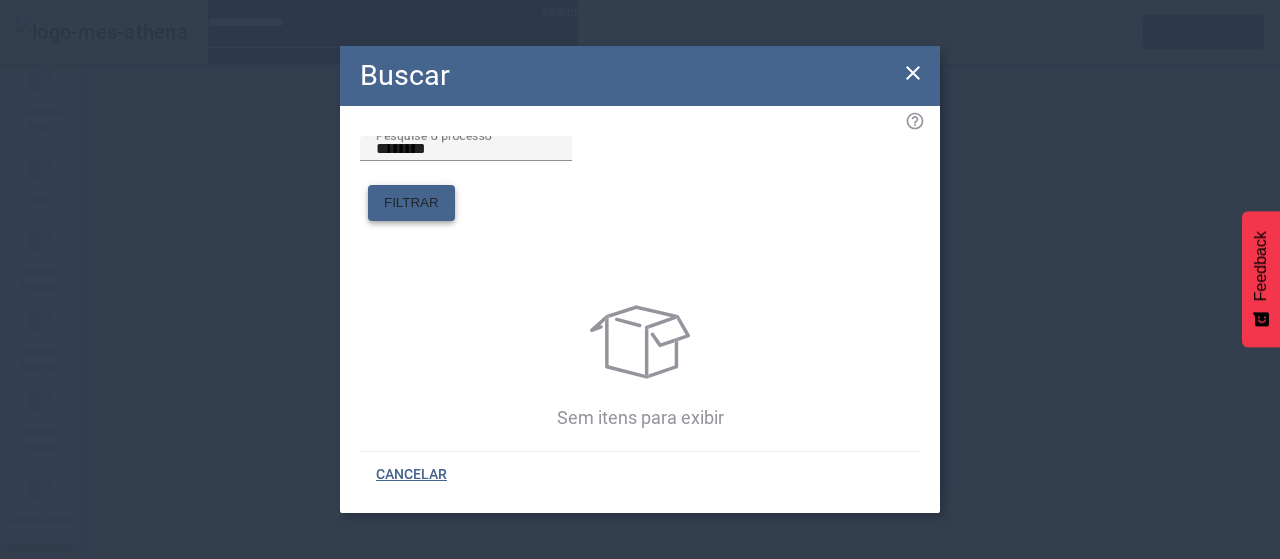 click on "FILTRAR" 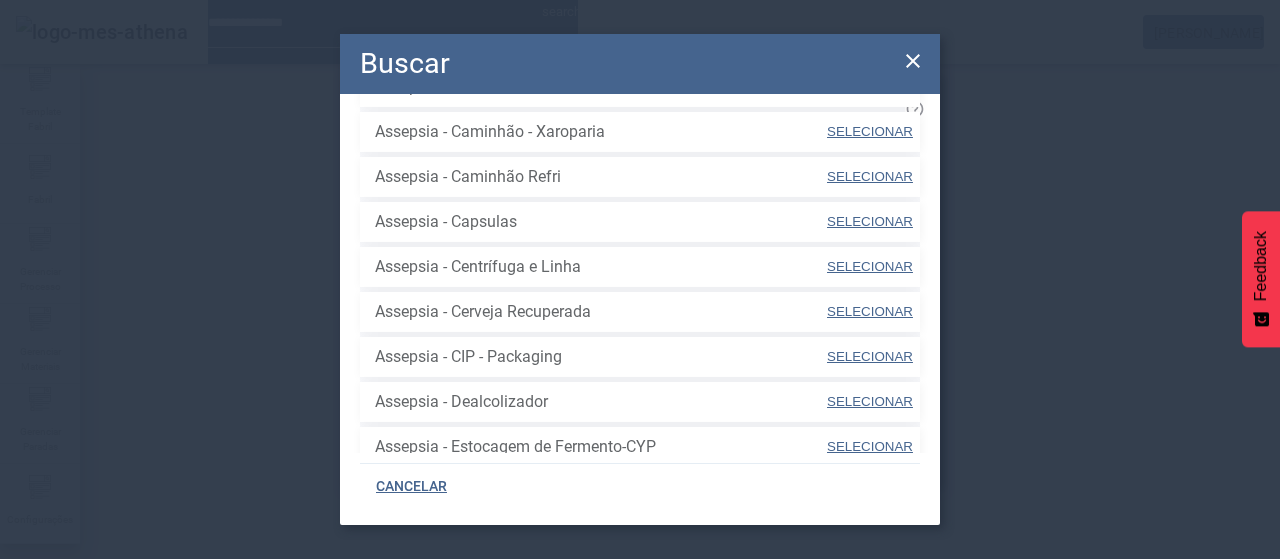 scroll, scrollTop: 700, scrollLeft: 0, axis: vertical 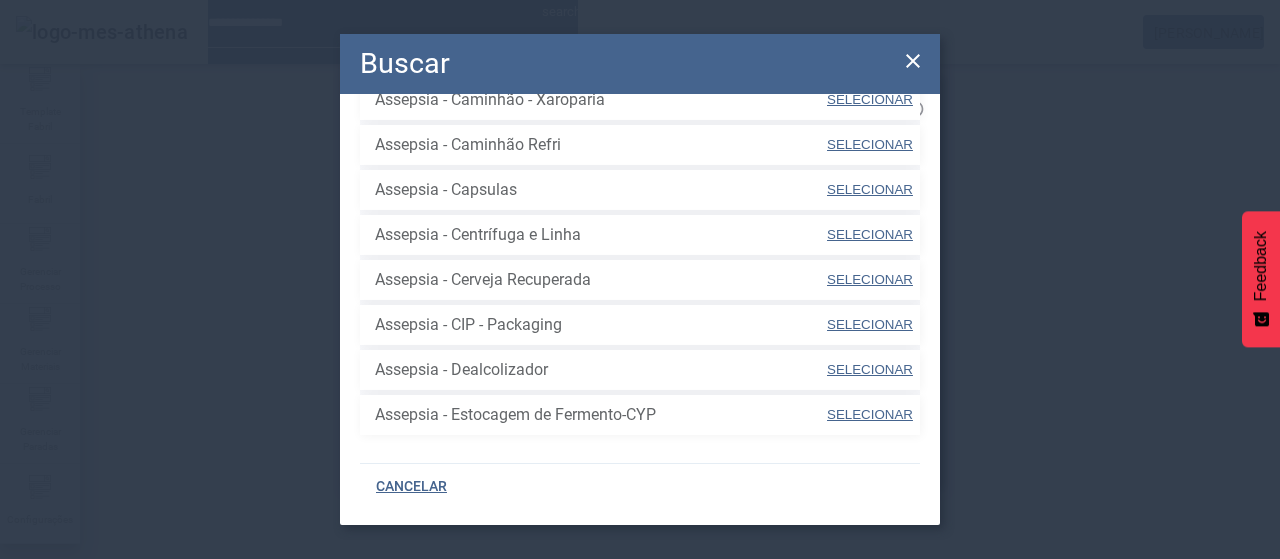click on "SELECIONAR" at bounding box center (870, 279) 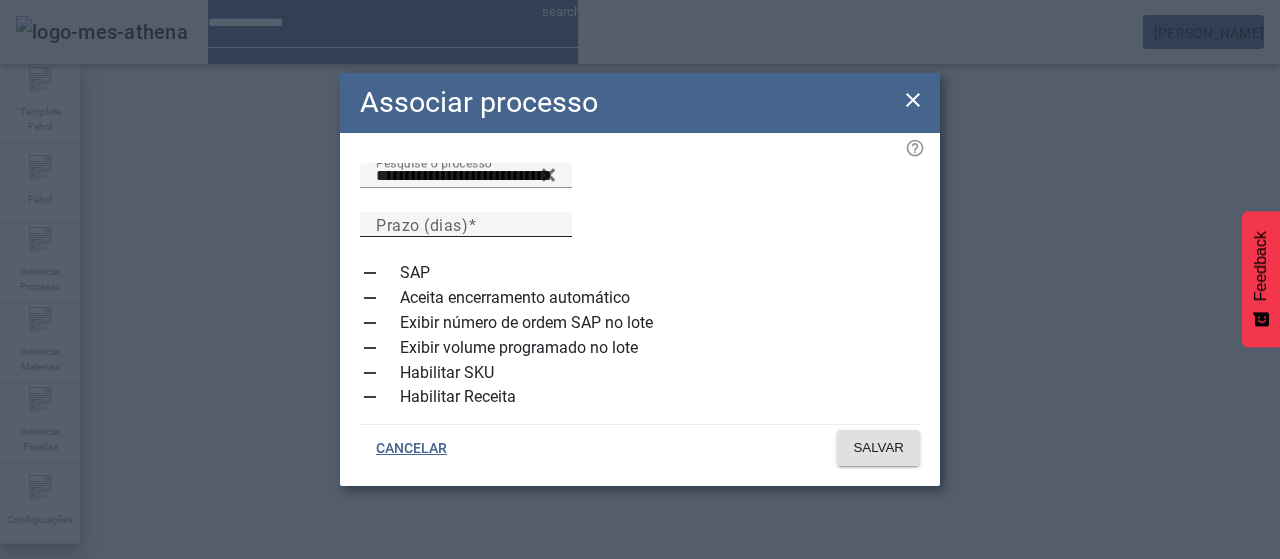 drag, startPoint x: 832, startPoint y: 195, endPoint x: 834, endPoint y: 208, distance: 13.152946 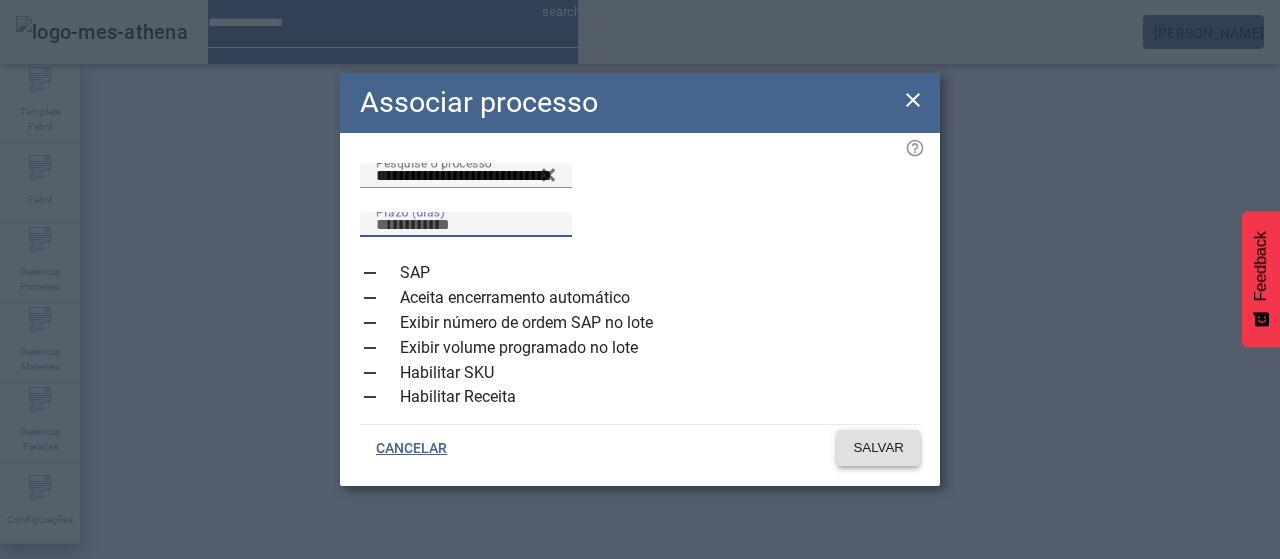 type on "**" 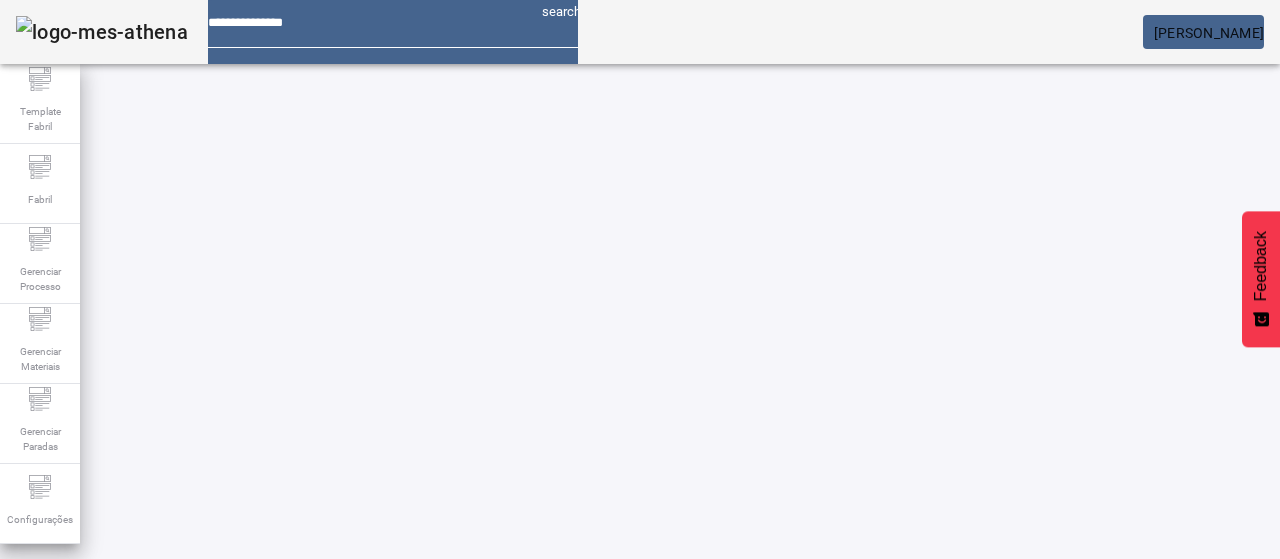 click at bounding box center (572, 743) 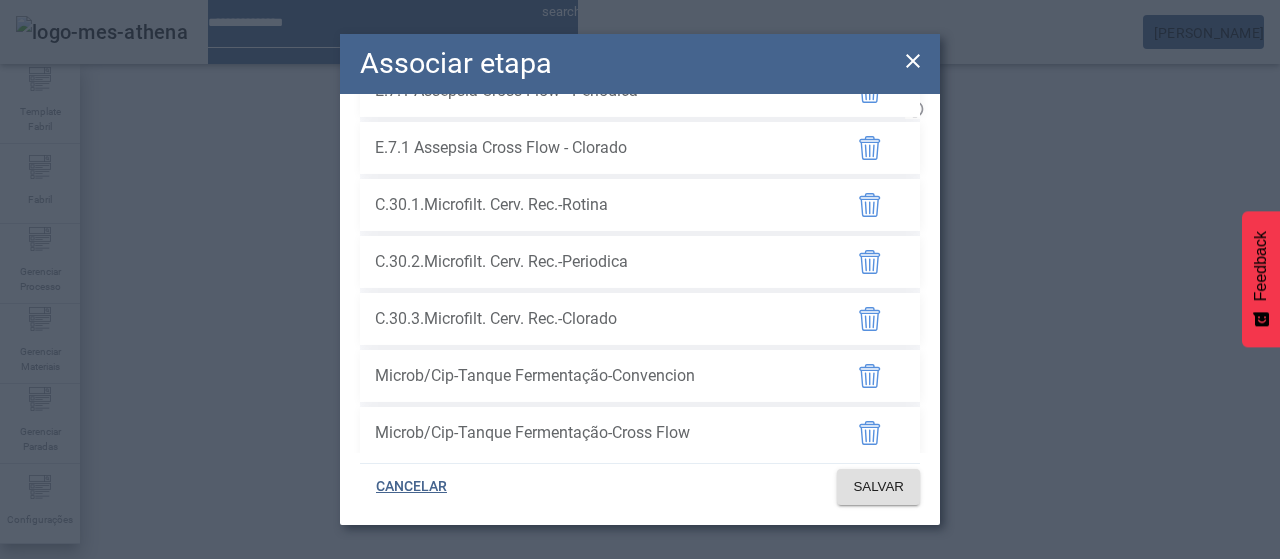 scroll, scrollTop: 1054, scrollLeft: 0, axis: vertical 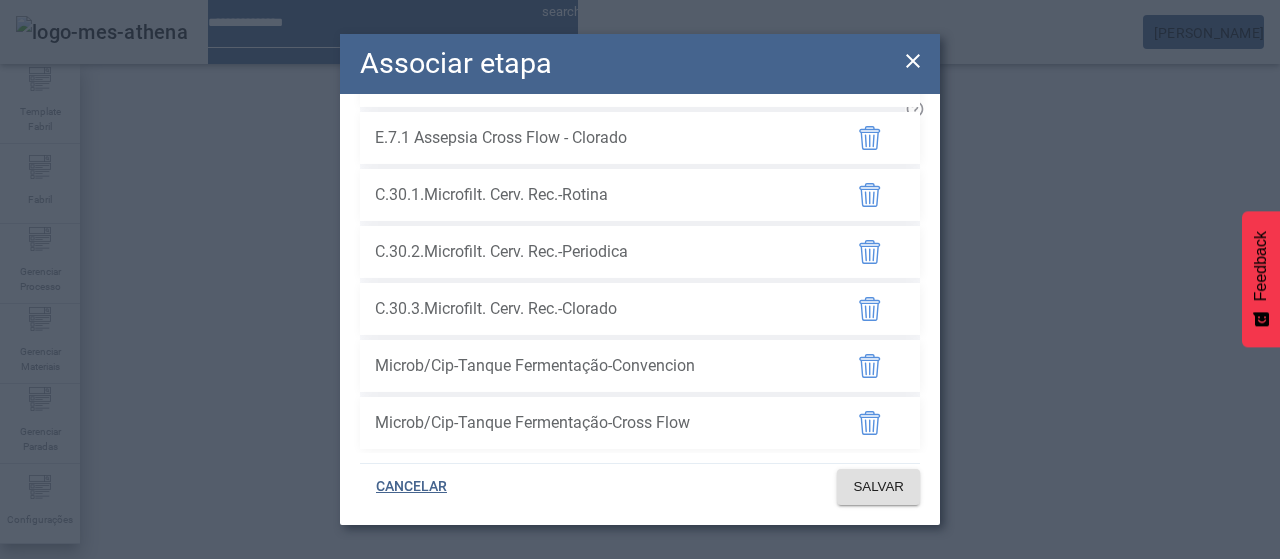 drag, startPoint x: 908, startPoint y: 59, endPoint x: 898, endPoint y: 65, distance: 11.661903 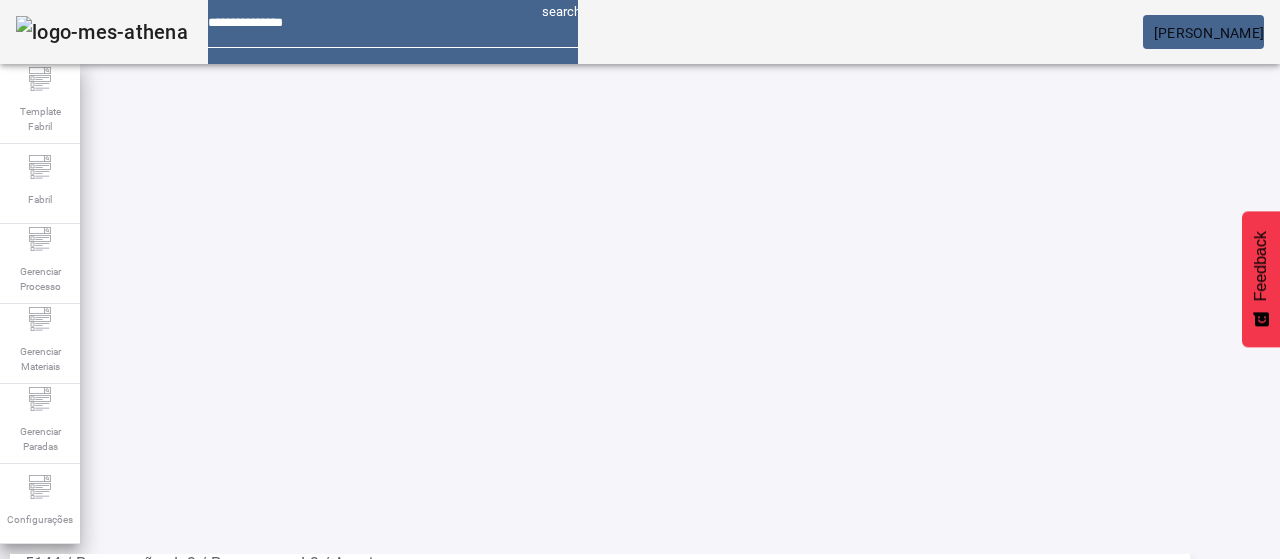scroll, scrollTop: 0, scrollLeft: 0, axis: both 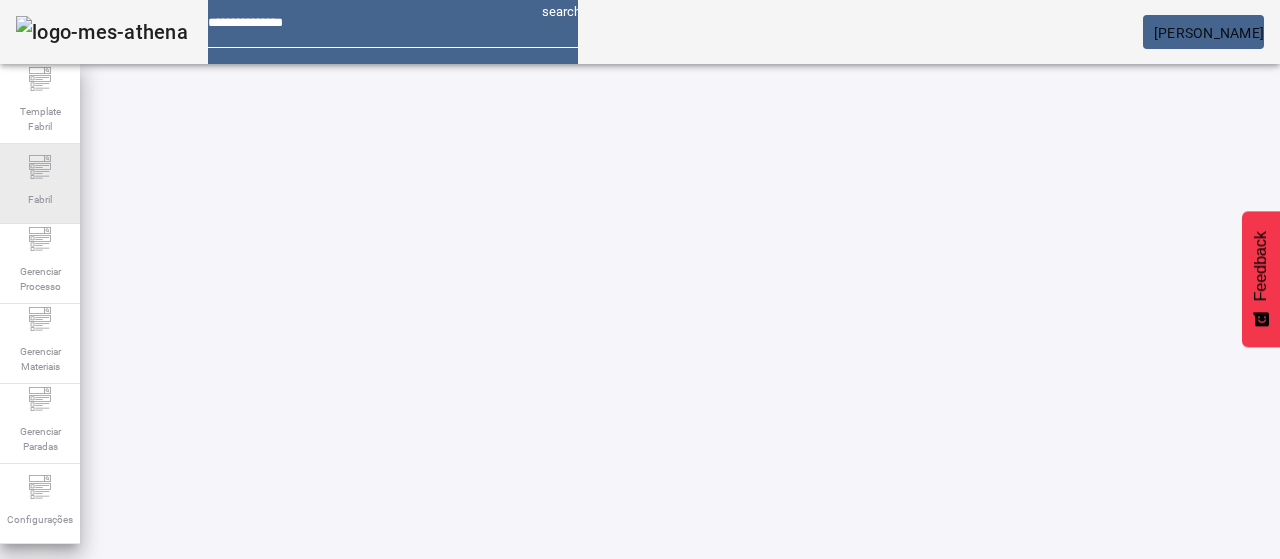 click on "Fabril" 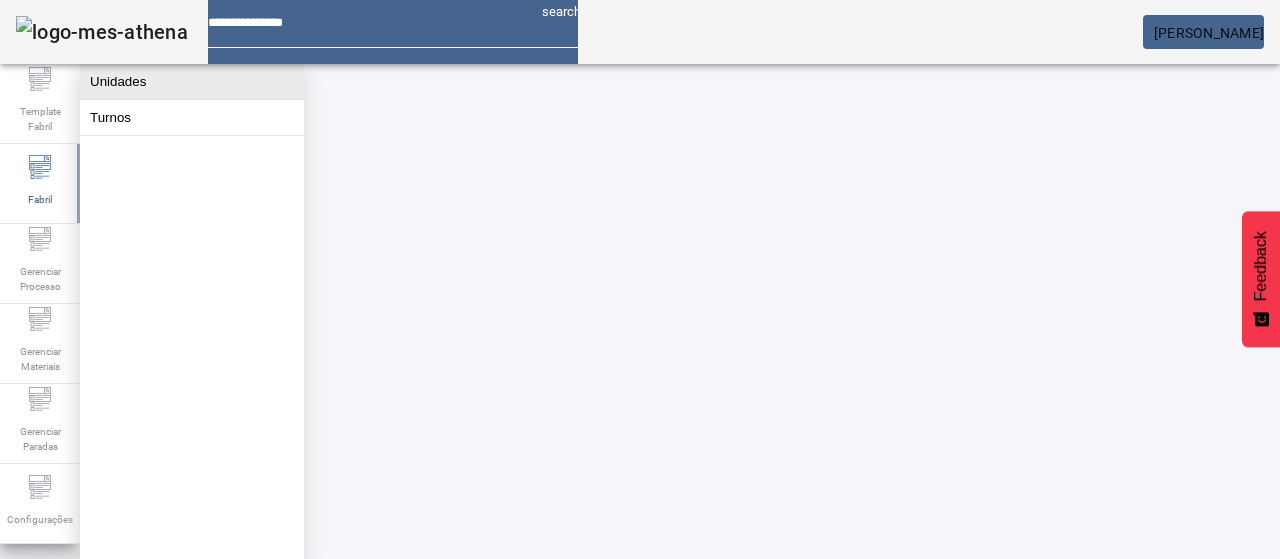 click on "Unidades" 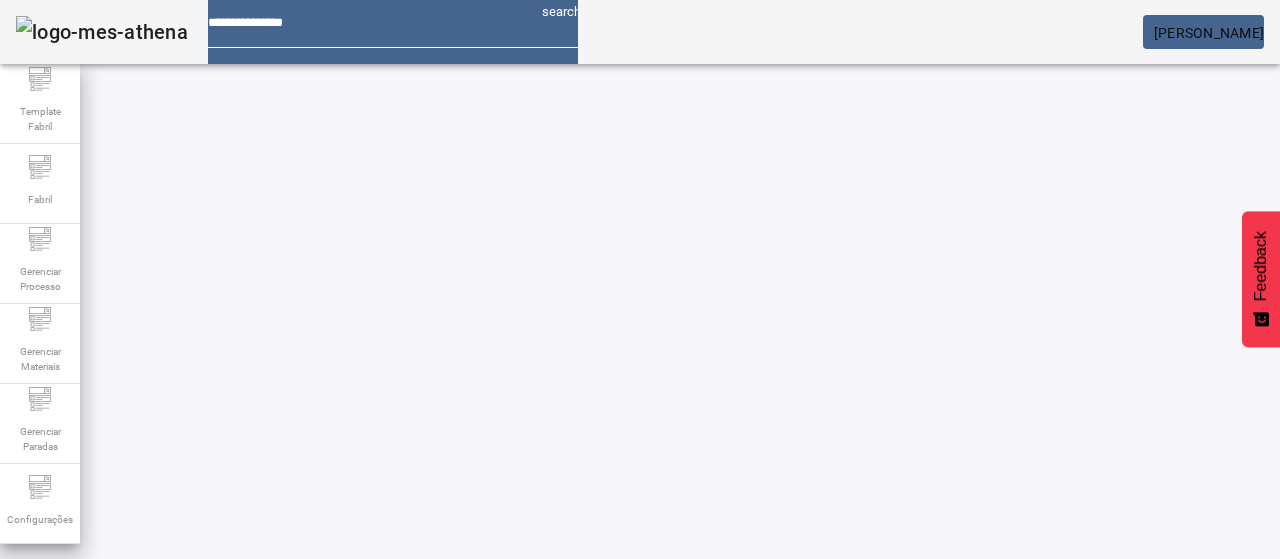 click on "ABRIR FILTROS" 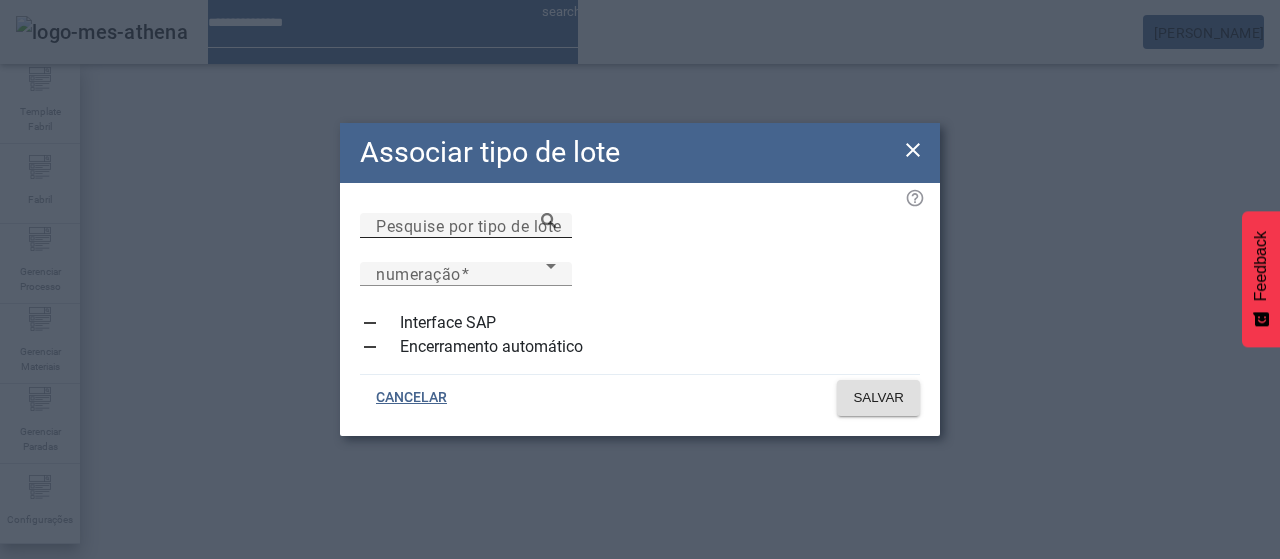 click on "Pesquise por tipo de lote" at bounding box center (466, 226) 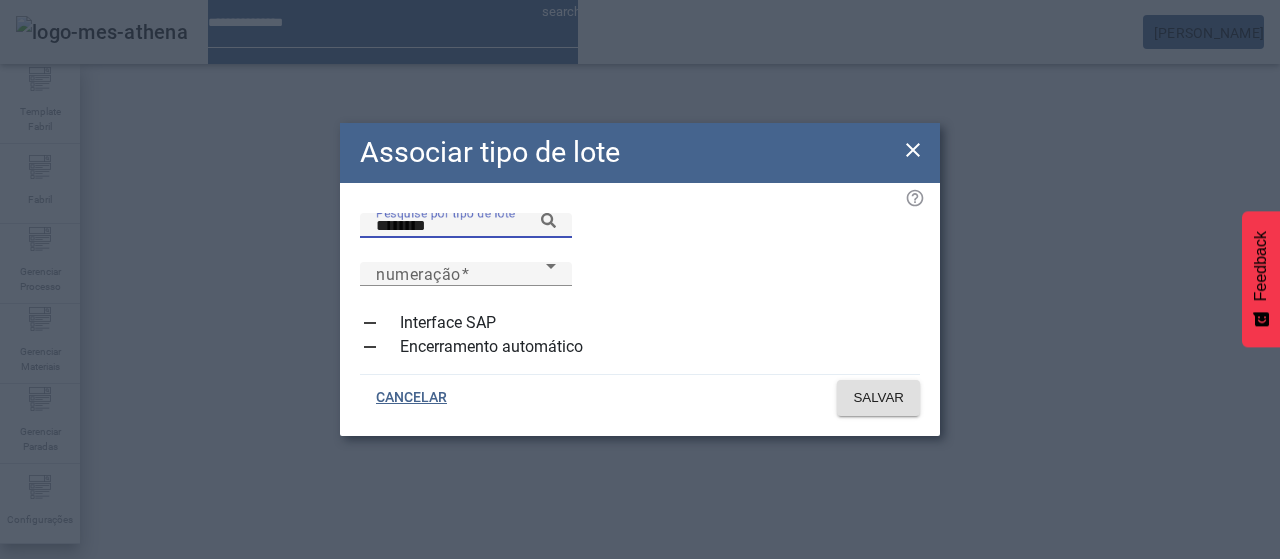 click 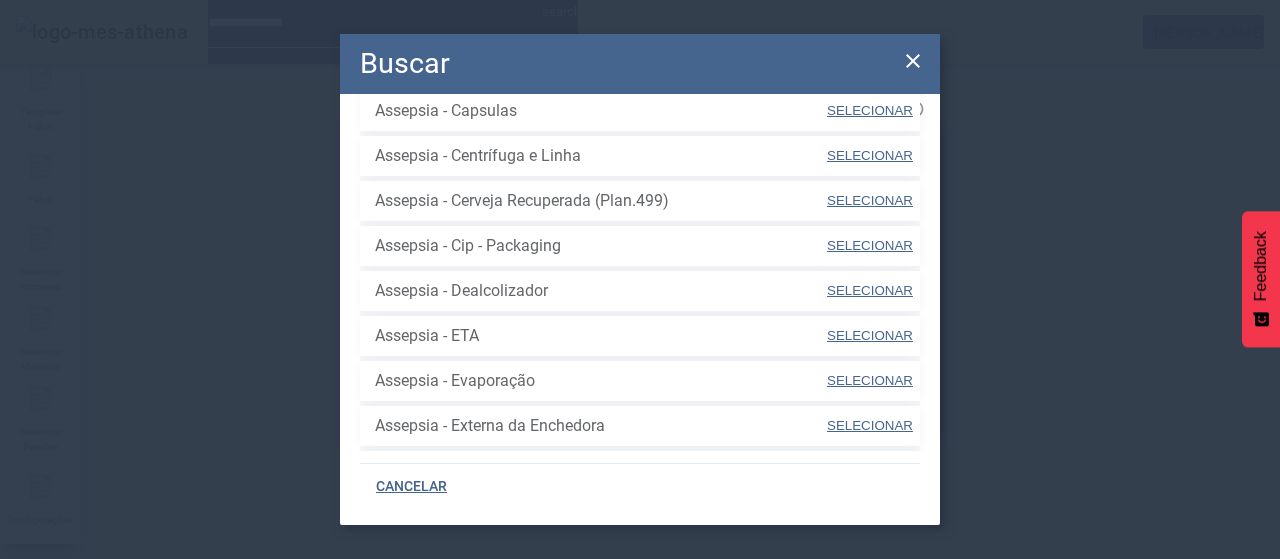 scroll, scrollTop: 600, scrollLeft: 0, axis: vertical 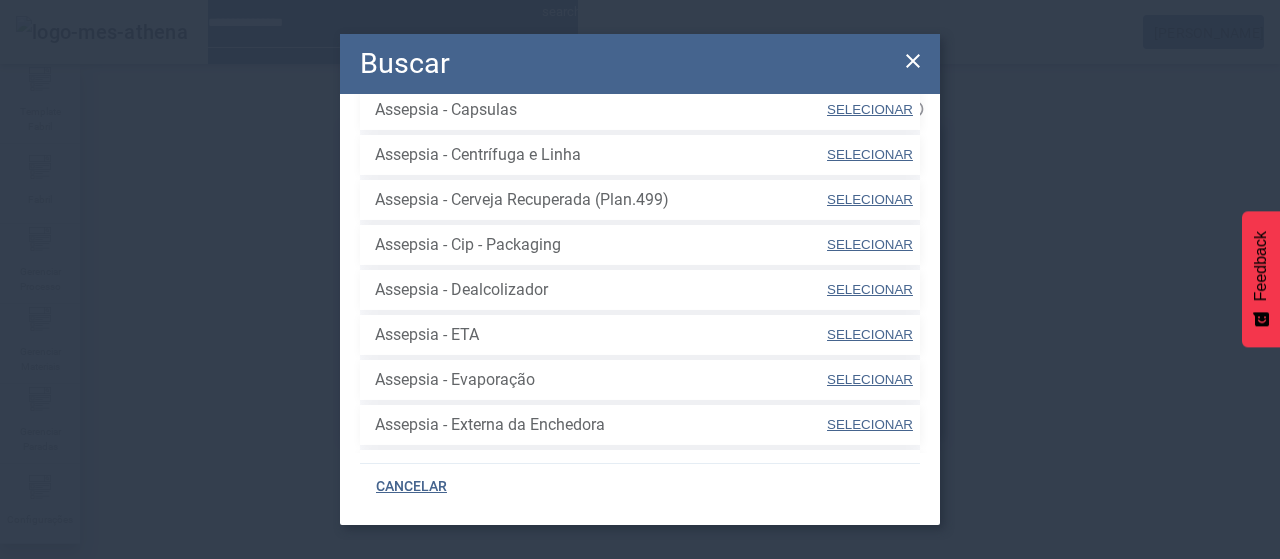 click on "SELECIONAR" at bounding box center [870, 199] 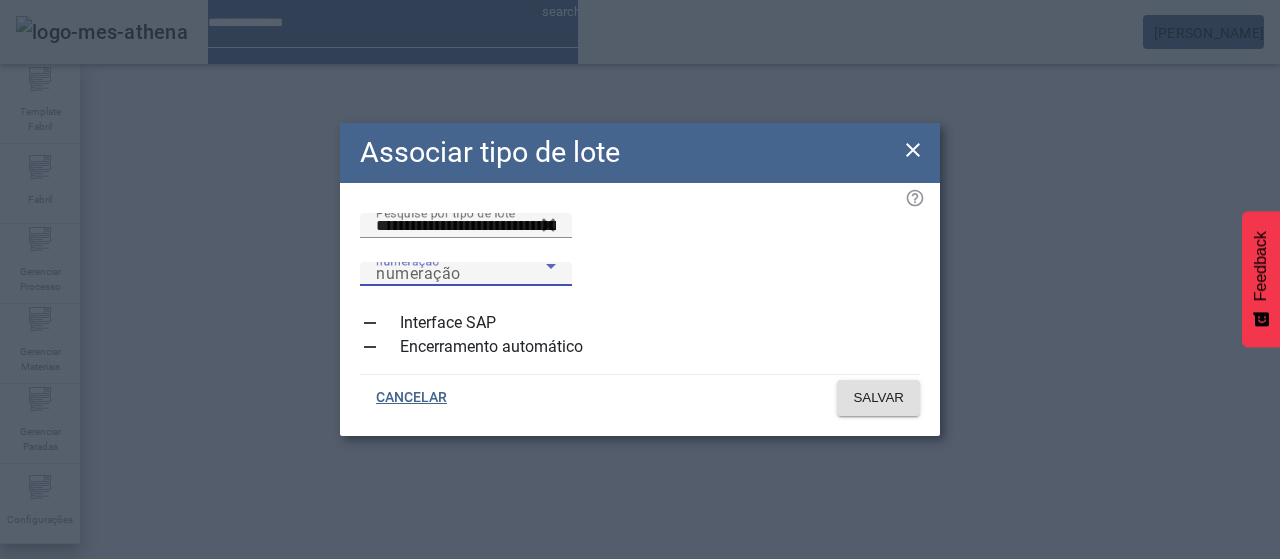 click on "numeração" at bounding box center [461, 274] 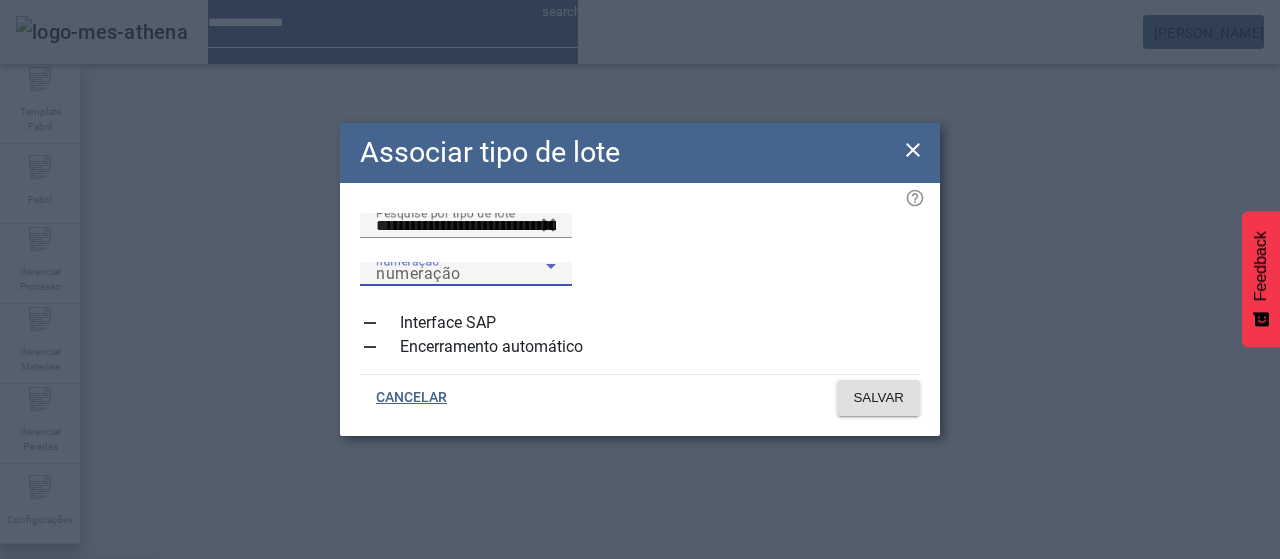 click on "Automática" at bounding box center (59, 639) 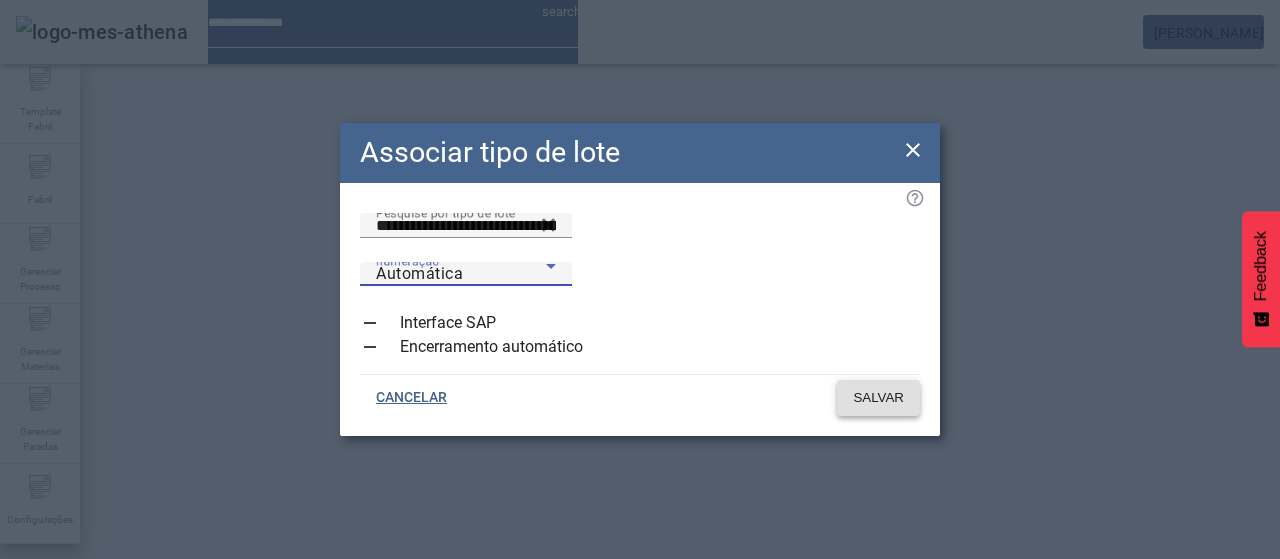 click on "SALVAR" 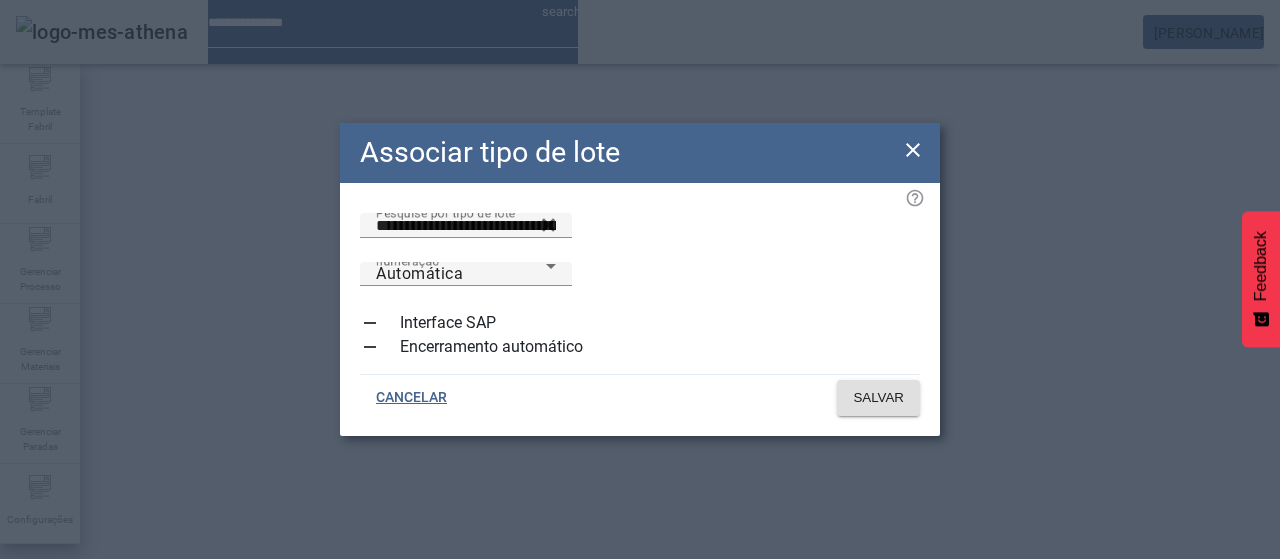 click 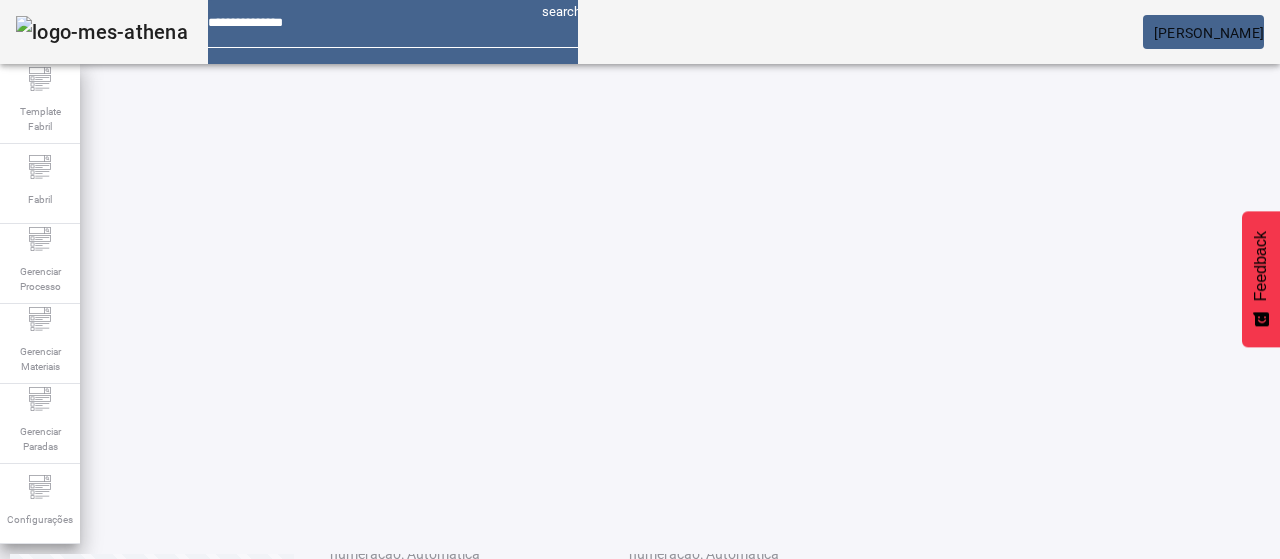 scroll, scrollTop: 160, scrollLeft: 0, axis: vertical 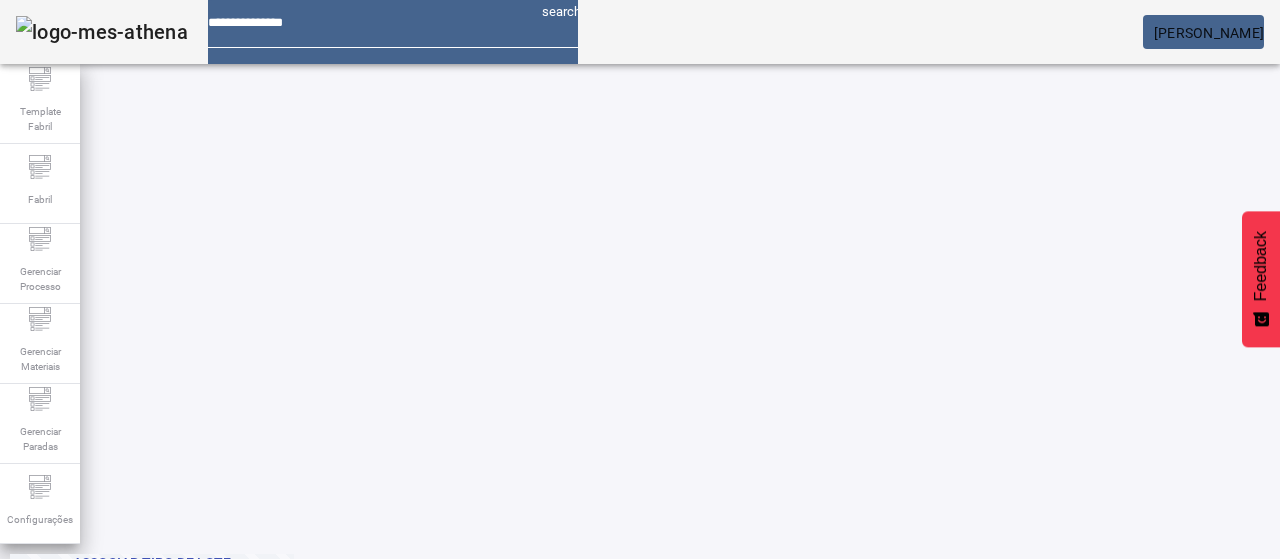 click on "2" 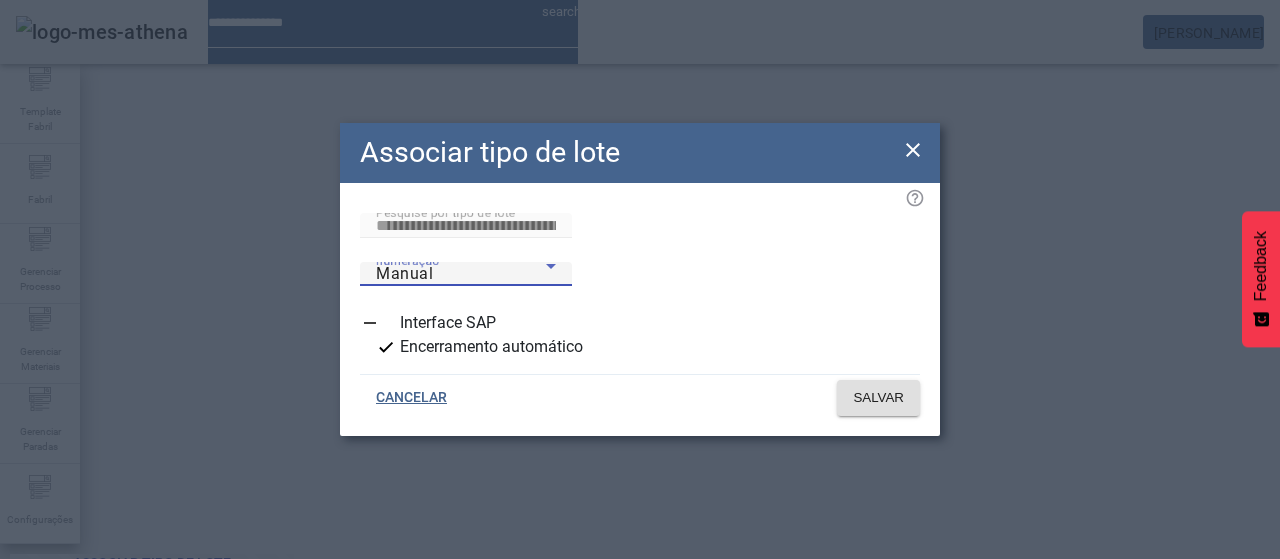 click on "Manual" at bounding box center (461, 274) 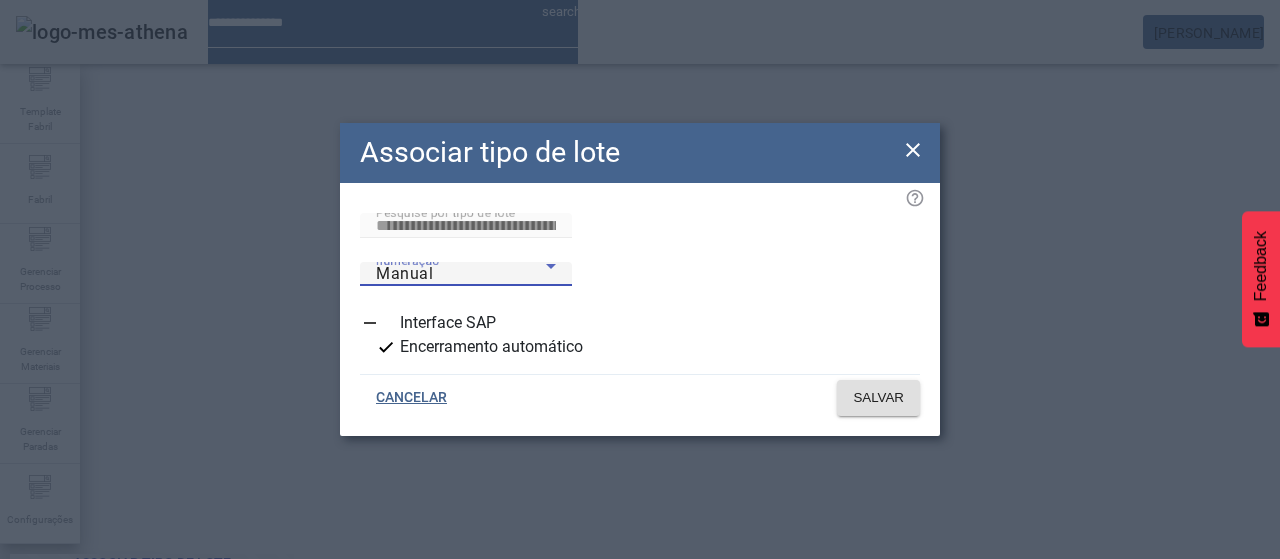 click on "Automática" at bounding box center [59, 639] 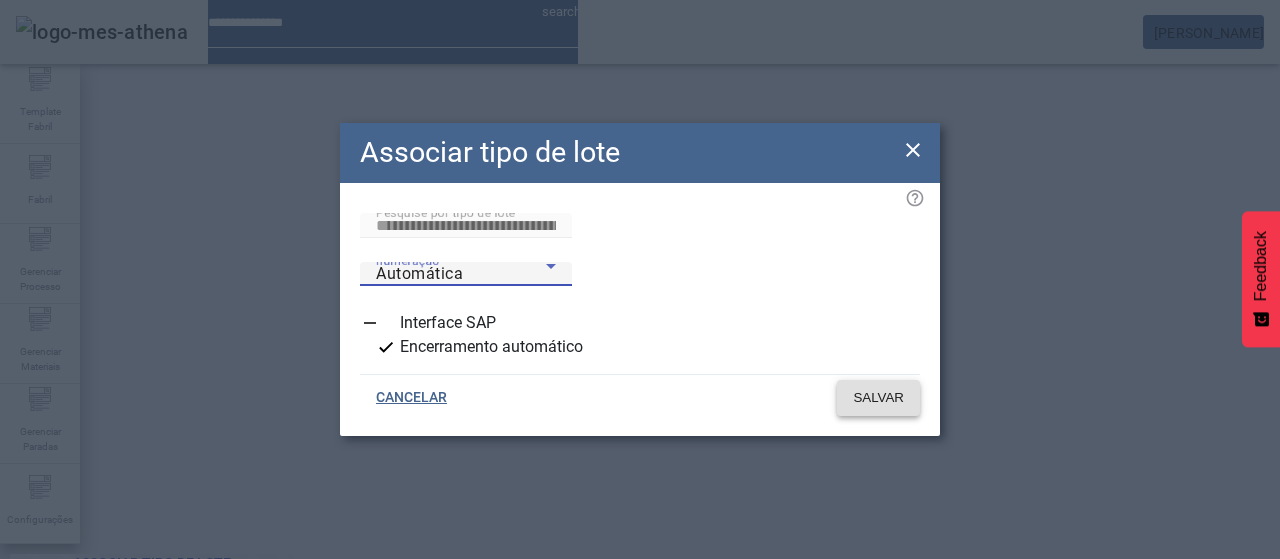 click on "SALVAR" 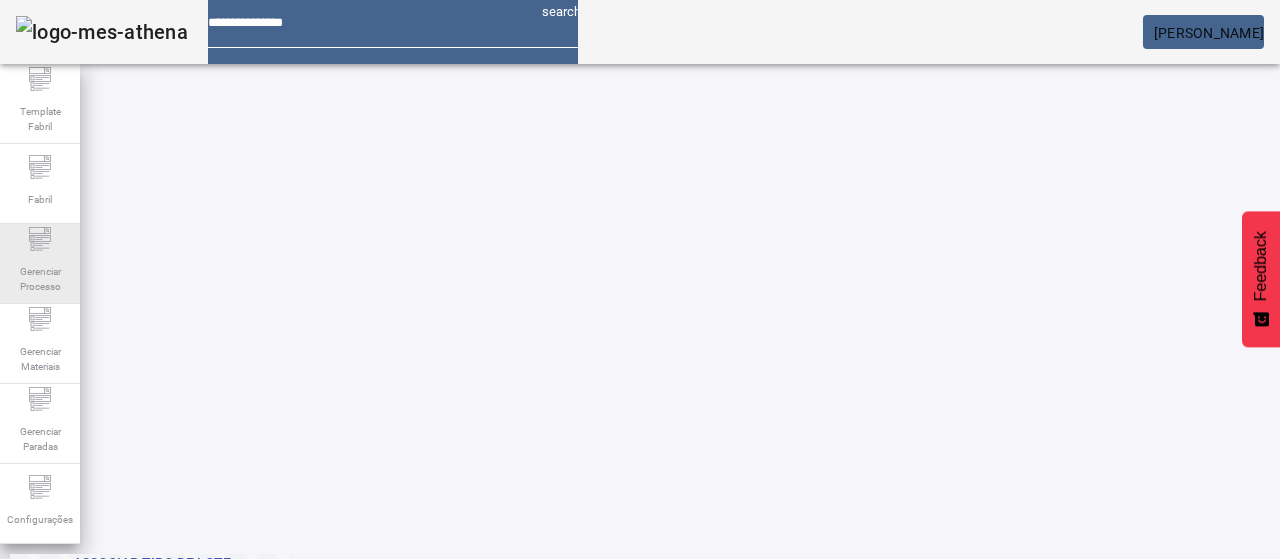 click on "Gerenciar Processo" 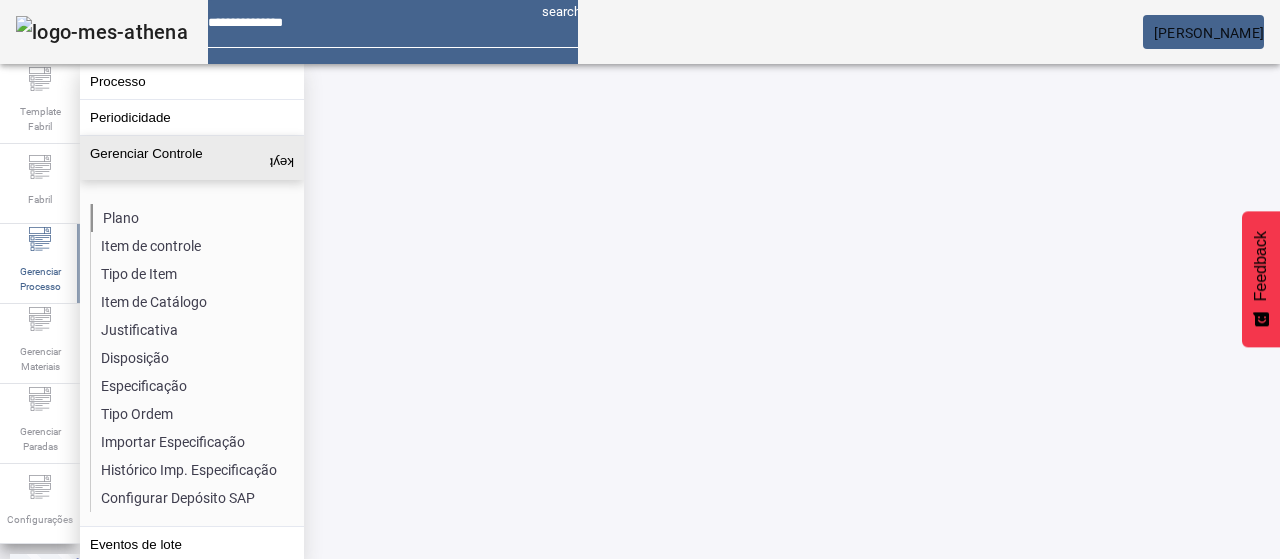 click on "Plano" 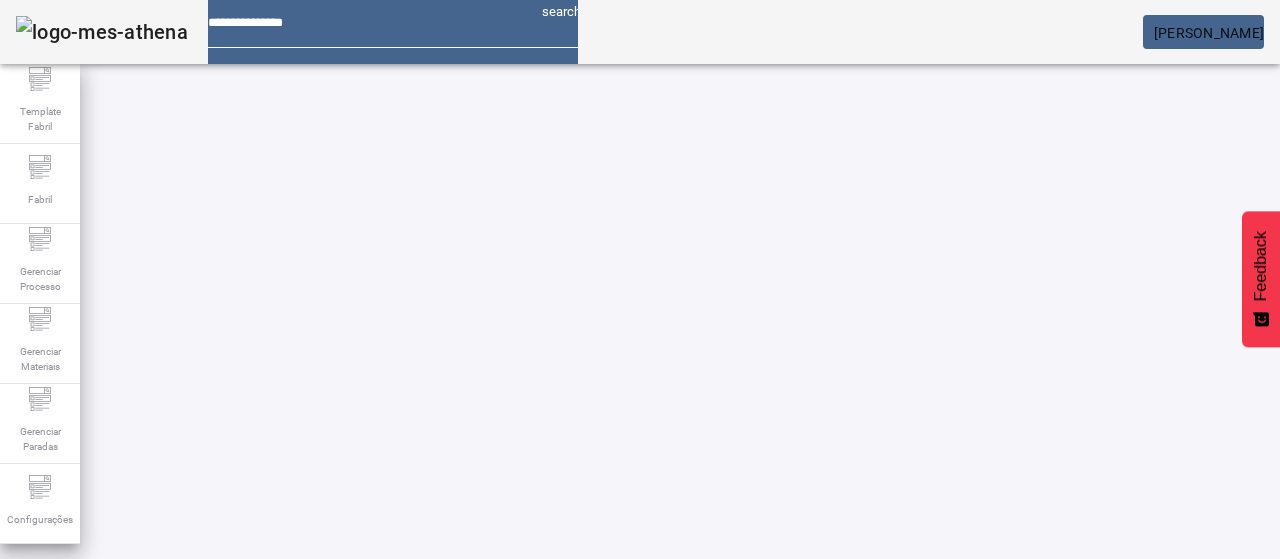 click on "ABRIR FILTROS" 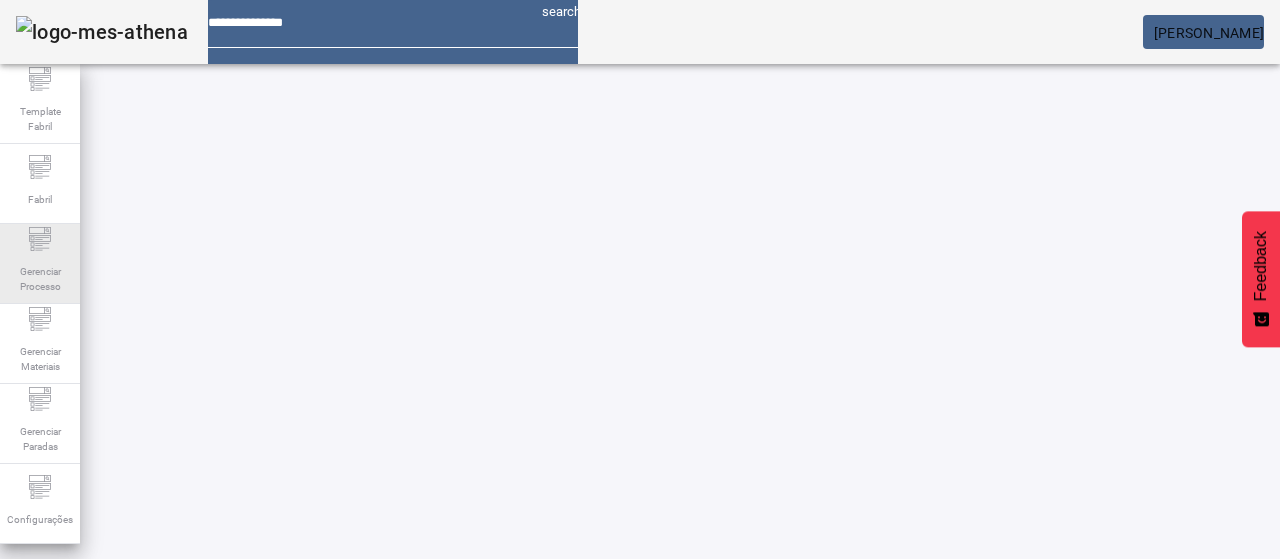 click 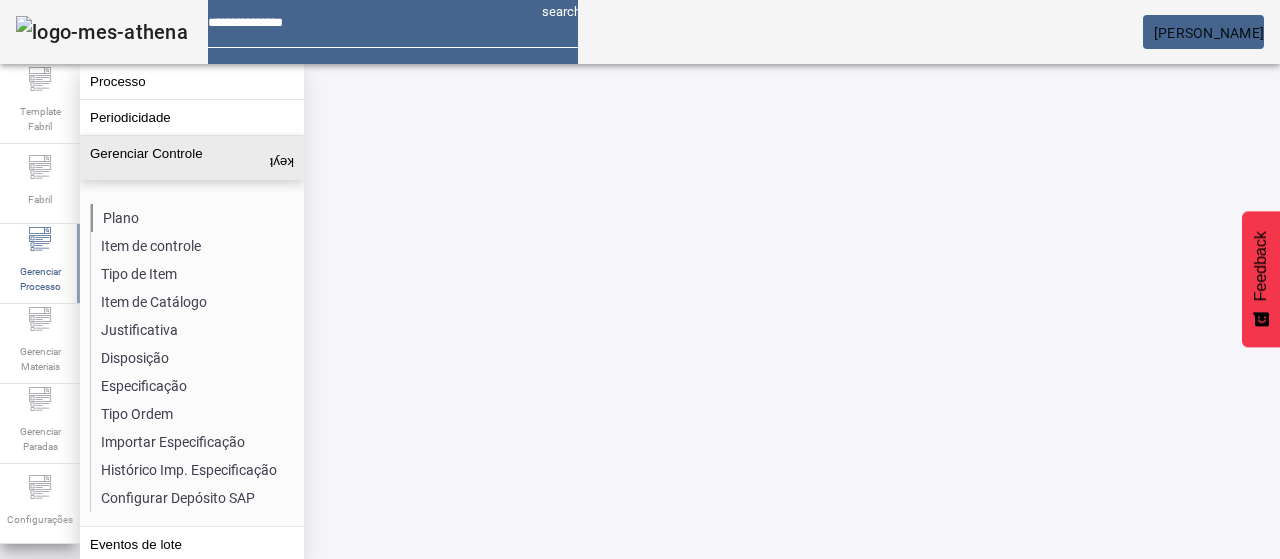 click on "Plano" 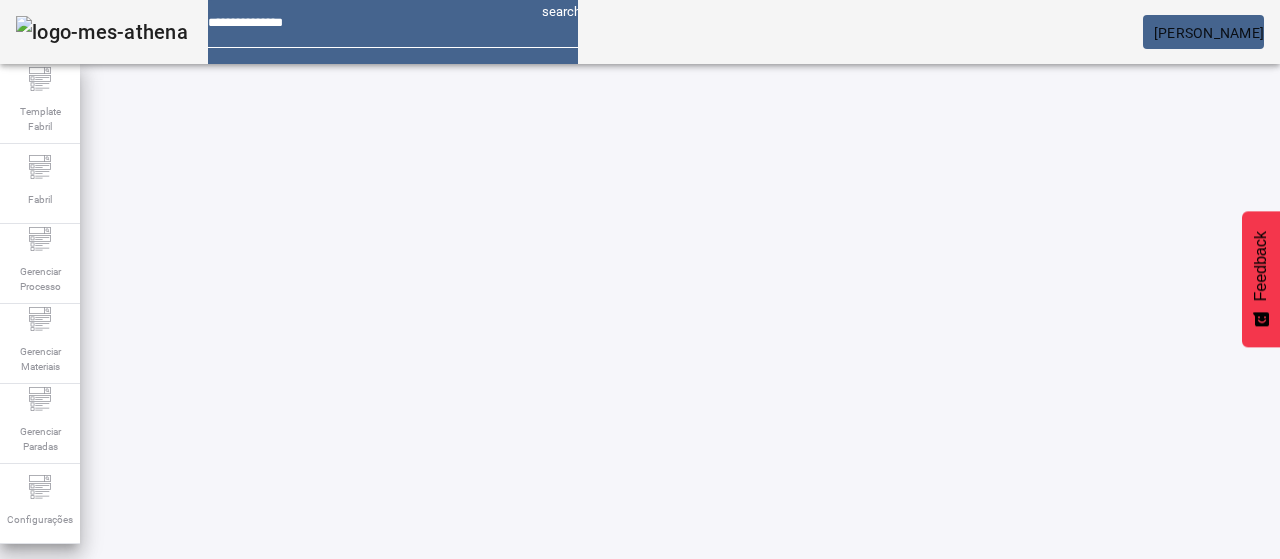 click on "ABRIR FILTROS" 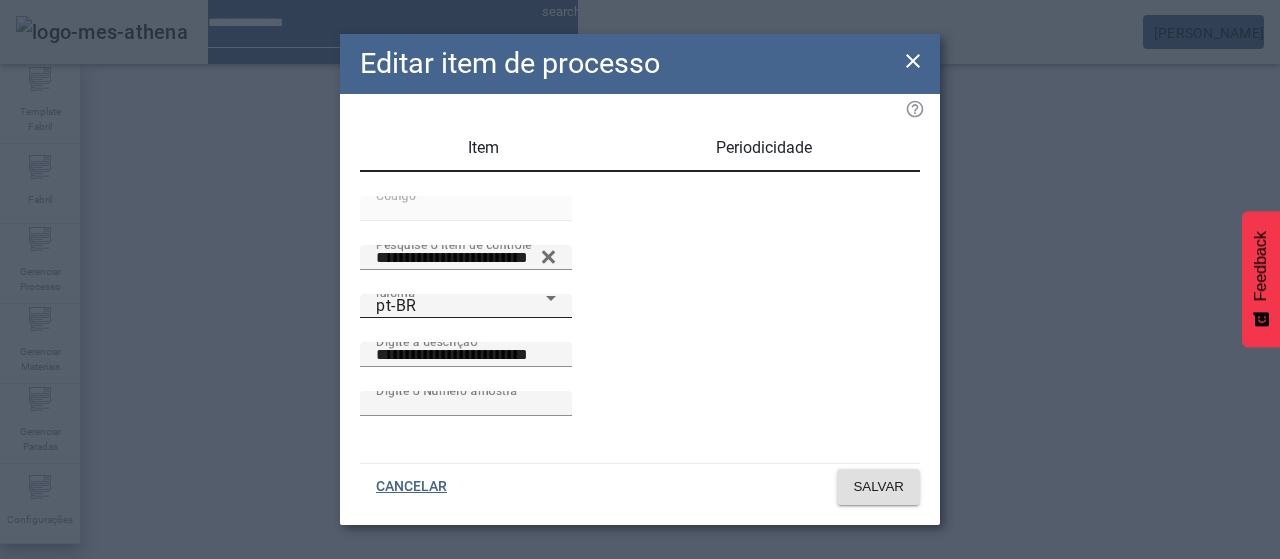 click on "pt-BR" at bounding box center [461, 306] 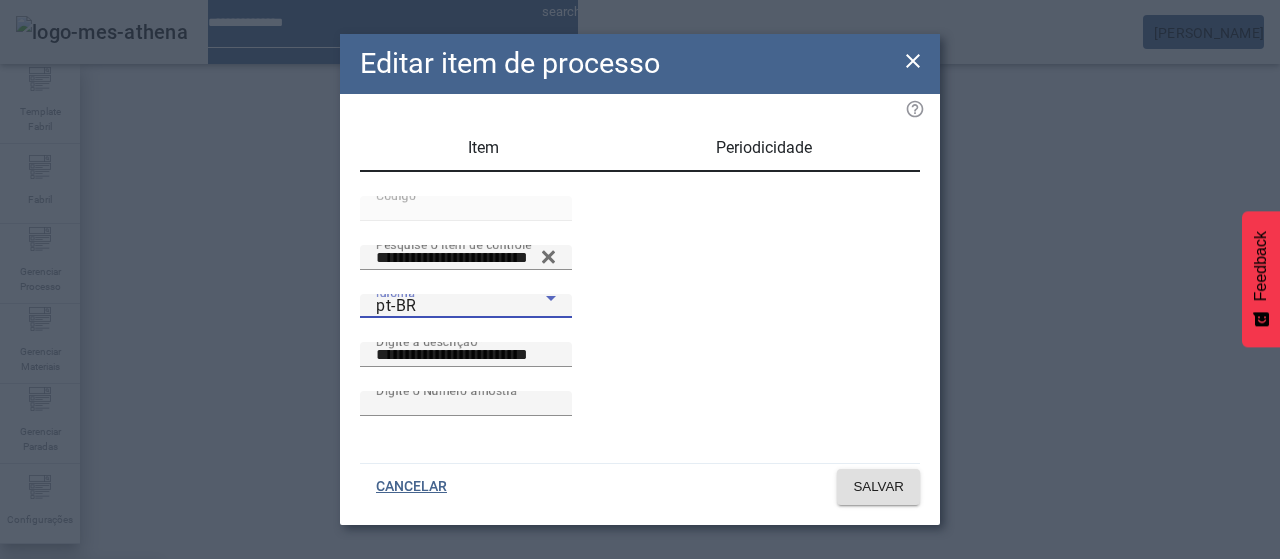 click on "es-ES" at bounding box center [81, 687] 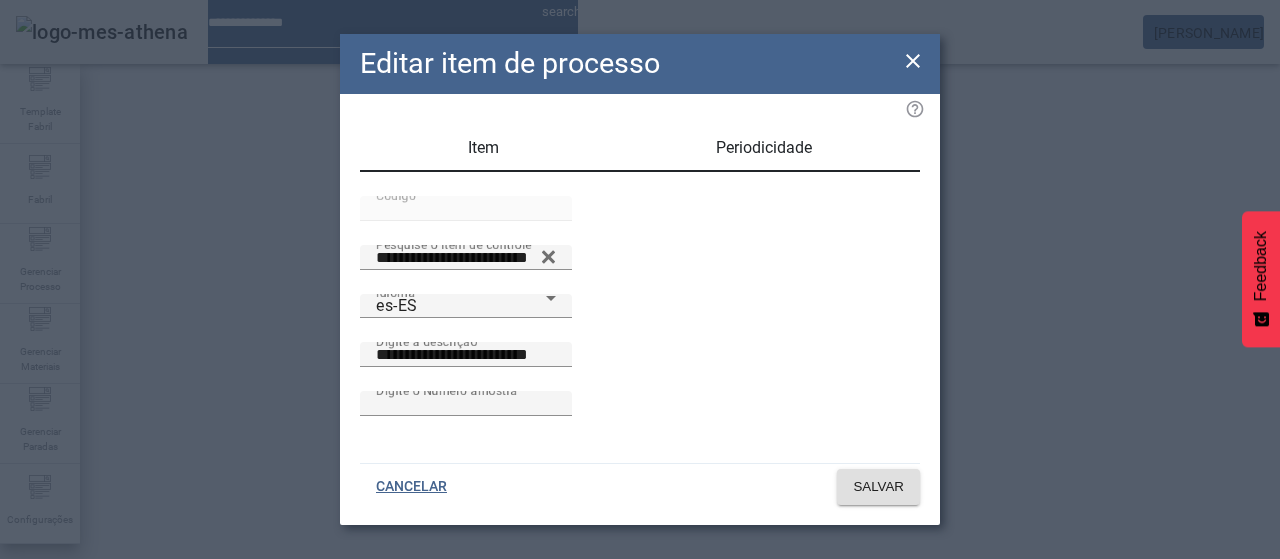 click 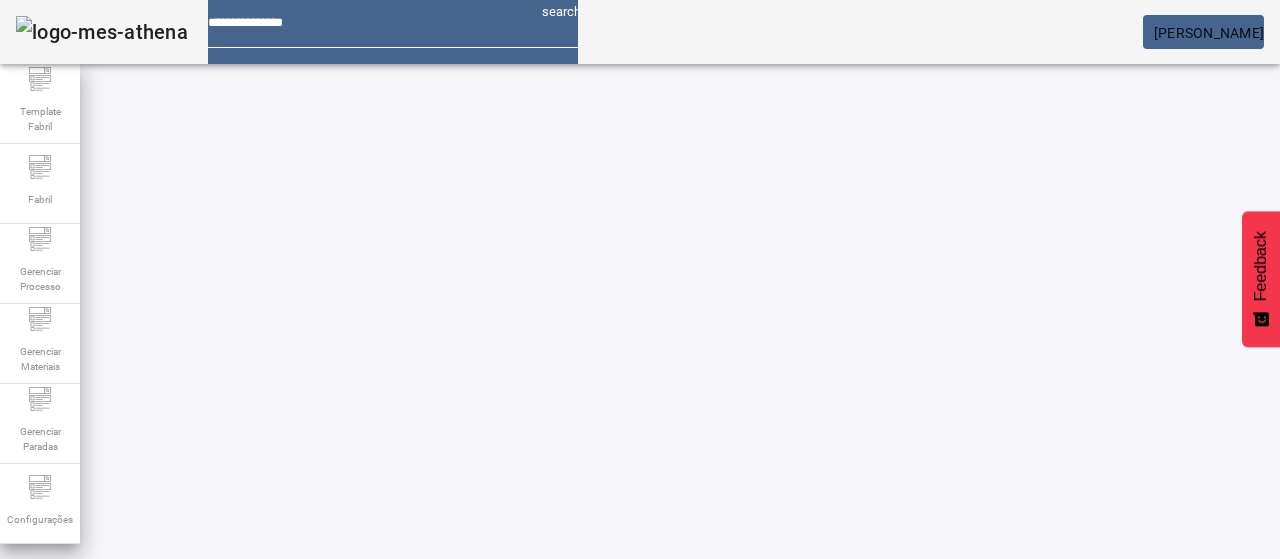 click on "EDITAR" at bounding box center (353, 864) 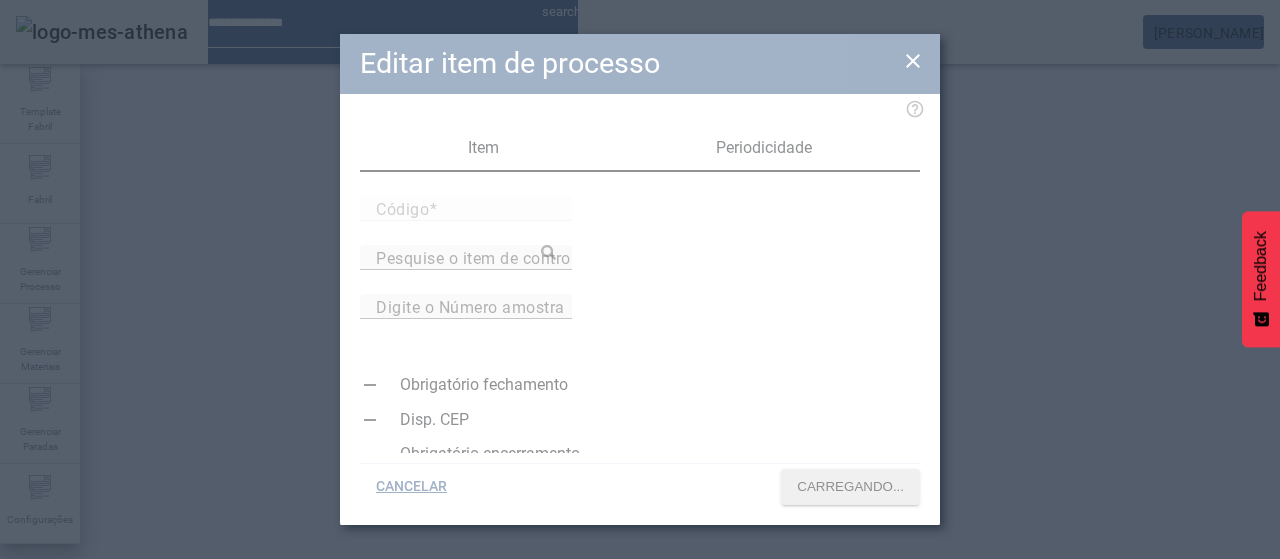 type on "*****" 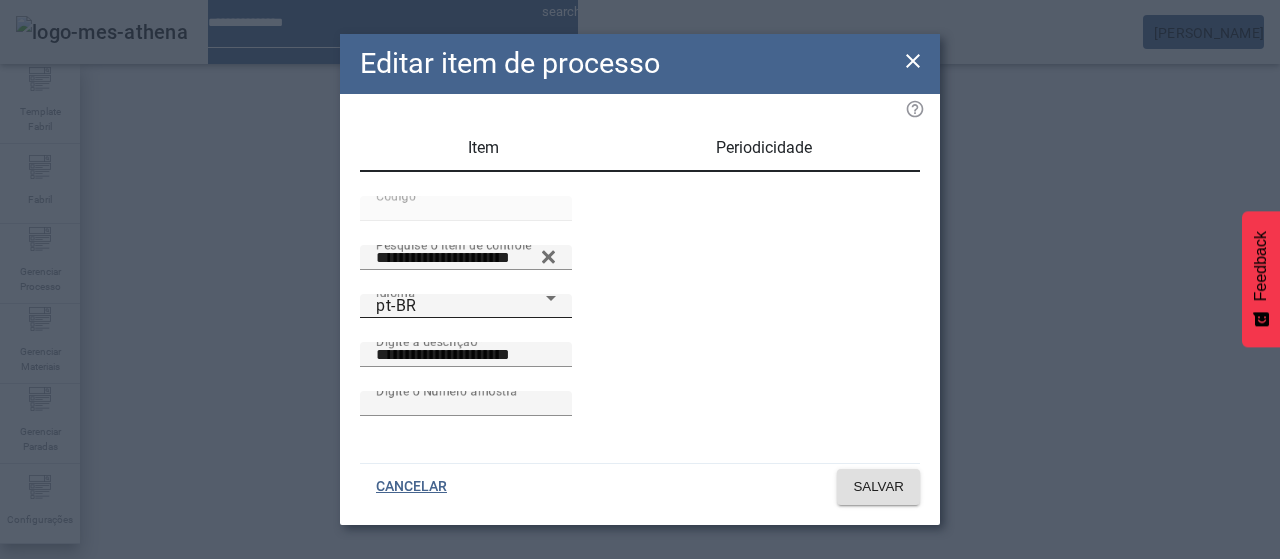 click on "pt-BR" at bounding box center (461, 306) 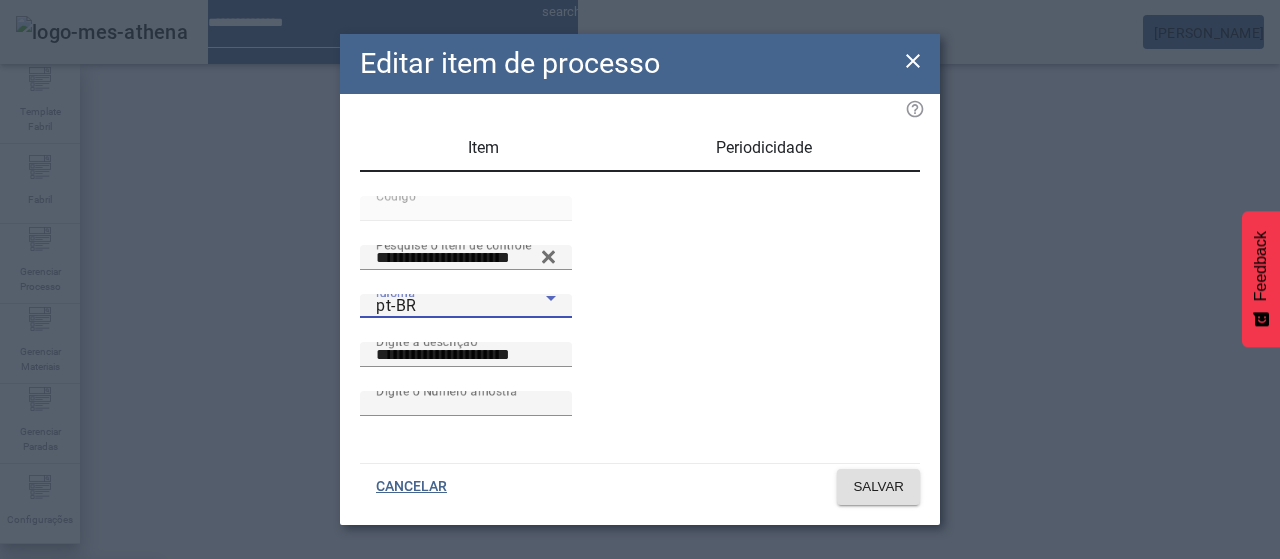 click on "es-ES" at bounding box center (81, 687) 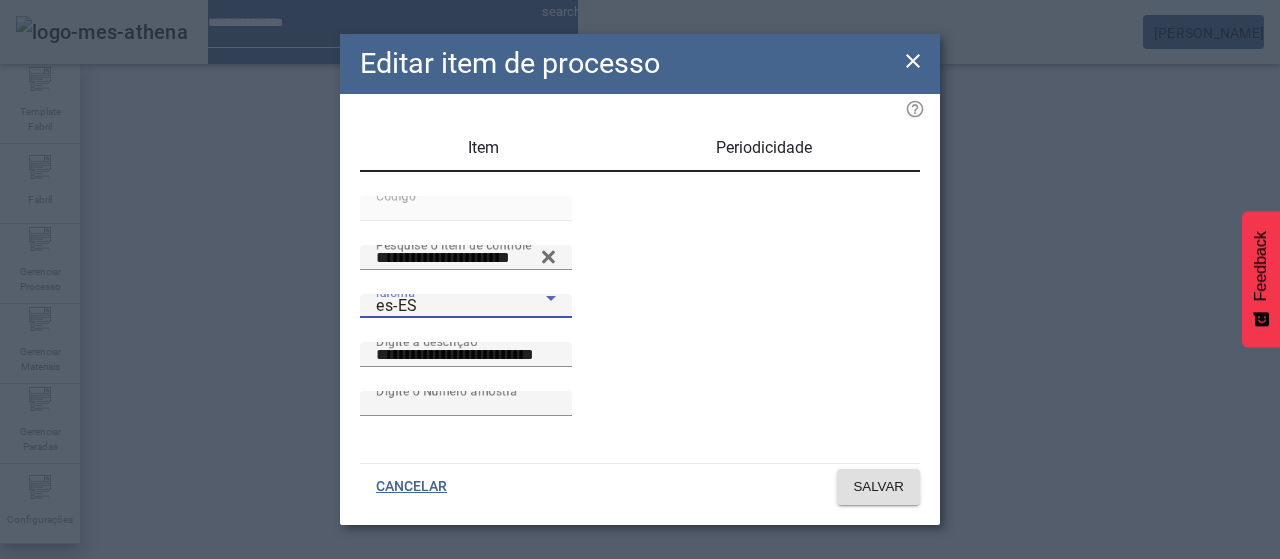 click 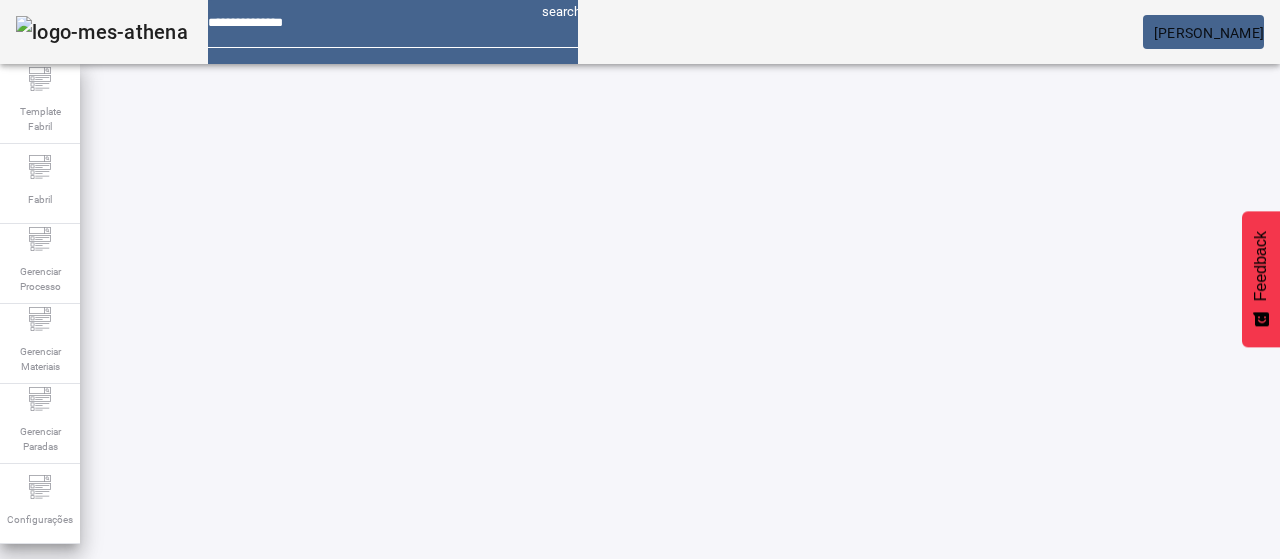drag, startPoint x: 515, startPoint y: 326, endPoint x: 483, endPoint y: 296, distance: 43.863426 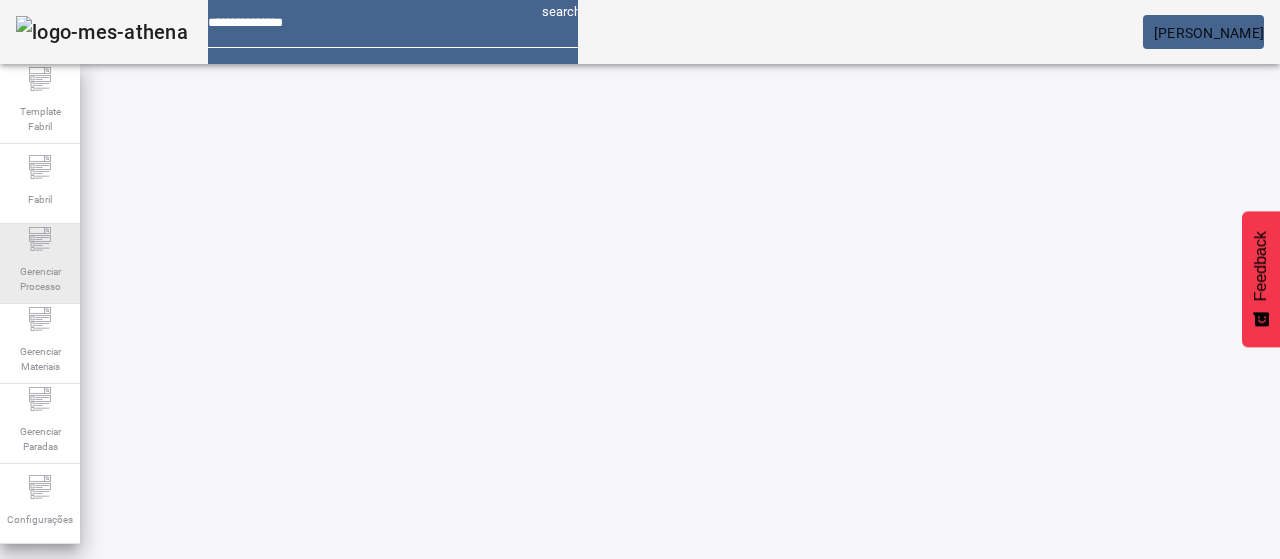 click on "Gerenciar Processo" 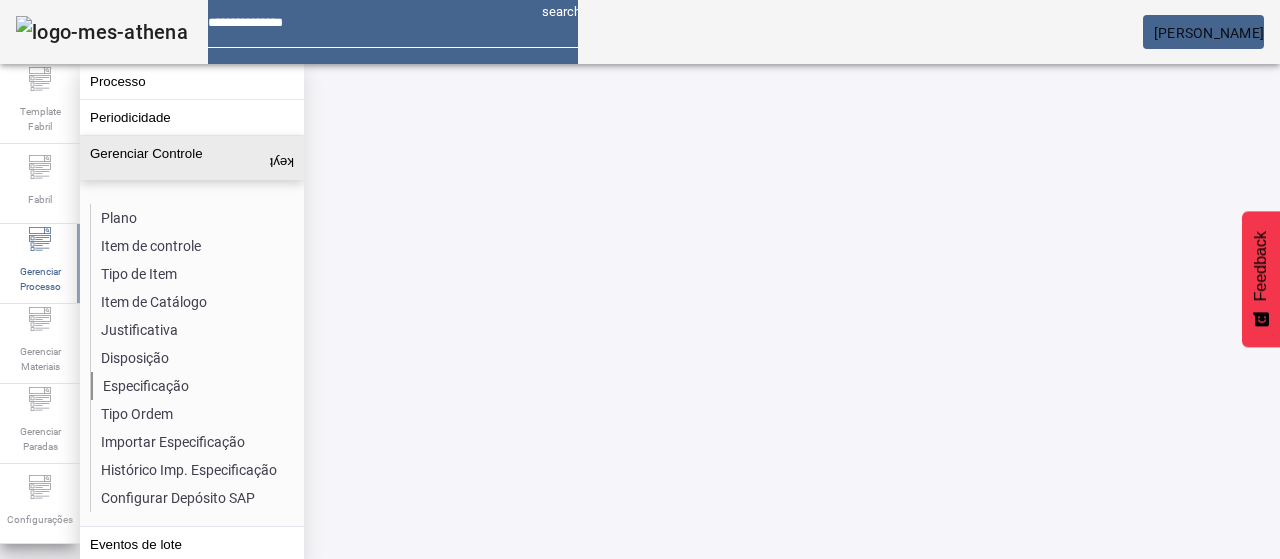 click on "Especificação" 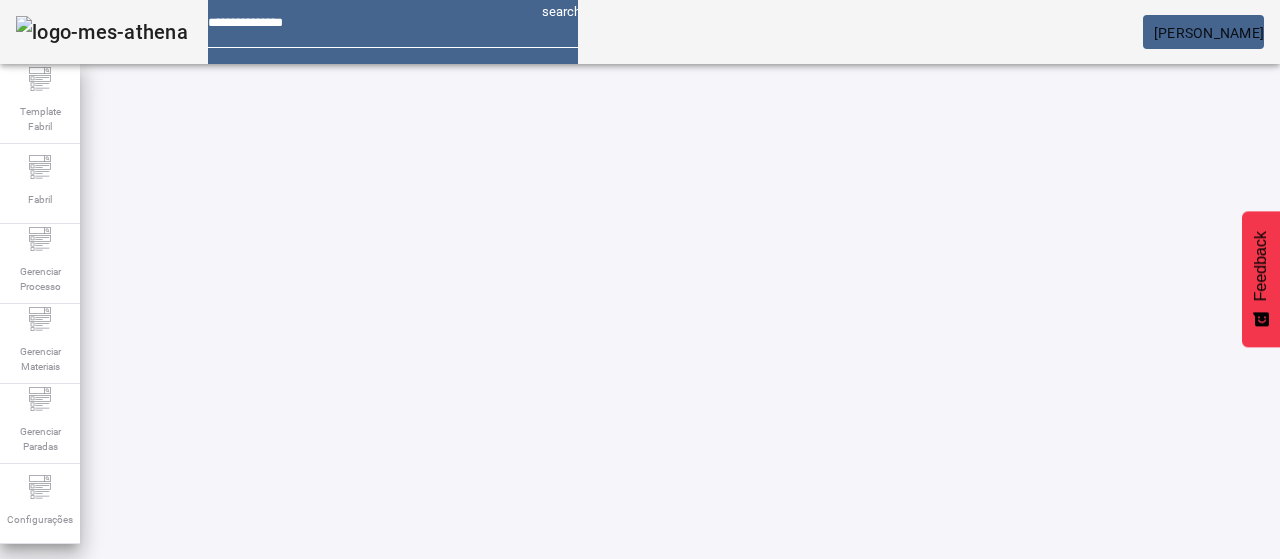 click on "Pesquise por item de controle" at bounding box center [116, 601] 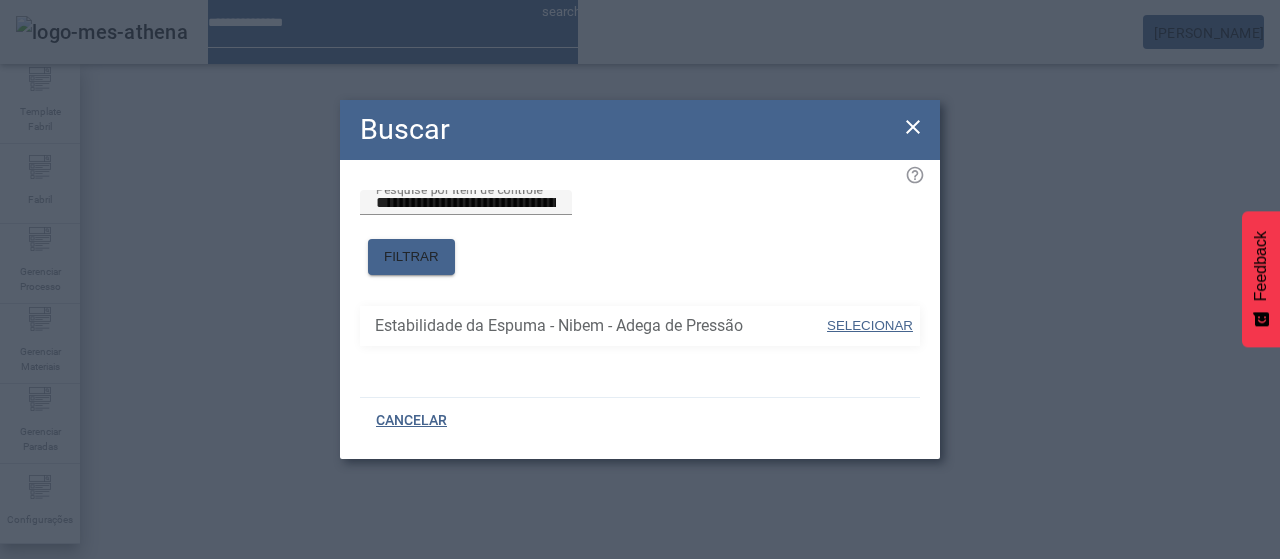 click on "SELECIONAR" at bounding box center [870, 325] 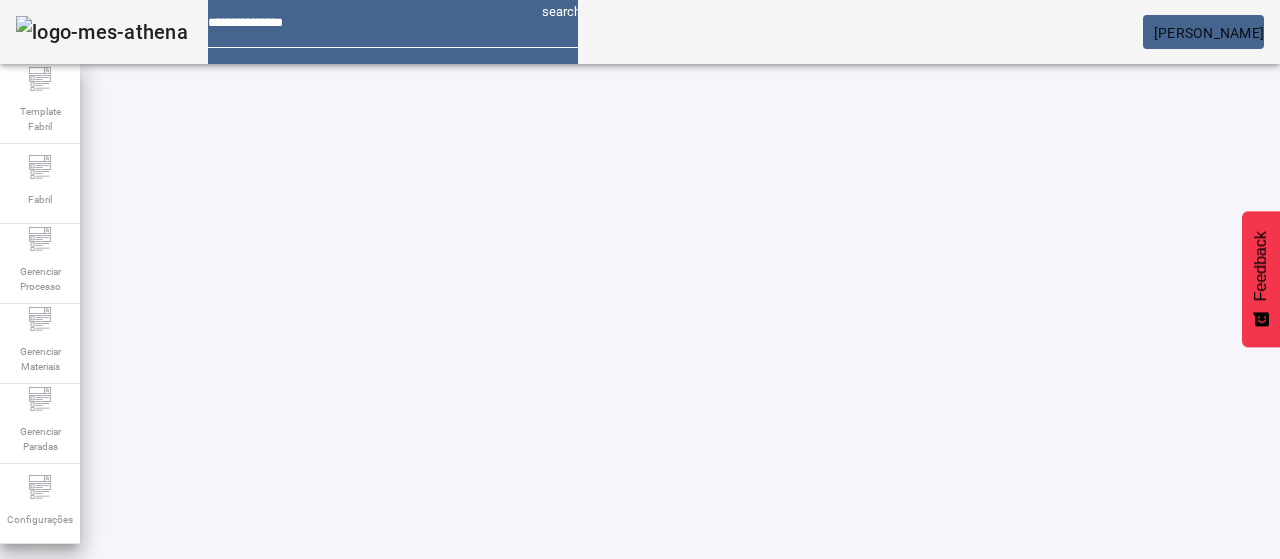 click 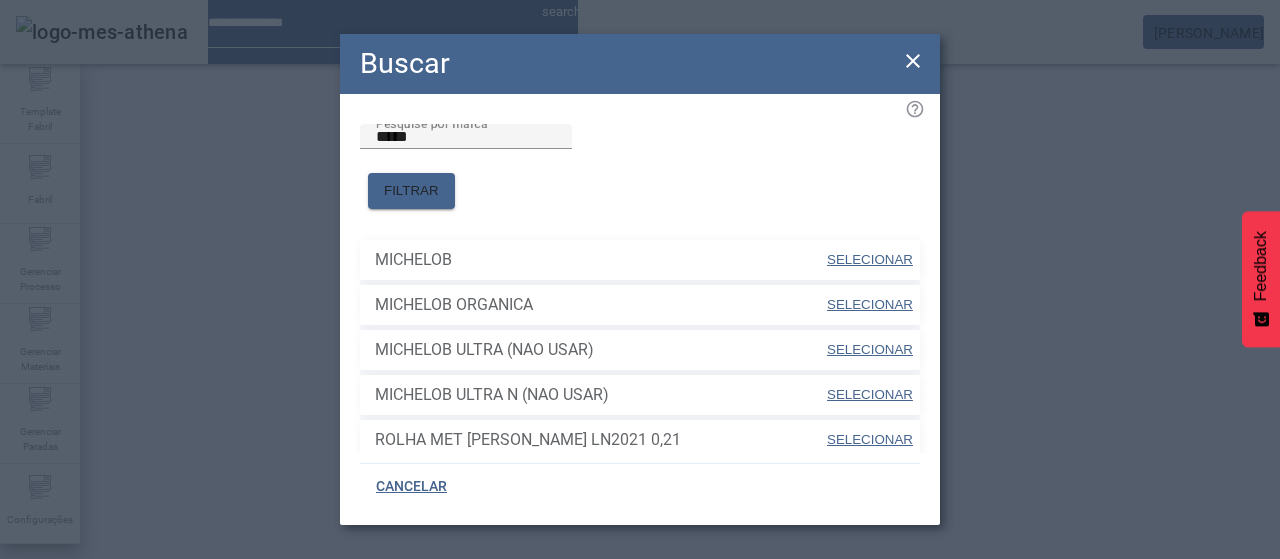 drag, startPoint x: 852, startPoint y: 243, endPoint x: 906, endPoint y: 285, distance: 68.41052 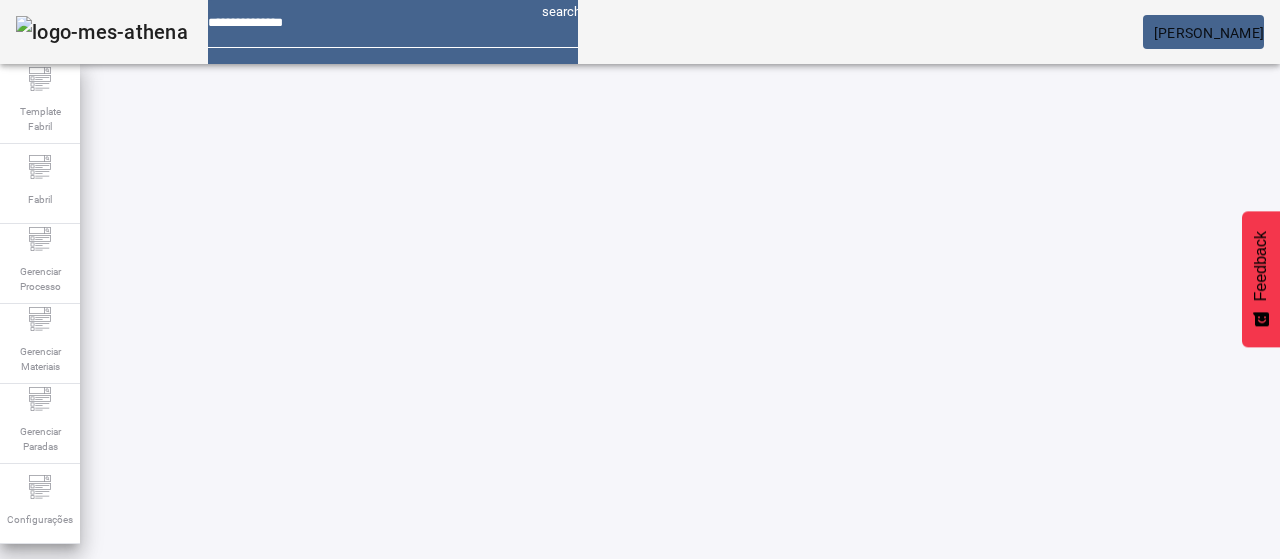 click on "FILTRAR" 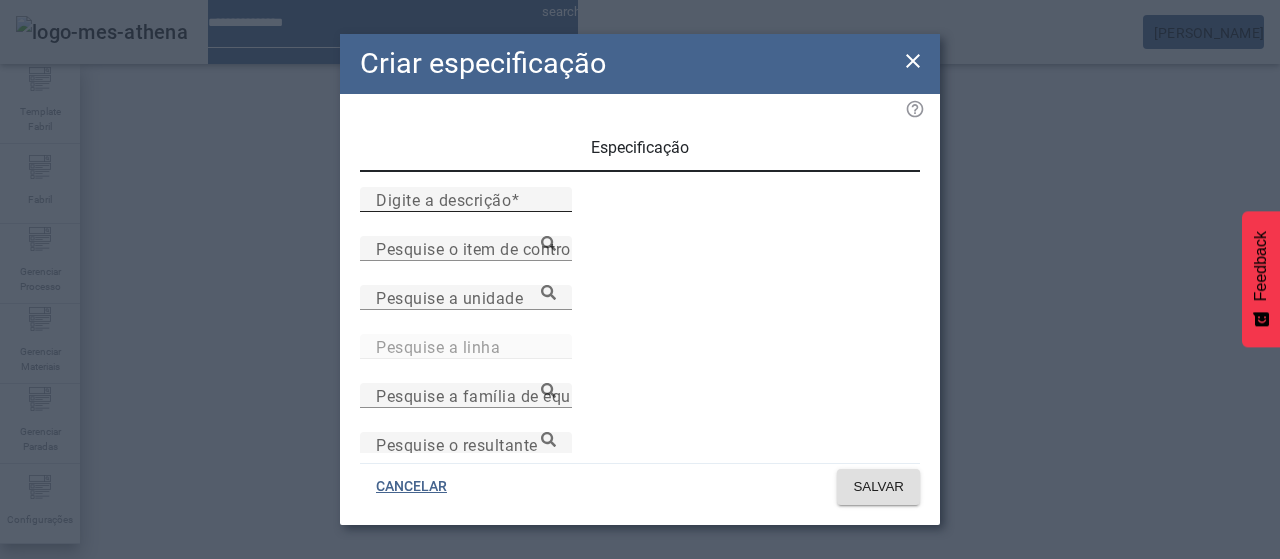 click on "Digite a descrição" at bounding box center (443, 199) 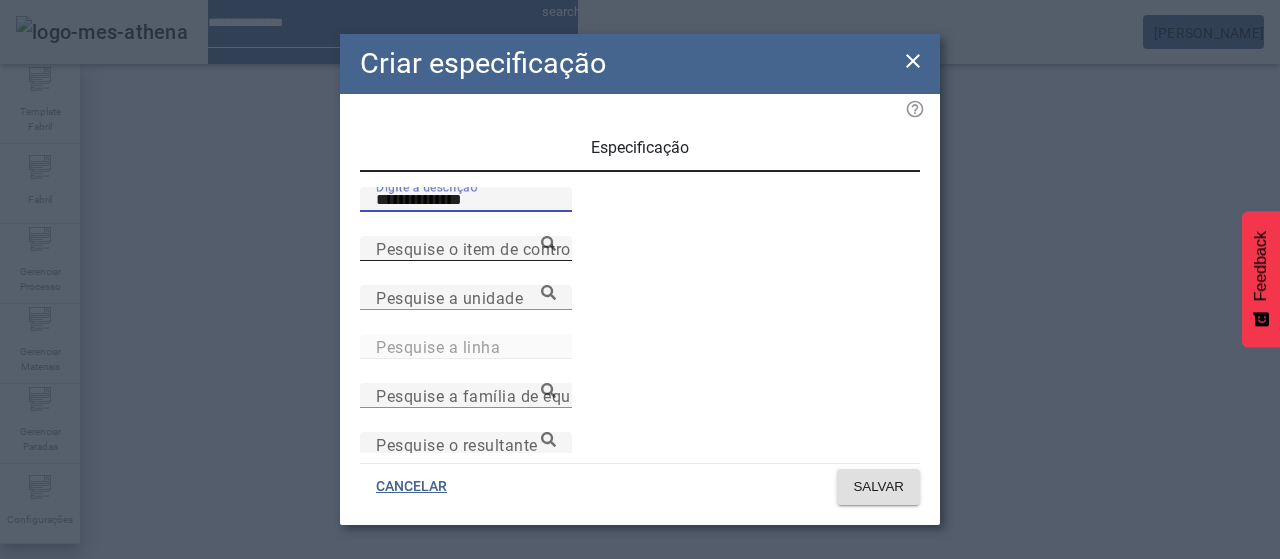 type on "**********" 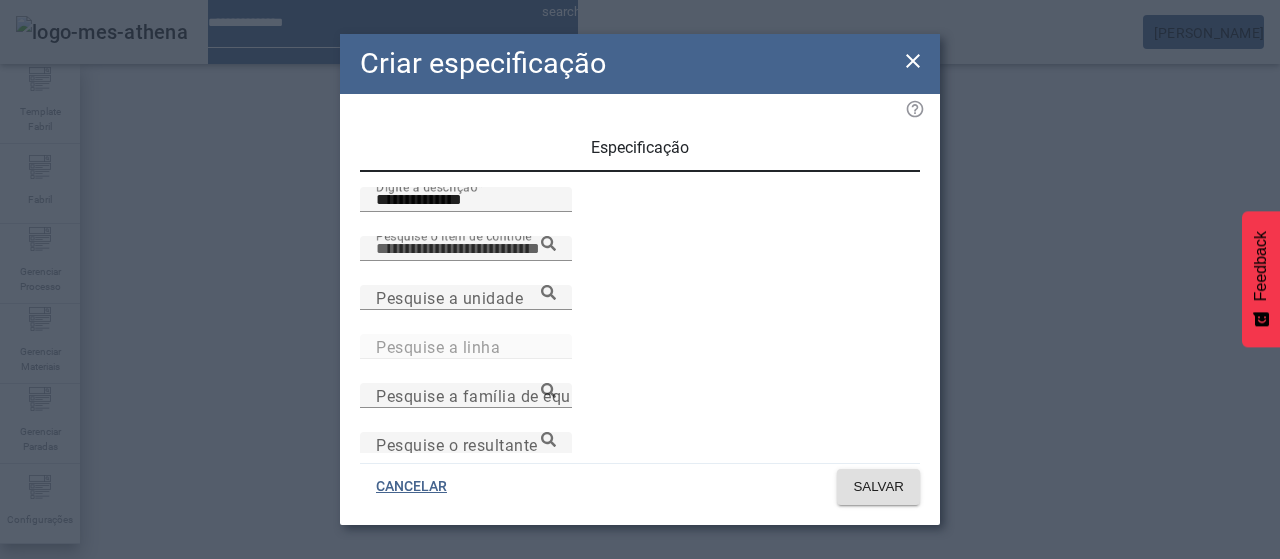 paste on "**********" 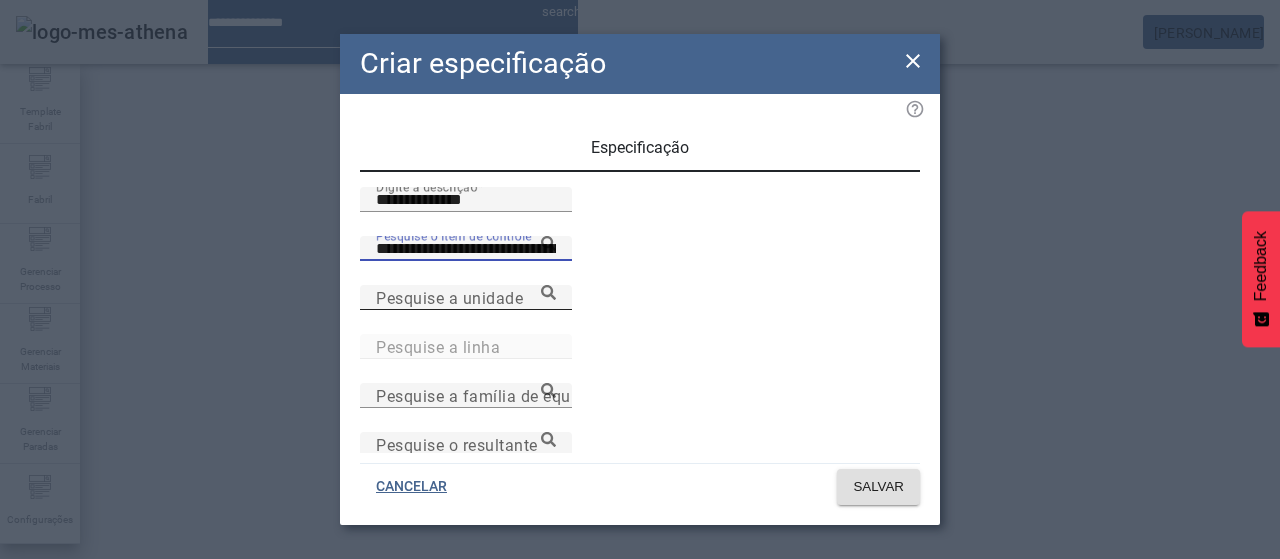 type on "**********" 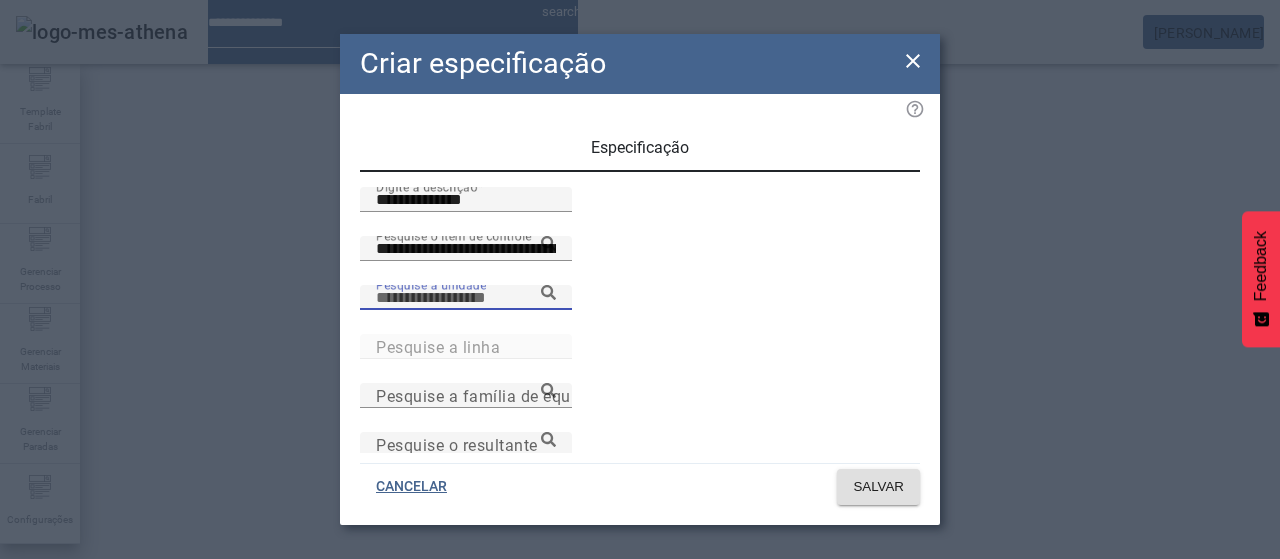 click on "Pesquise a unidade" at bounding box center (466, 298) 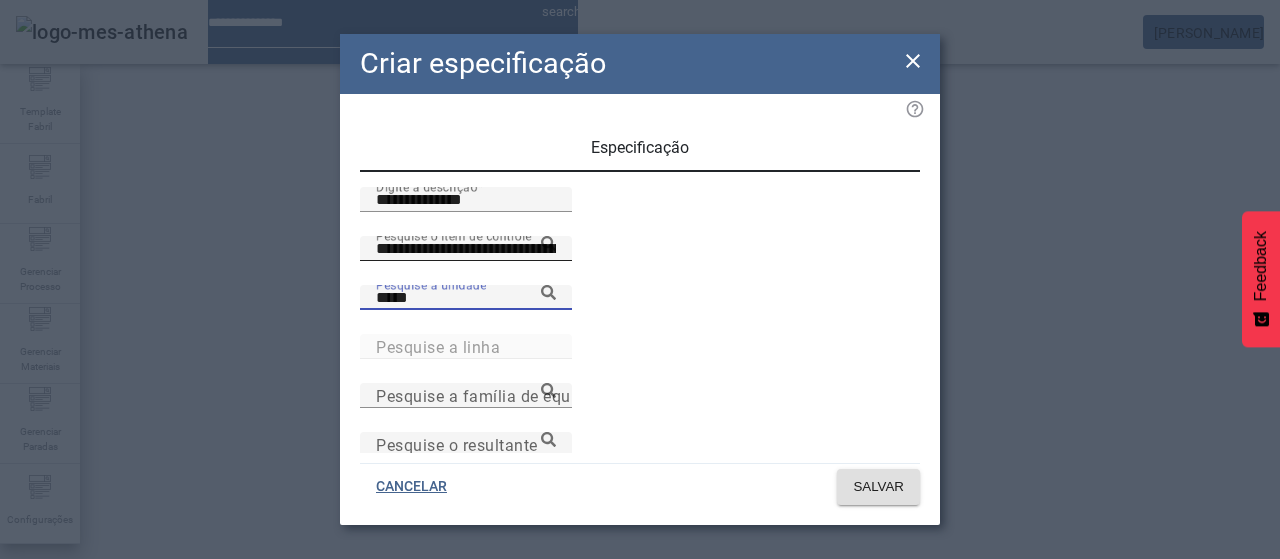 click on "**********" at bounding box center [466, 249] 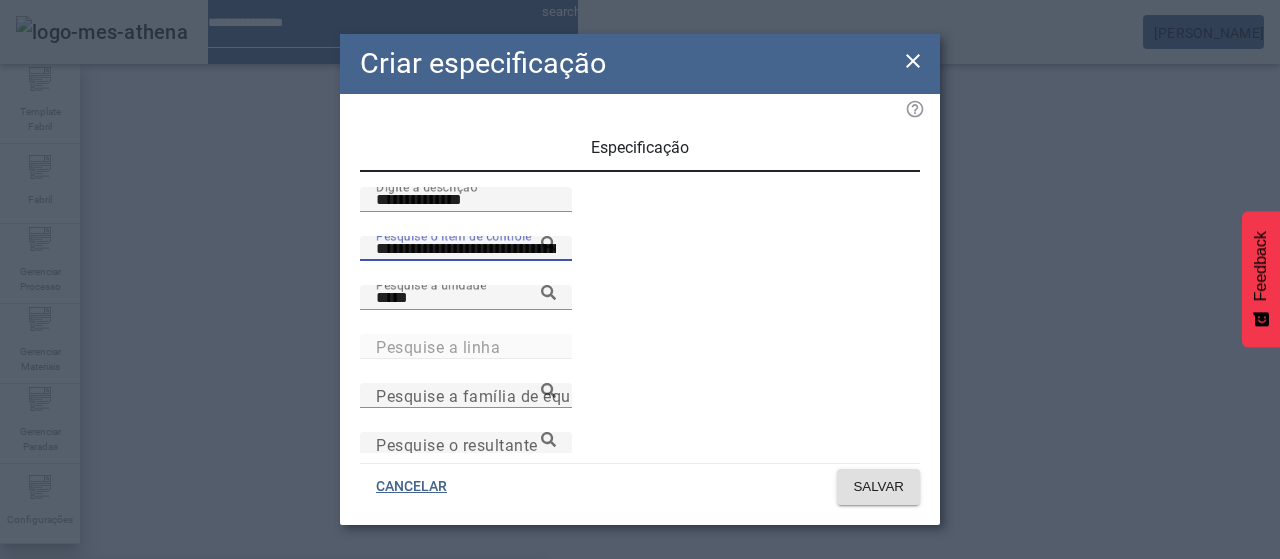 click on "Estabilidade da Espuma - Nibem - Adega de Pressão" at bounding box center (212, 591) 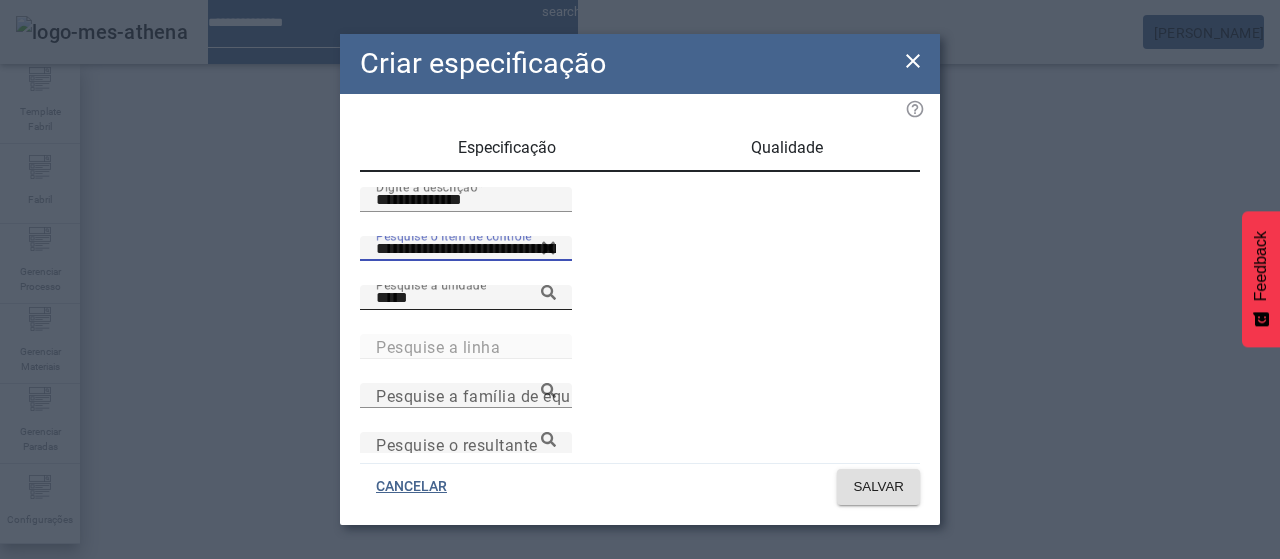 click 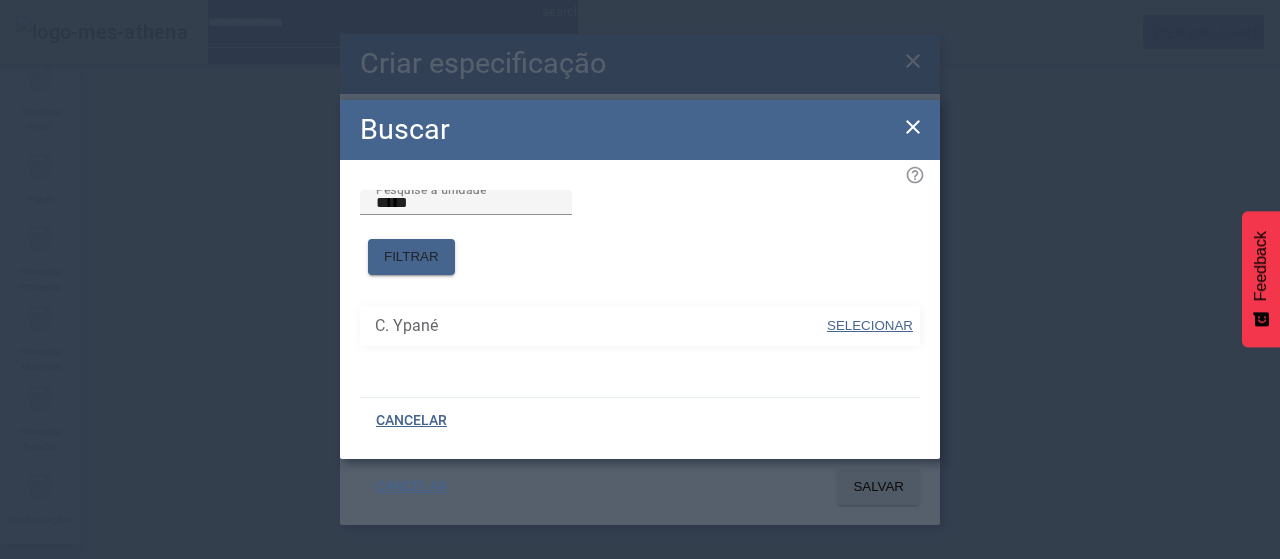 click on "SELECIONAR" at bounding box center (870, 325) 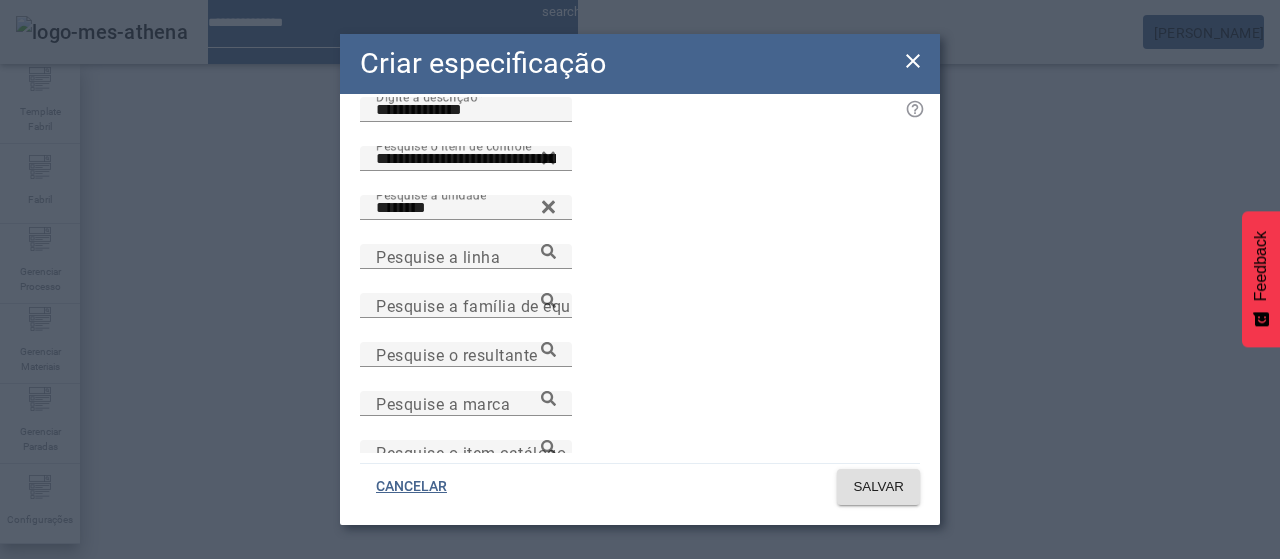 scroll, scrollTop: 200, scrollLeft: 0, axis: vertical 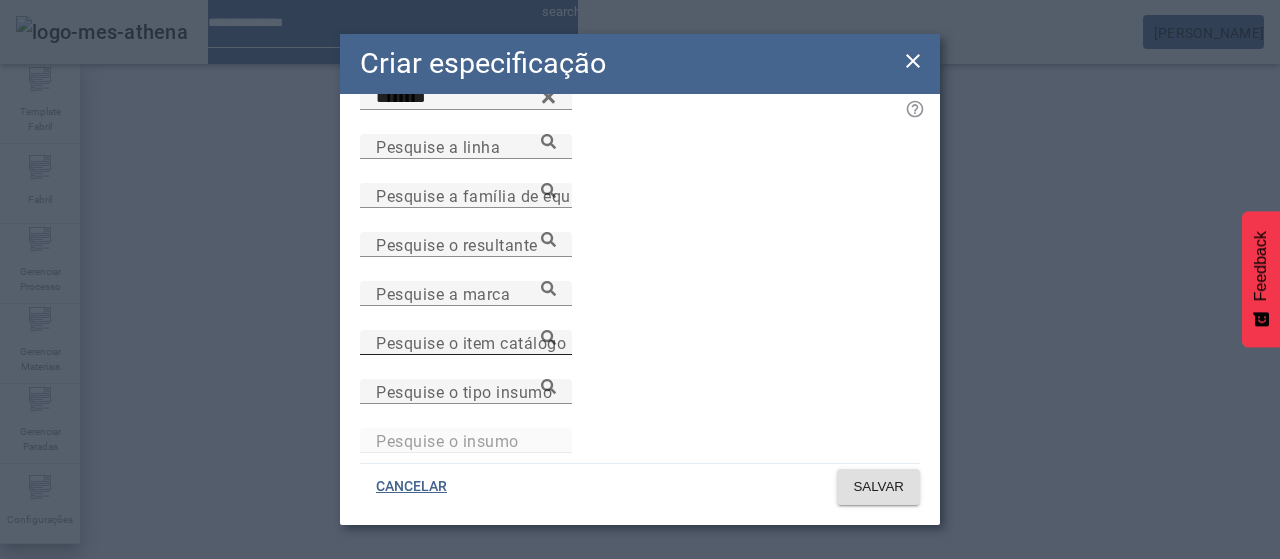 click on "Pesquise o item catálogo" at bounding box center (466, 343) 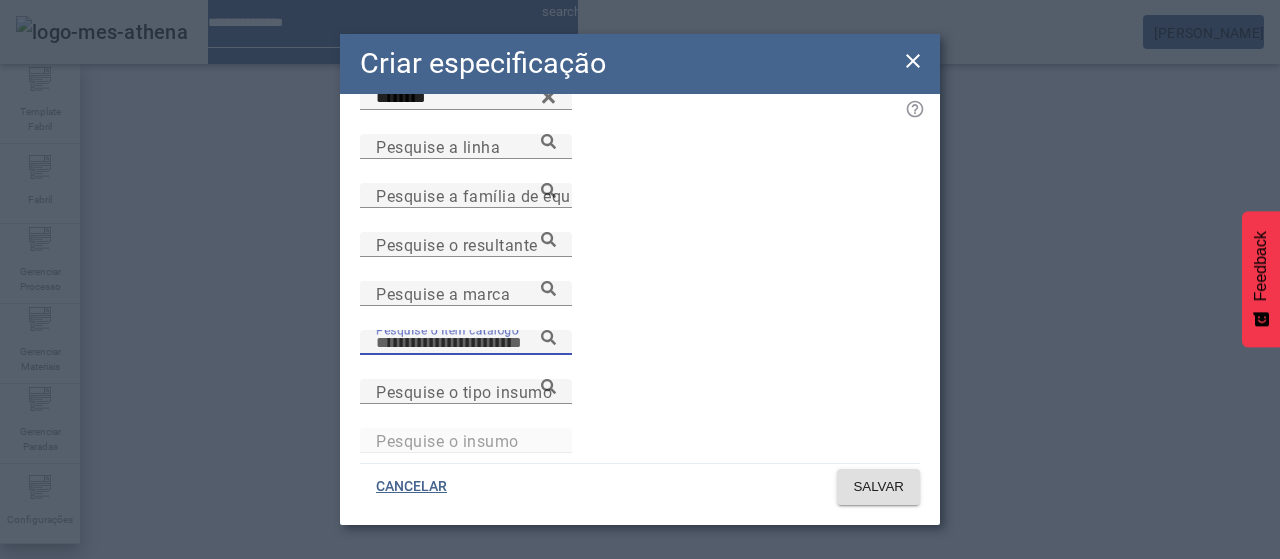 paste on "**********" 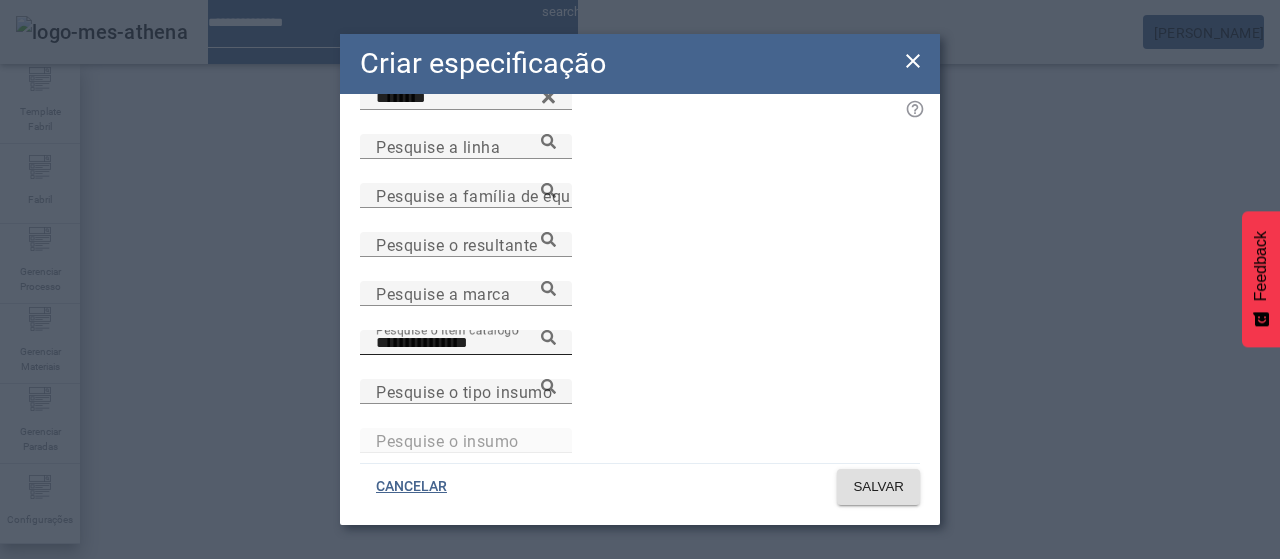 click 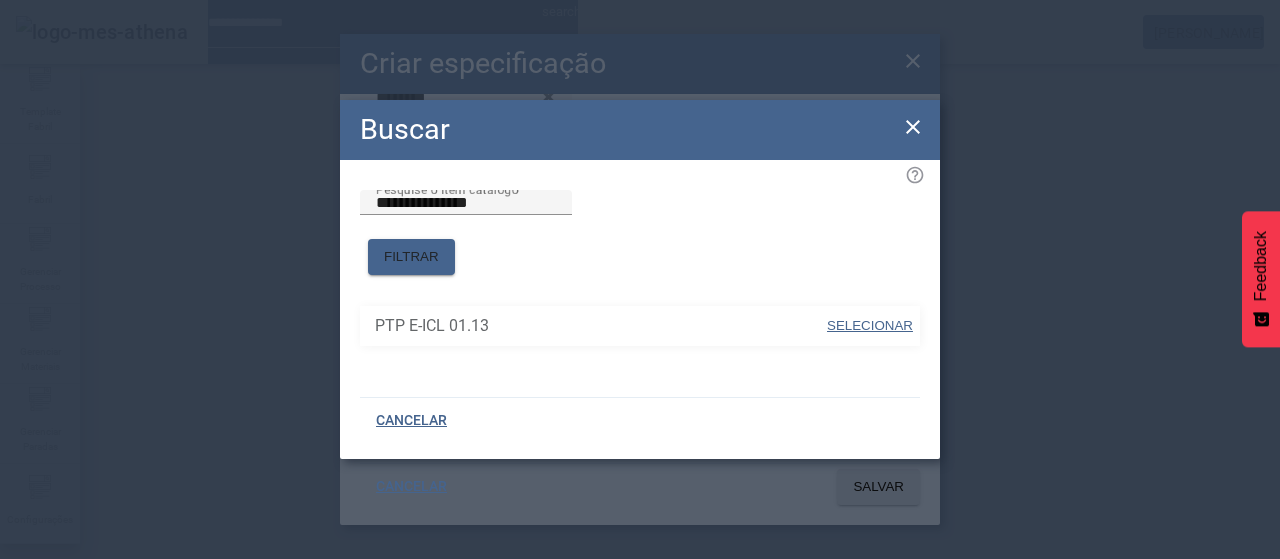 click on "SELECIONAR" at bounding box center [870, 325] 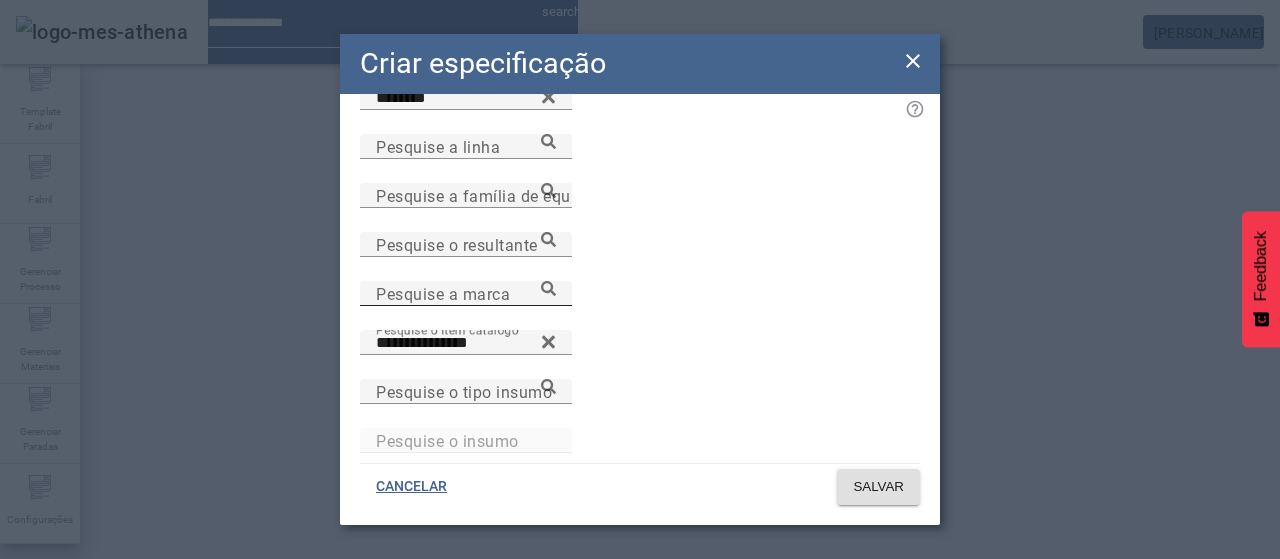 click on "Pesquise a marca" at bounding box center (466, 294) 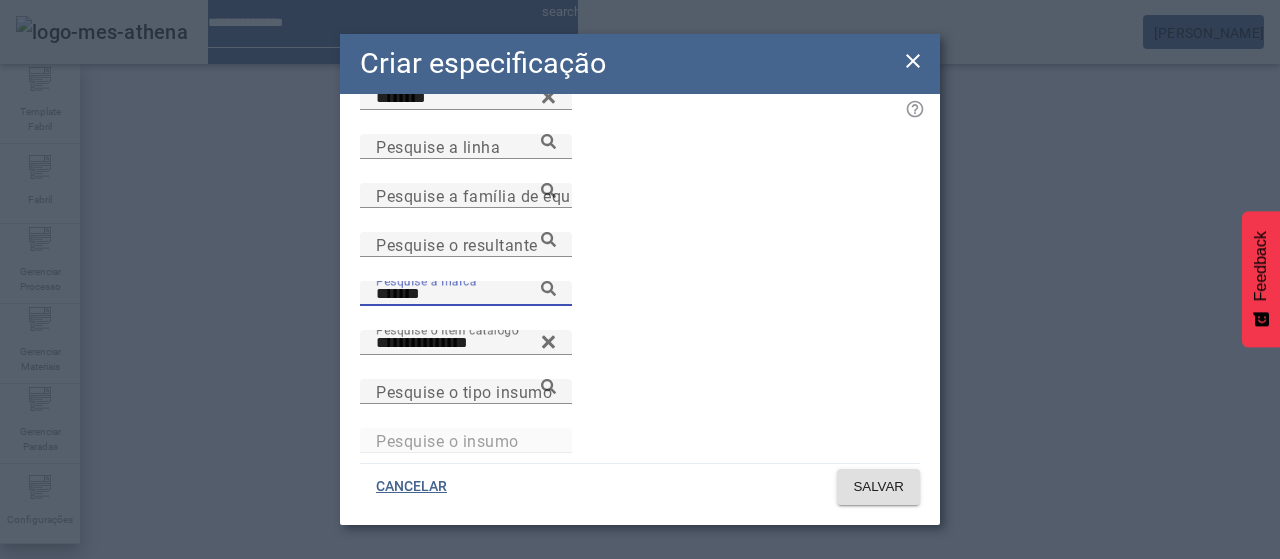 click 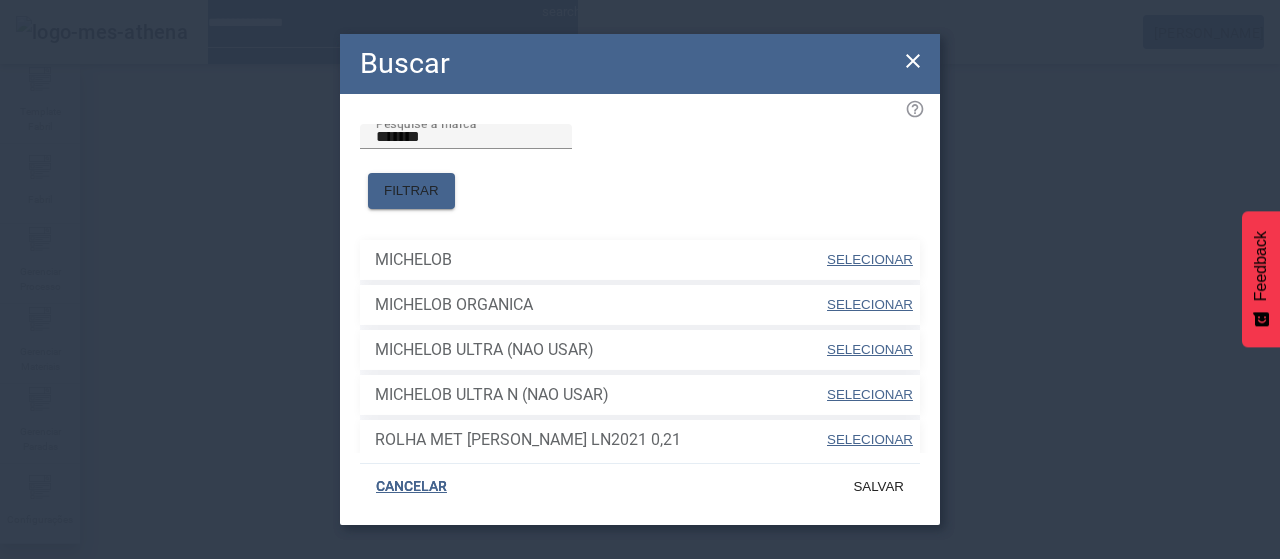 click on "SELECIONAR" at bounding box center (870, 259) 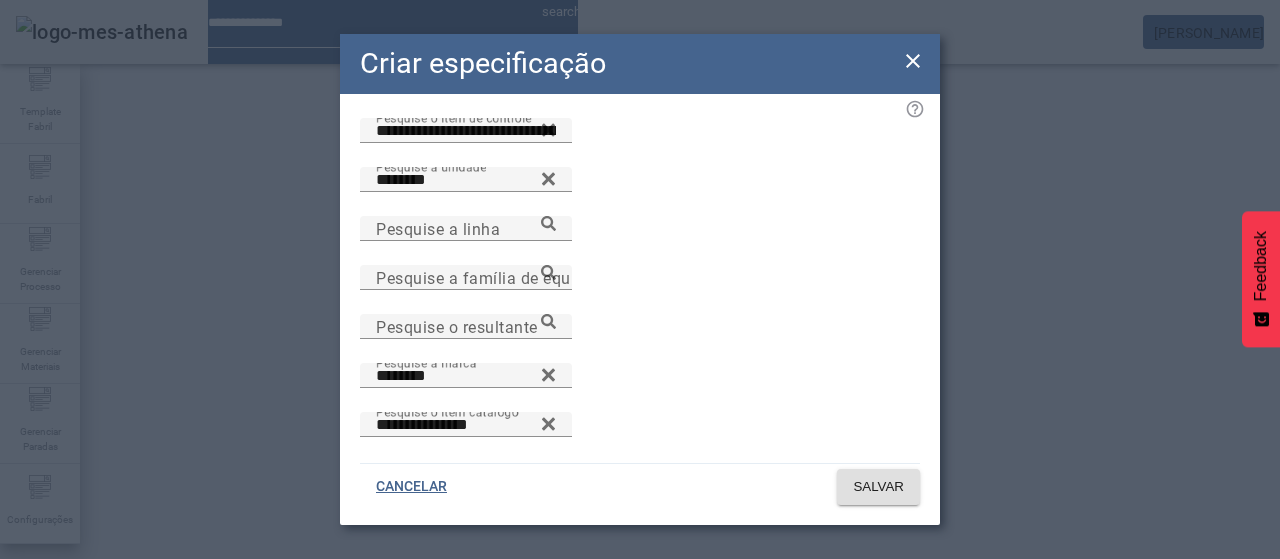 scroll, scrollTop: 0, scrollLeft: 0, axis: both 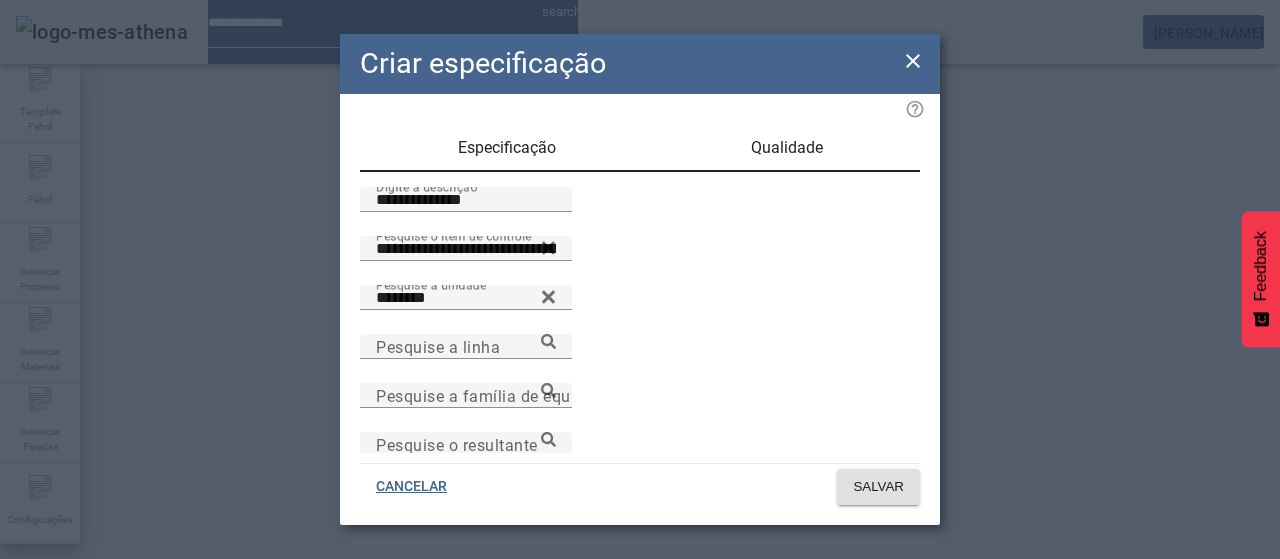 click on "Qualidade" at bounding box center (787, 148) 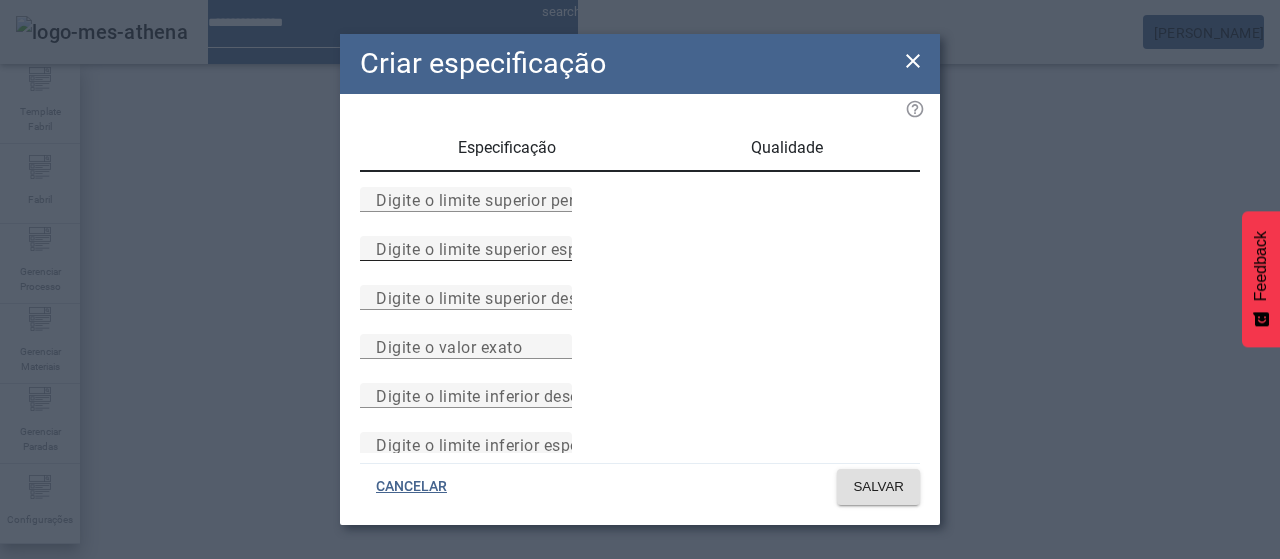 click on "Digite o limite superior especificado" at bounding box center [511, 248] 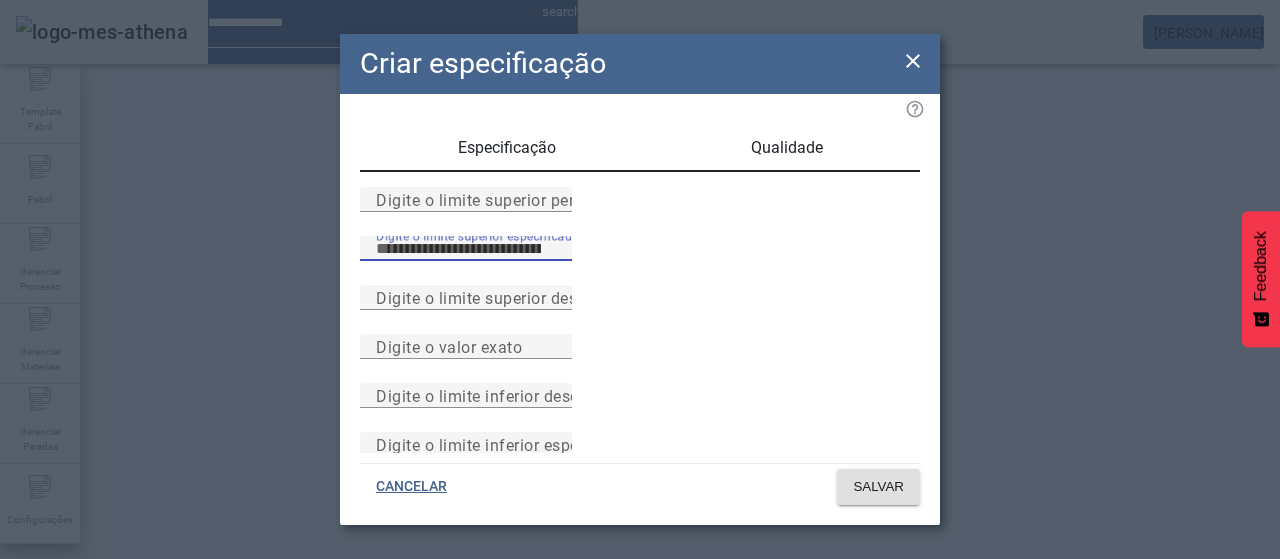 type on "***" 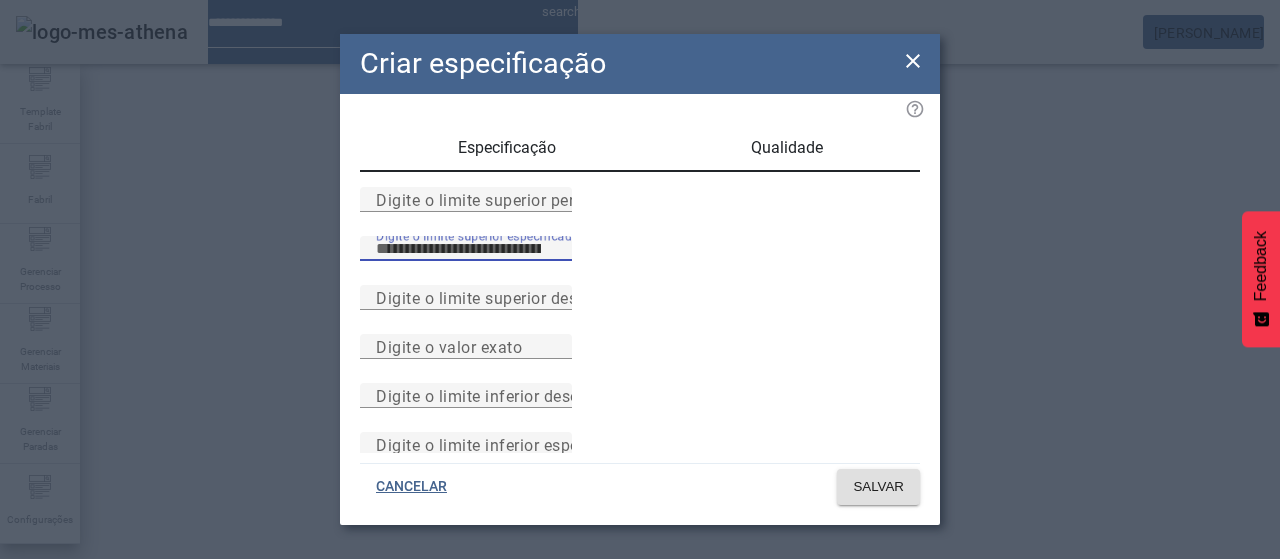click on "Digite o limite superior especificado ***" at bounding box center (640, 260) 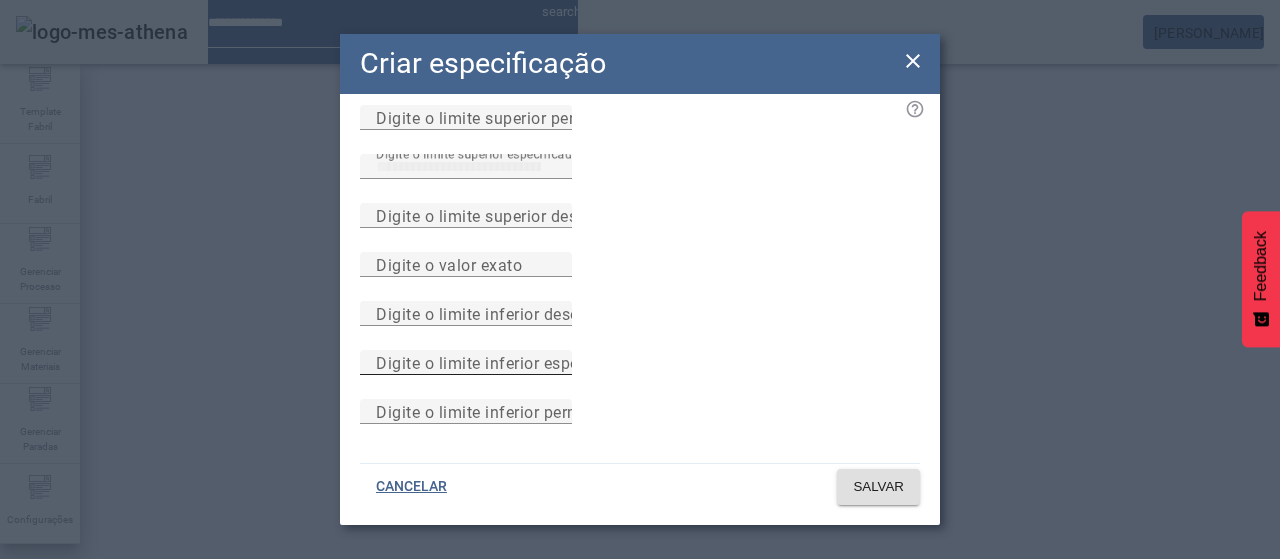 scroll, scrollTop: 284, scrollLeft: 0, axis: vertical 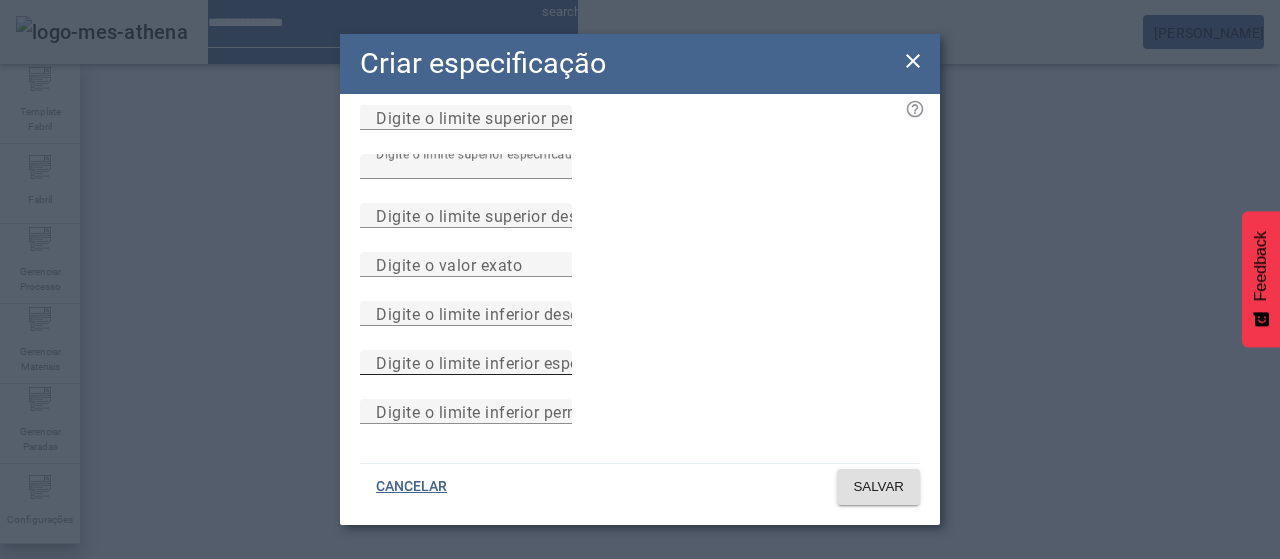 click on "Digite o limite inferior especificado" at bounding box center (466, 363) 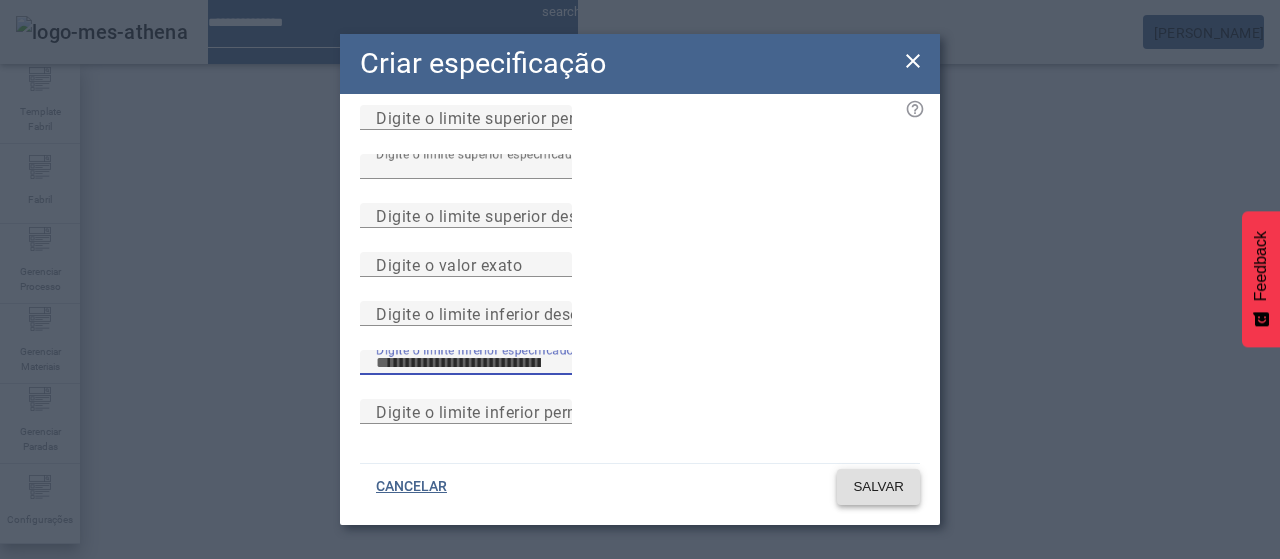 type on "**" 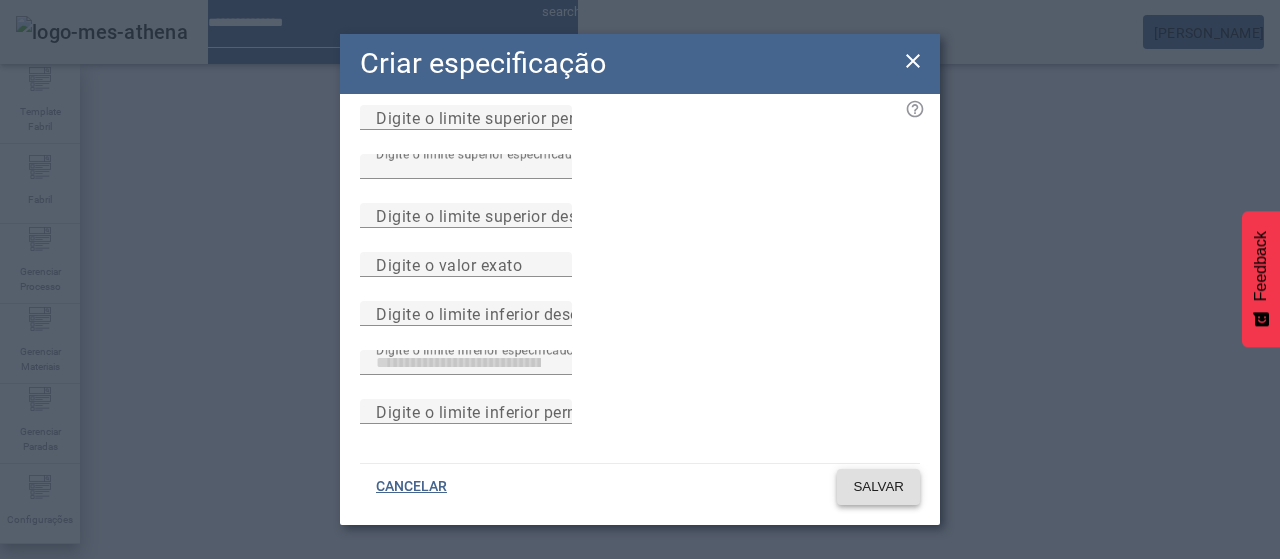 click on "SALVAR" 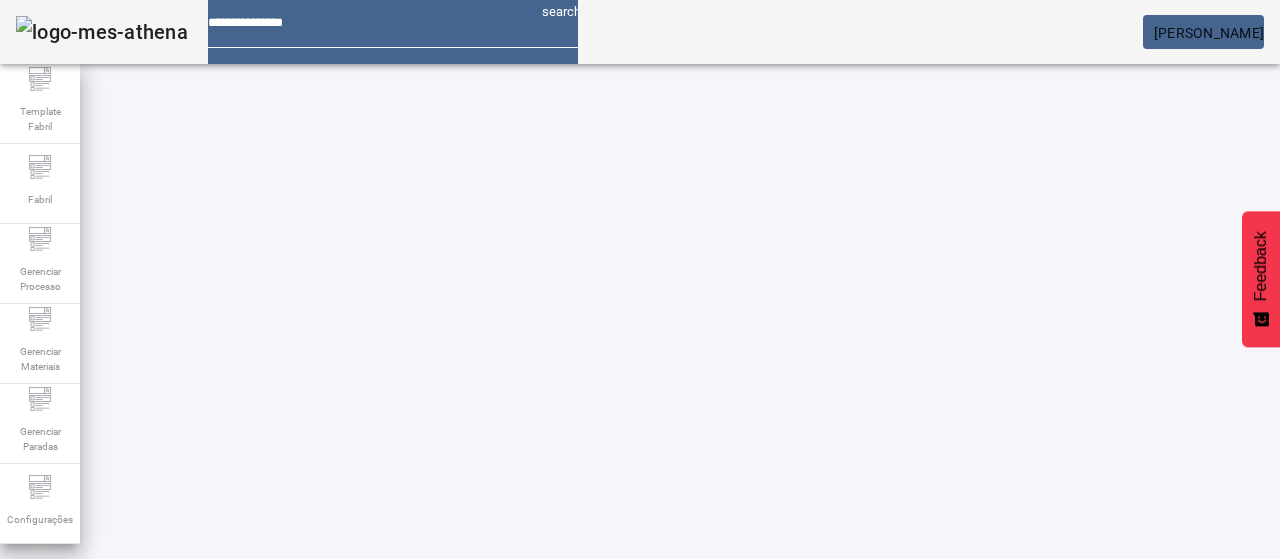 scroll, scrollTop: 0, scrollLeft: 0, axis: both 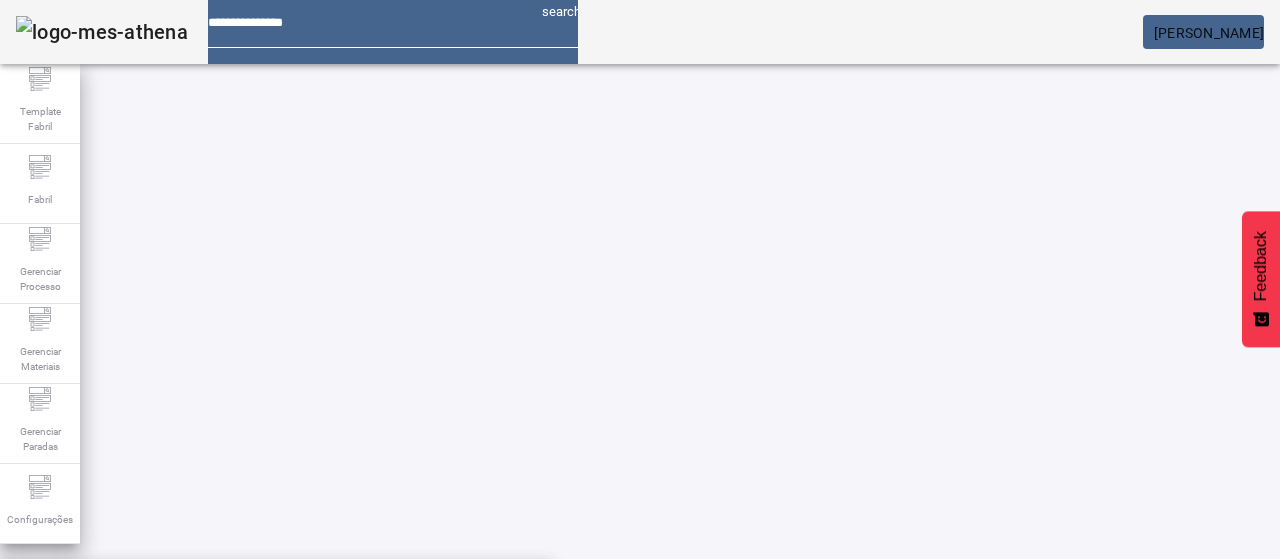 type on "*" 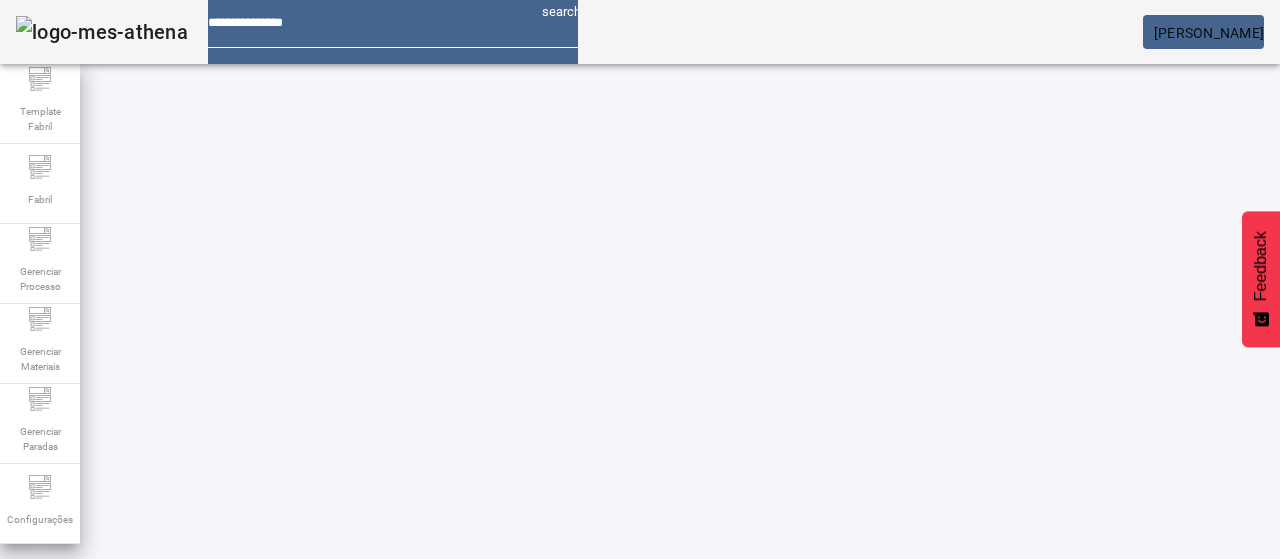 click on "FILTRAR" 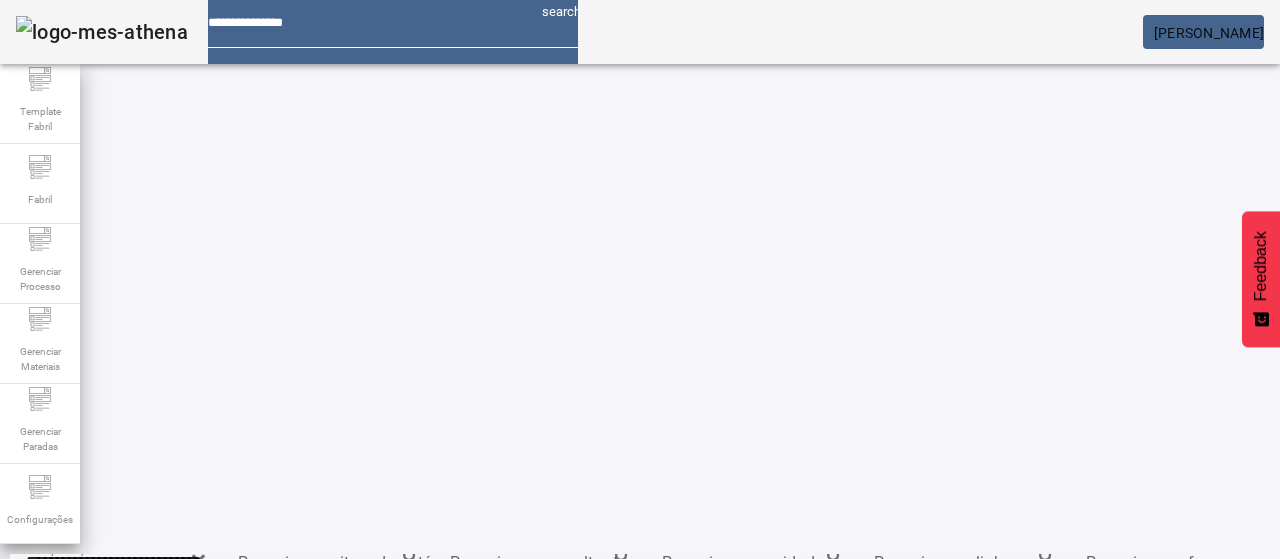 scroll, scrollTop: 340, scrollLeft: 0, axis: vertical 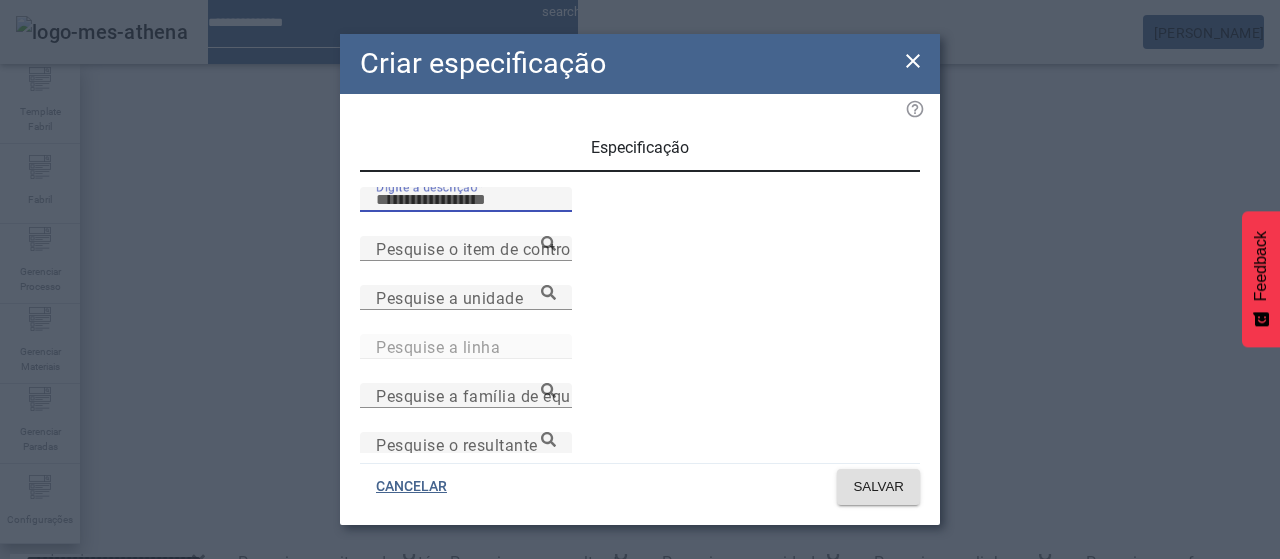 click on "Digite a descrição" at bounding box center (466, 200) 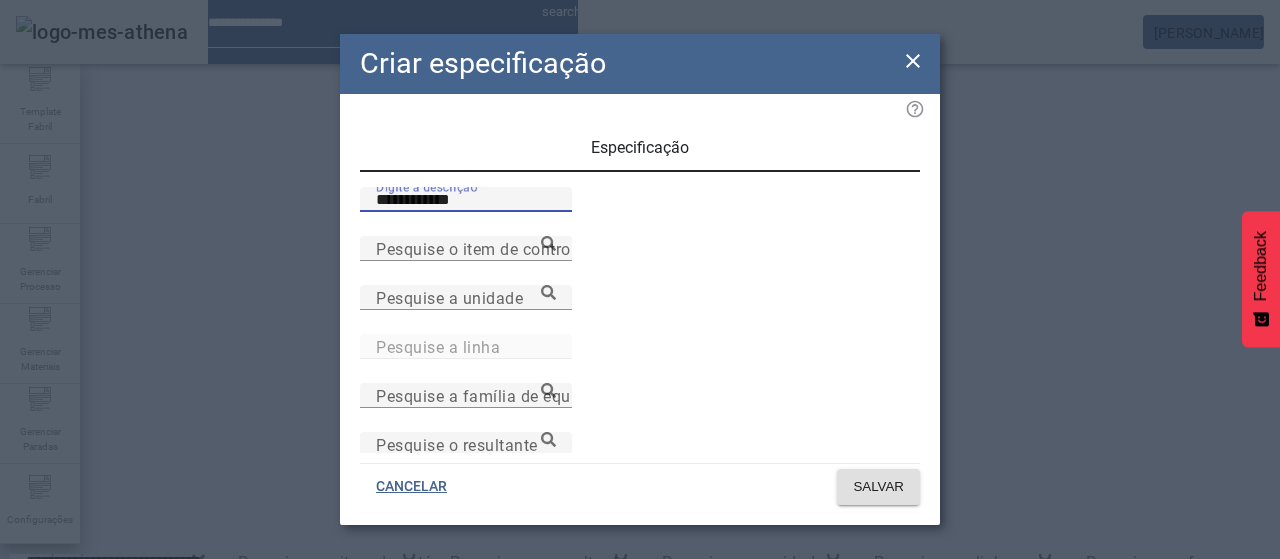 type on "**********" 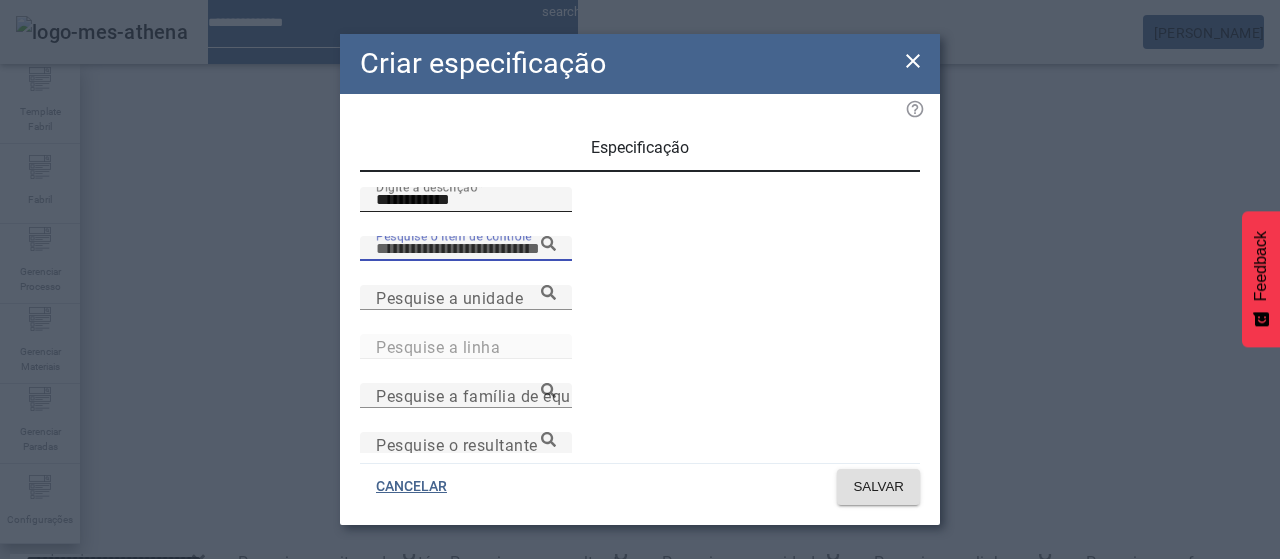 paste on "**********" 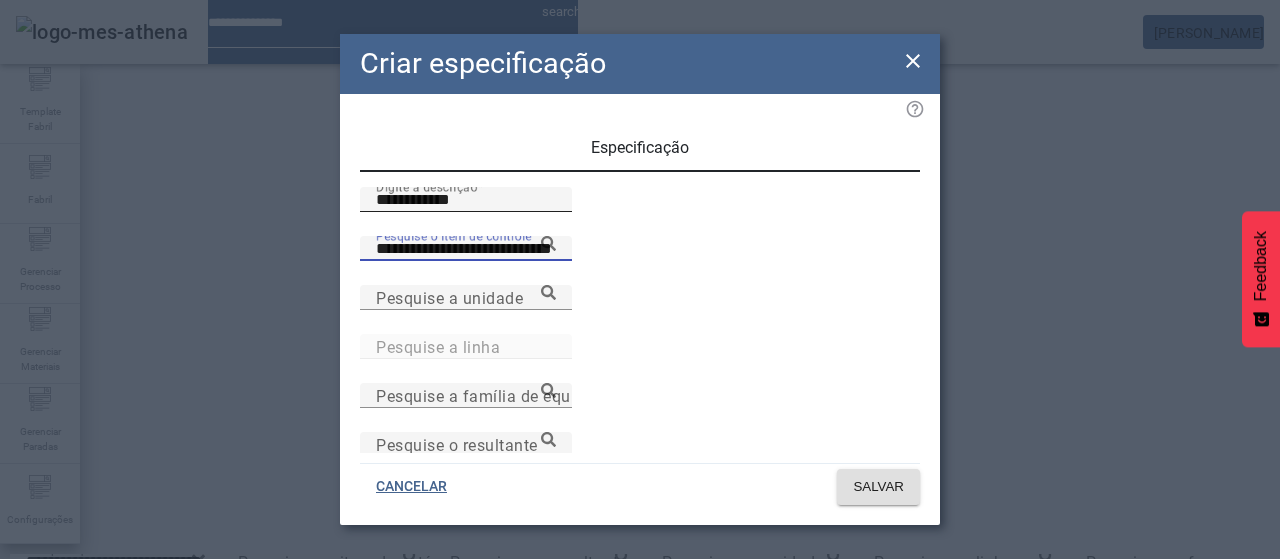 type on "**********" 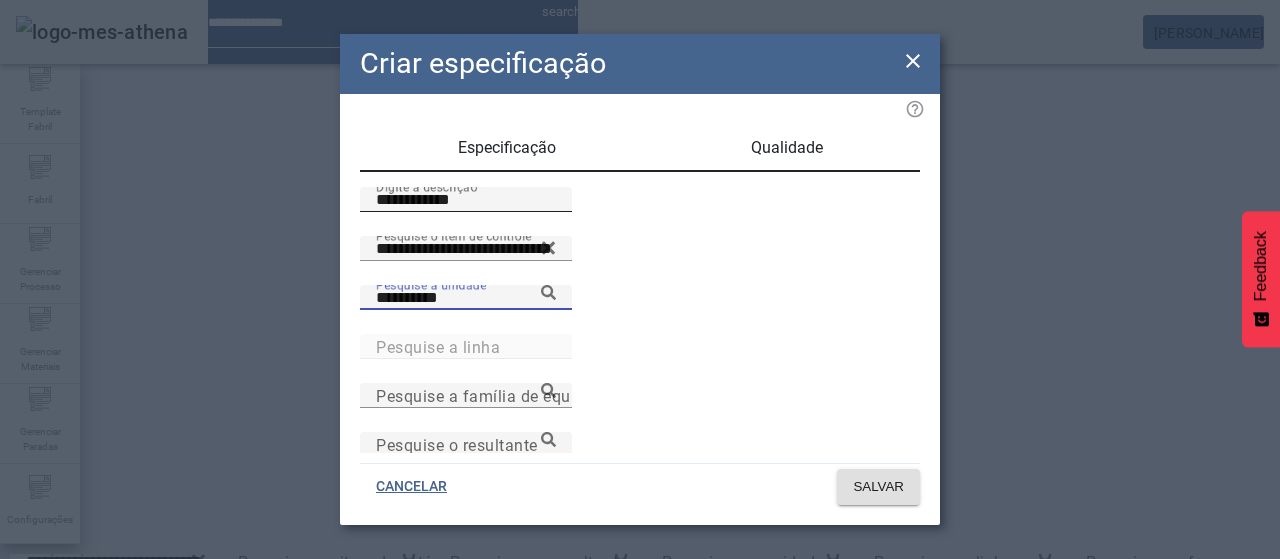 type on "**********" 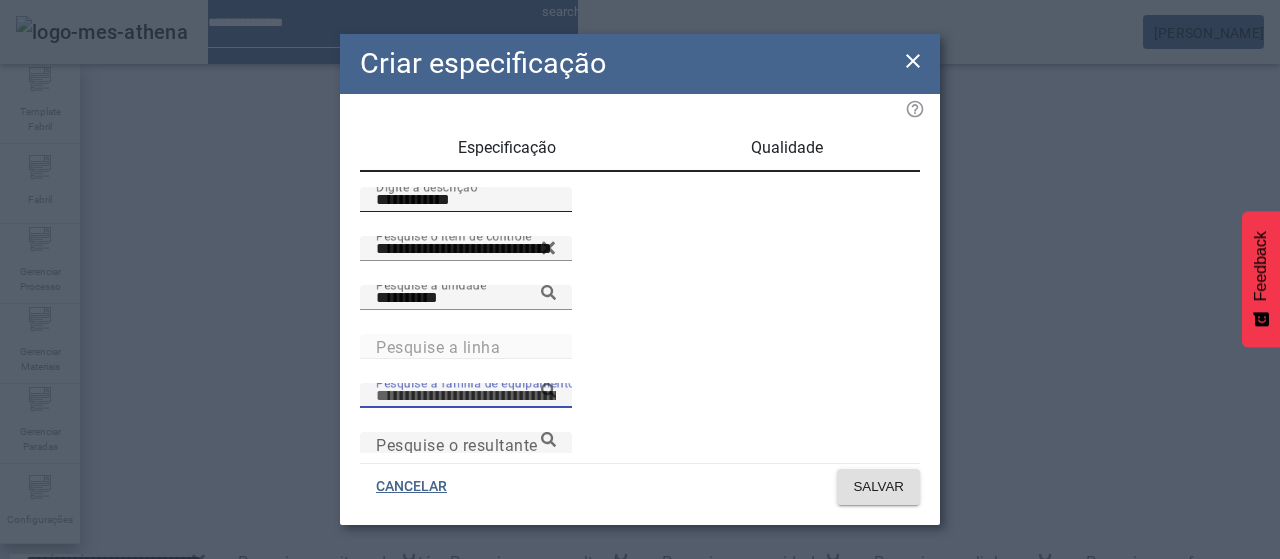 scroll, scrollTop: 16, scrollLeft: 0, axis: vertical 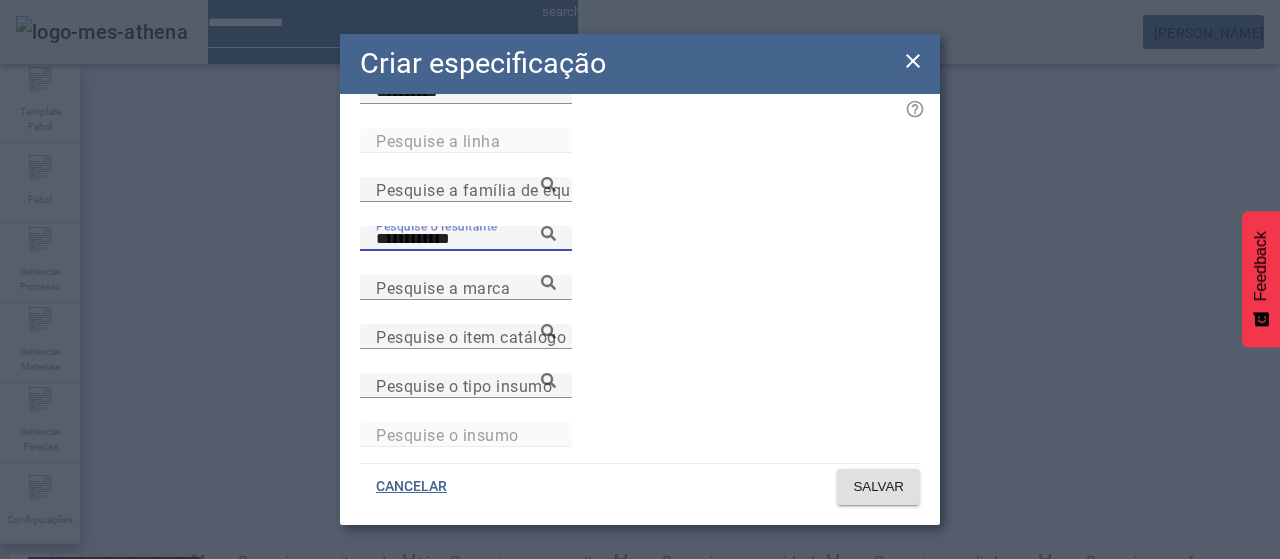 type on "**********" 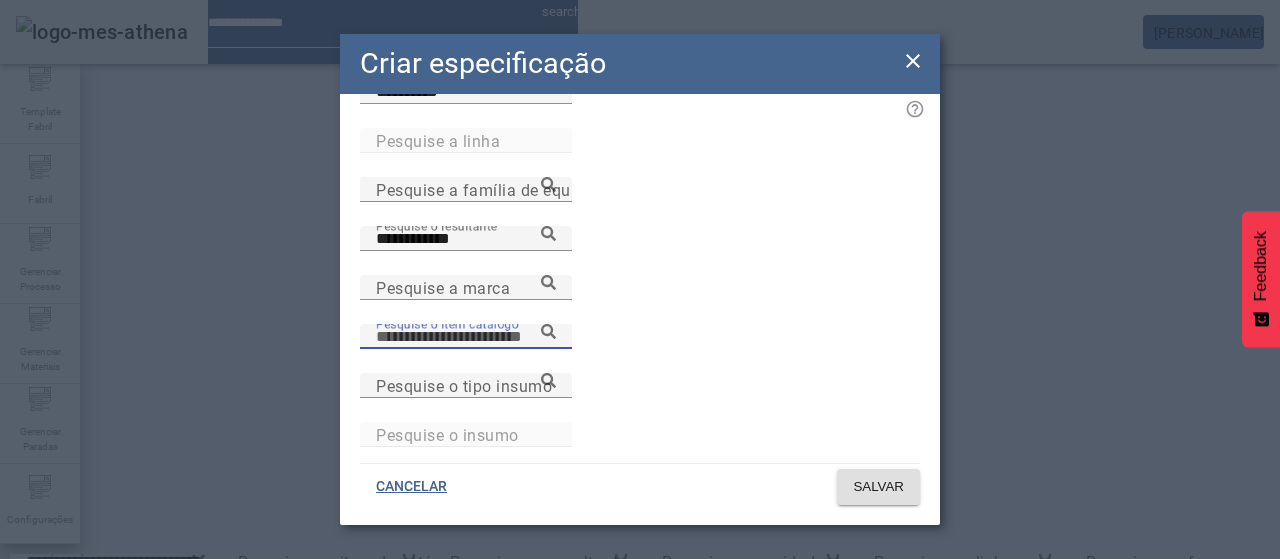 paste on "**********" 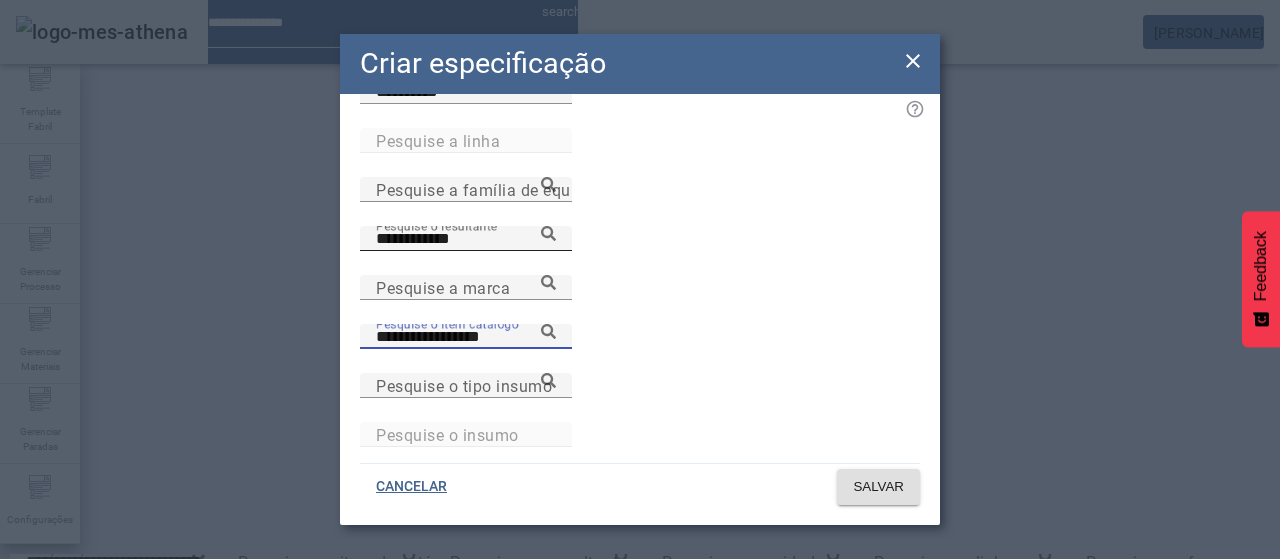 type on "**********" 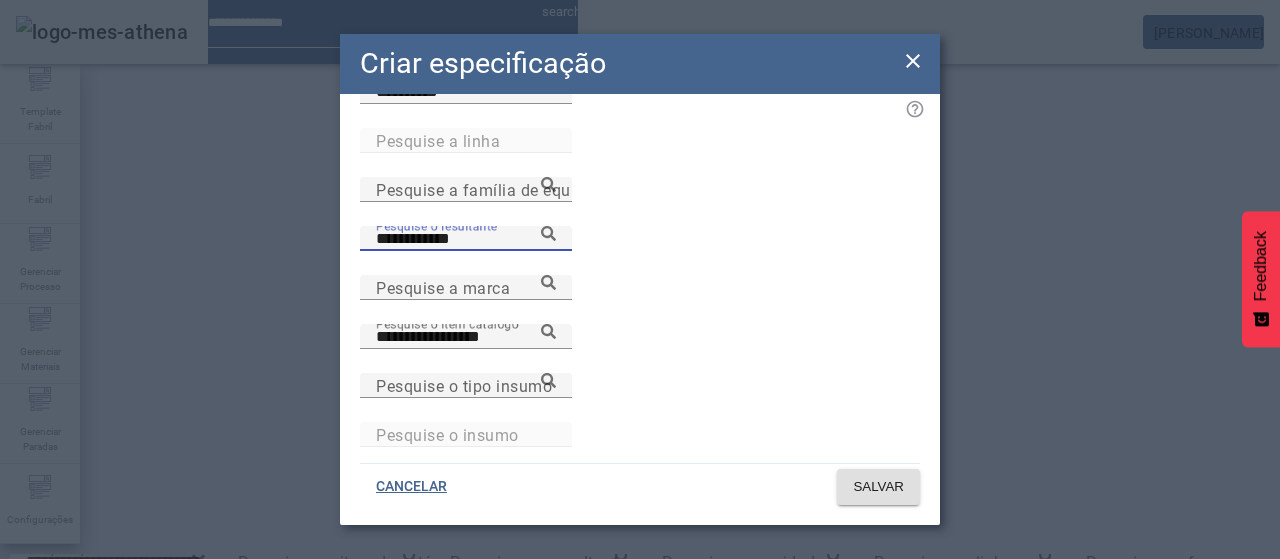 click on "**********" at bounding box center (466, 239) 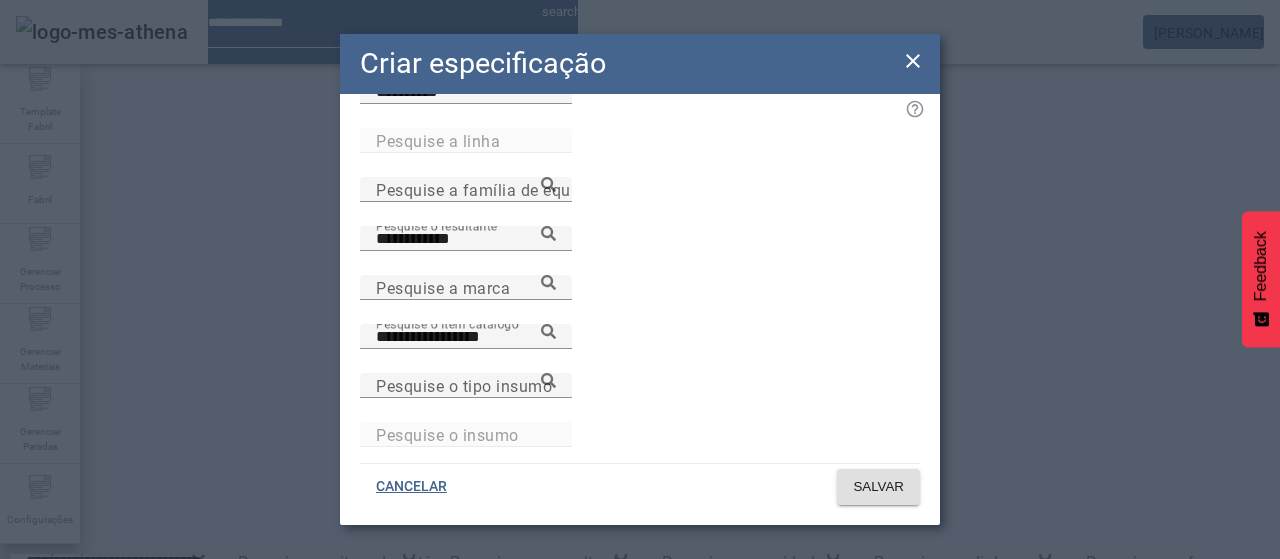 drag, startPoint x: 762, startPoint y: 297, endPoint x: 648, endPoint y: 213, distance: 141.60509 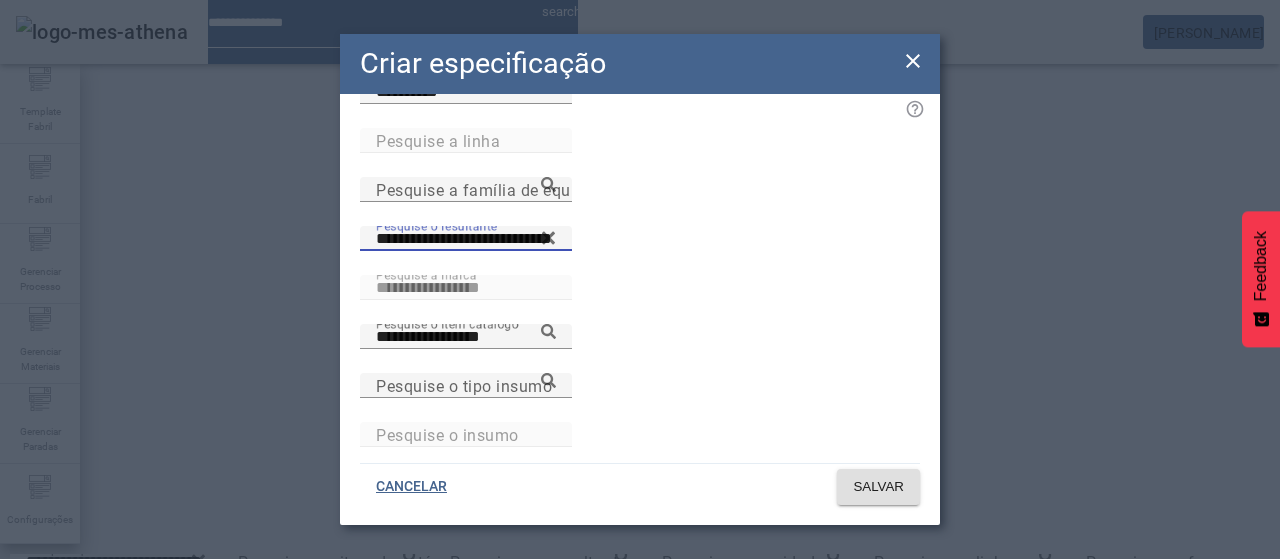 click on "**********" at bounding box center [640, 103] 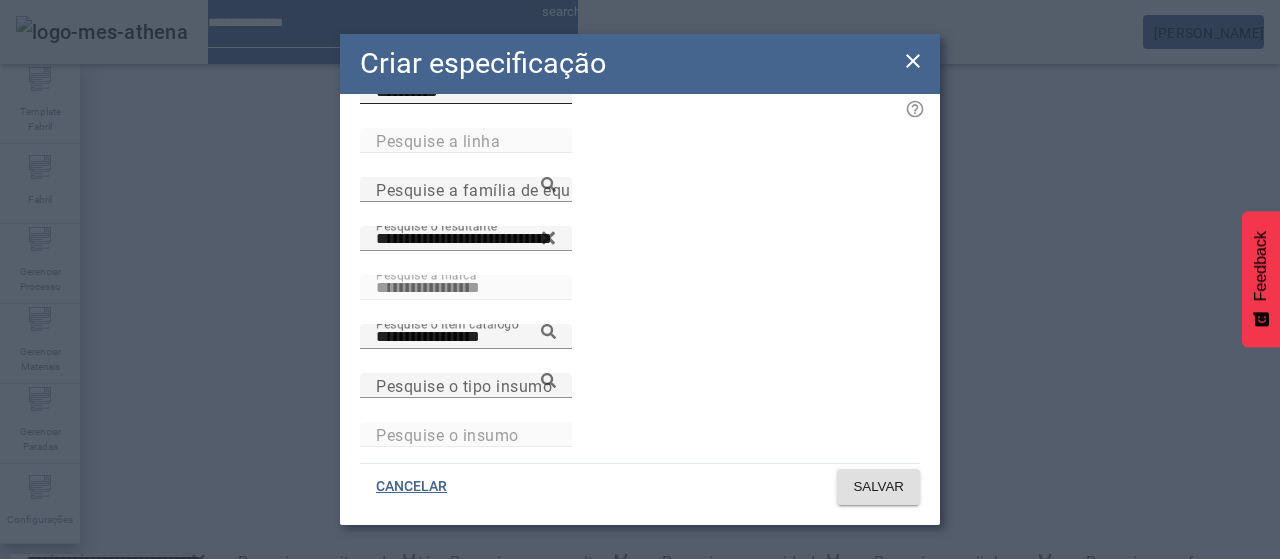 click 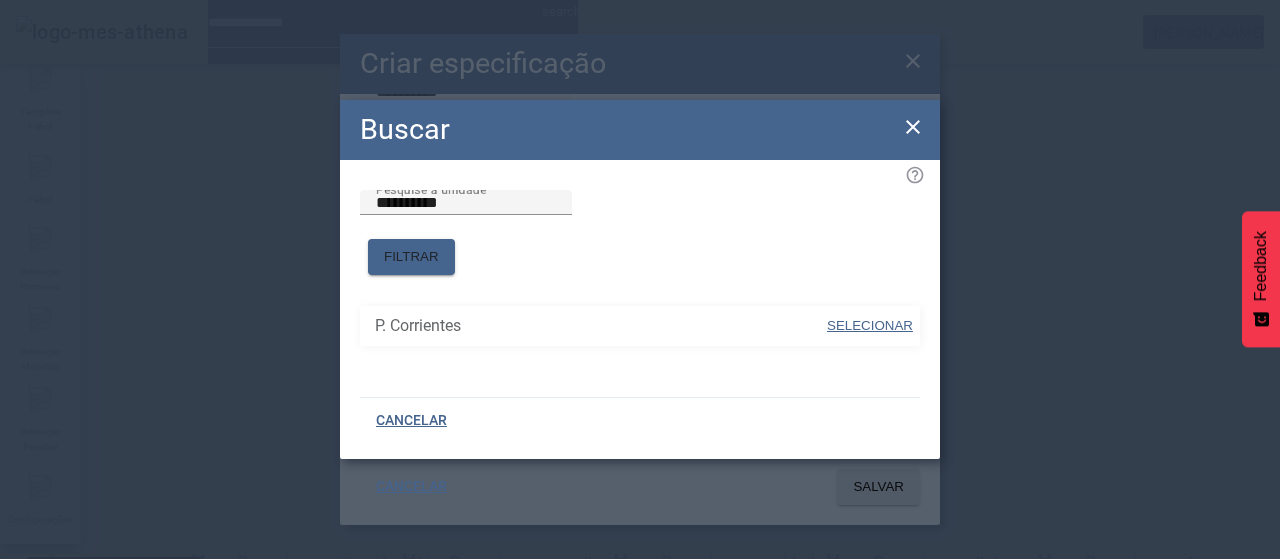 click on "SELECIONAR" at bounding box center (870, 325) 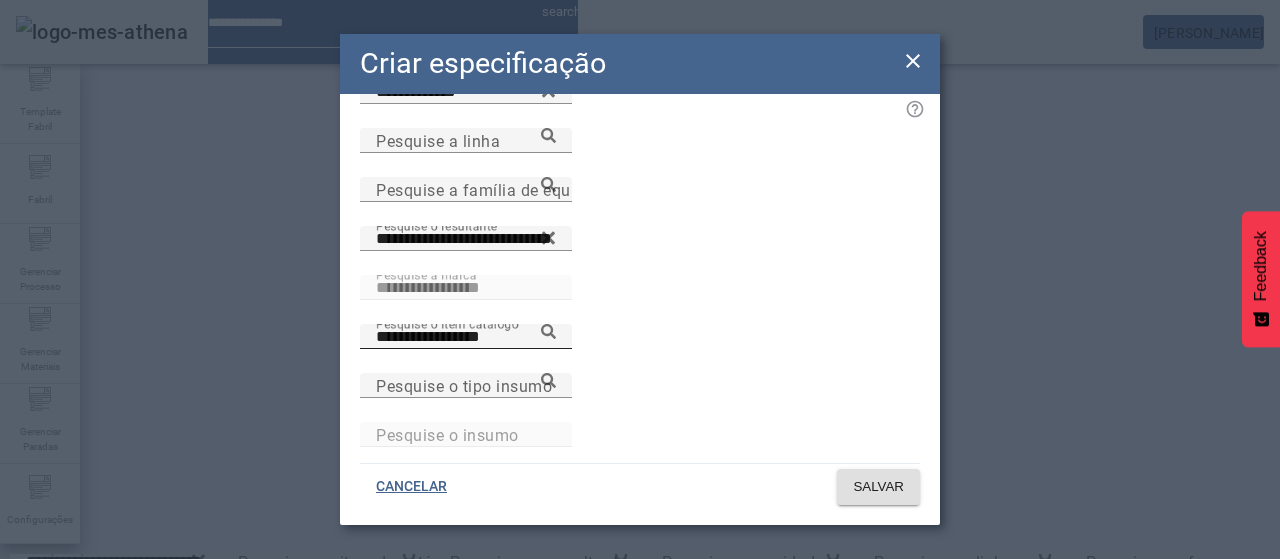 click 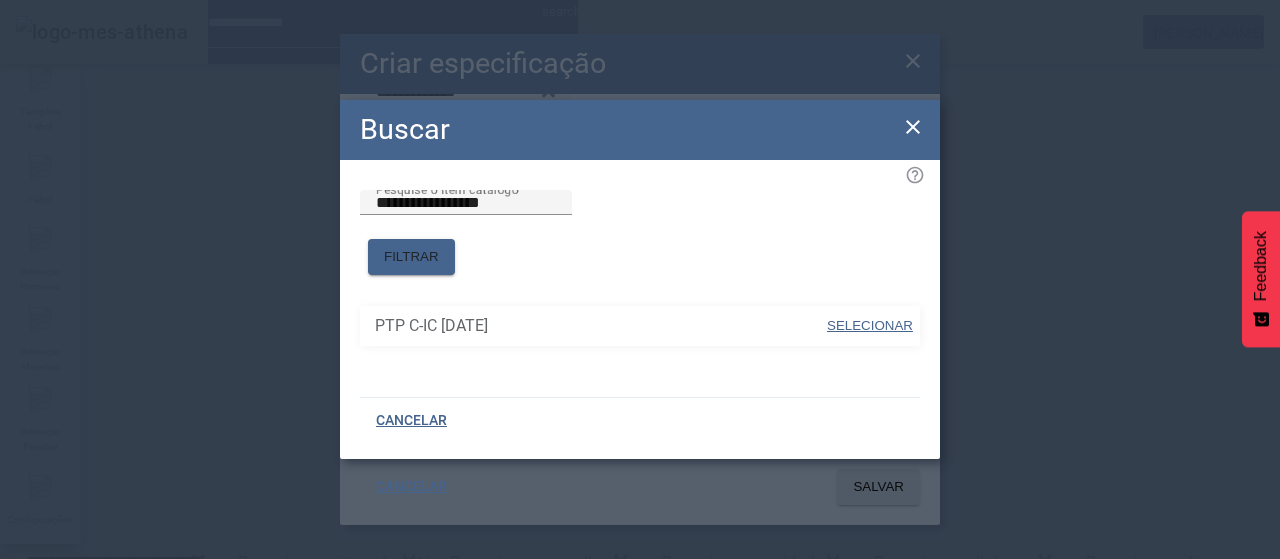 click on "SELECIONAR" at bounding box center [870, 325] 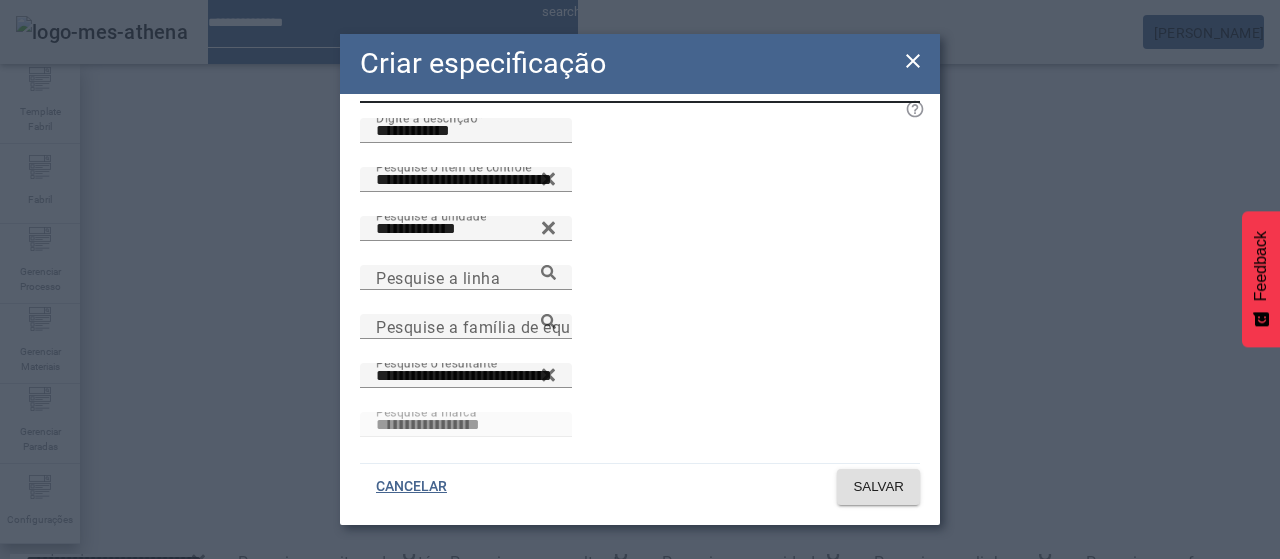 scroll, scrollTop: 6, scrollLeft: 0, axis: vertical 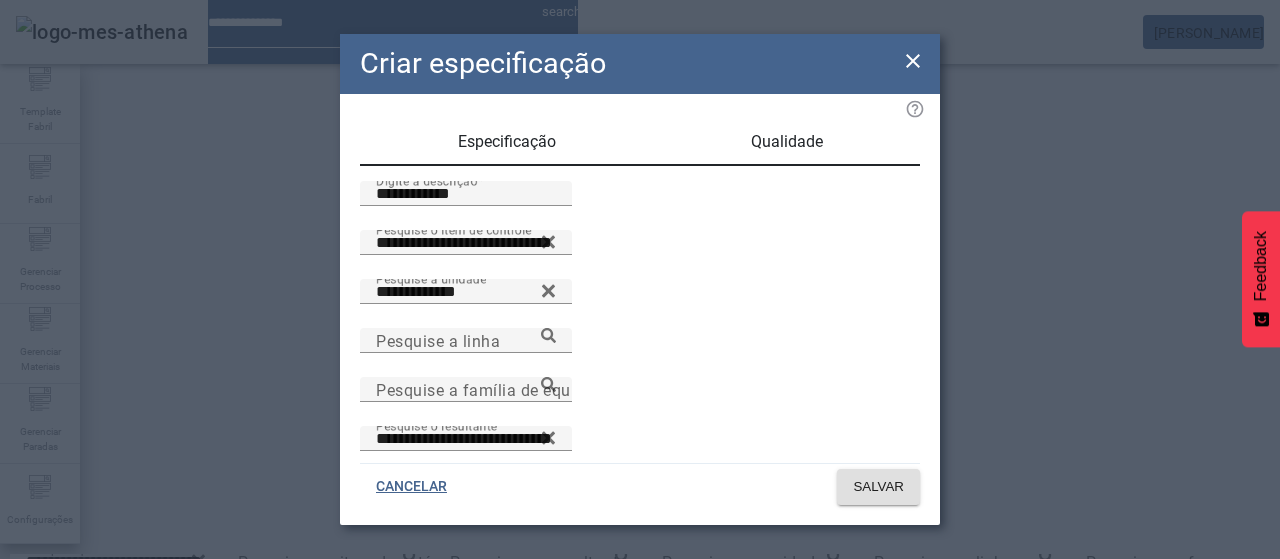 click on "Qualidade" at bounding box center [787, 142] 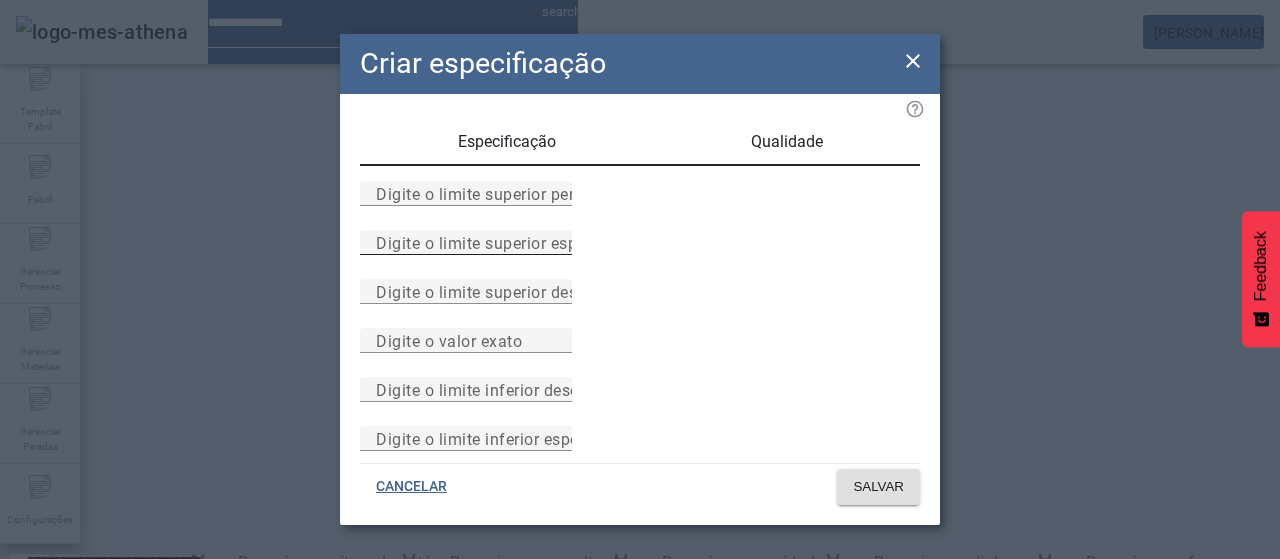 drag, startPoint x: 639, startPoint y: 287, endPoint x: 626, endPoint y: 273, distance: 19.104973 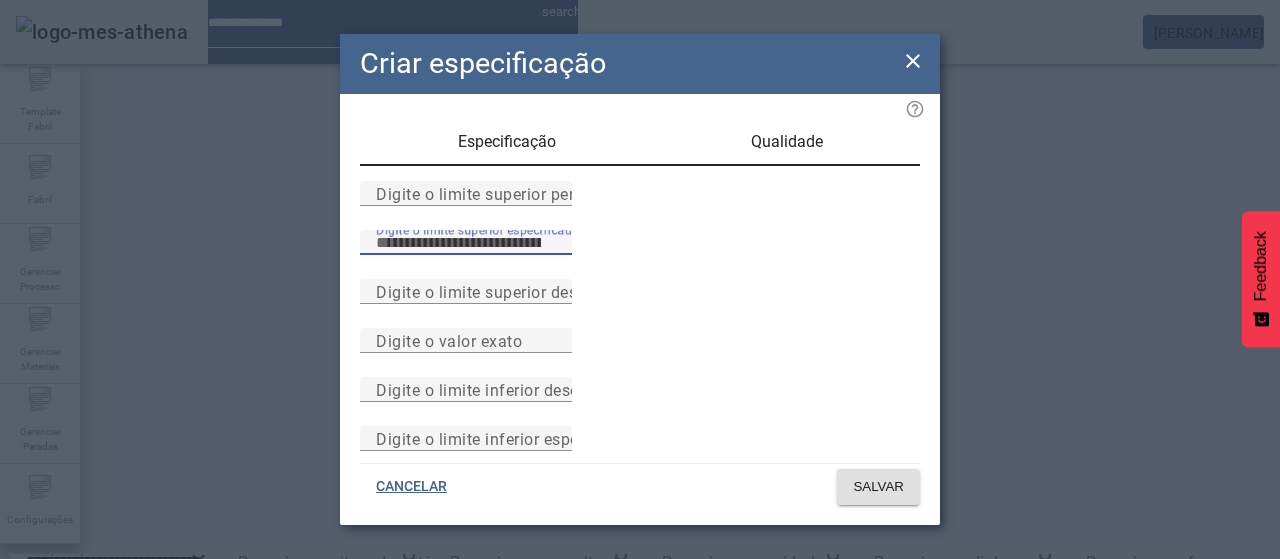 type on "**" 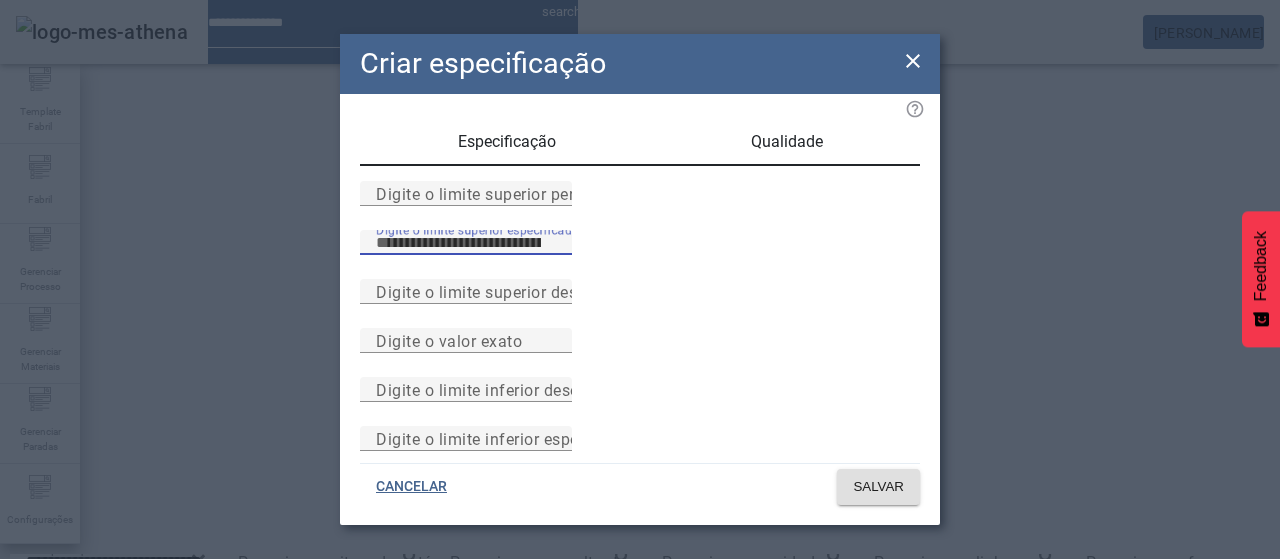 drag, startPoint x: 891, startPoint y: 352, endPoint x: 878, endPoint y: 351, distance: 13.038404 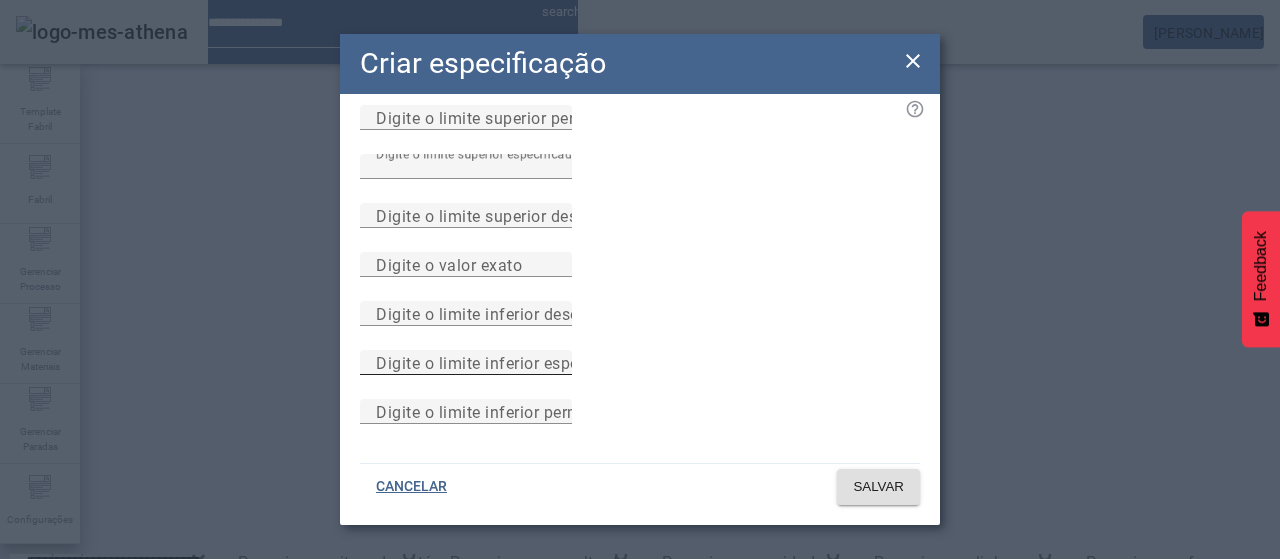 scroll, scrollTop: 284, scrollLeft: 0, axis: vertical 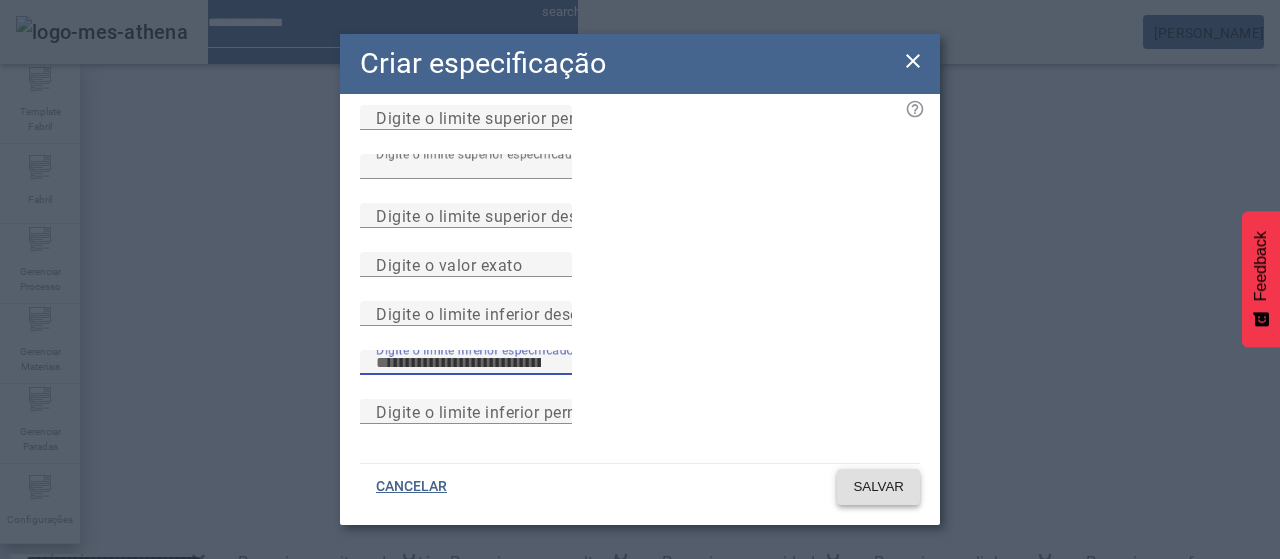 type on "*" 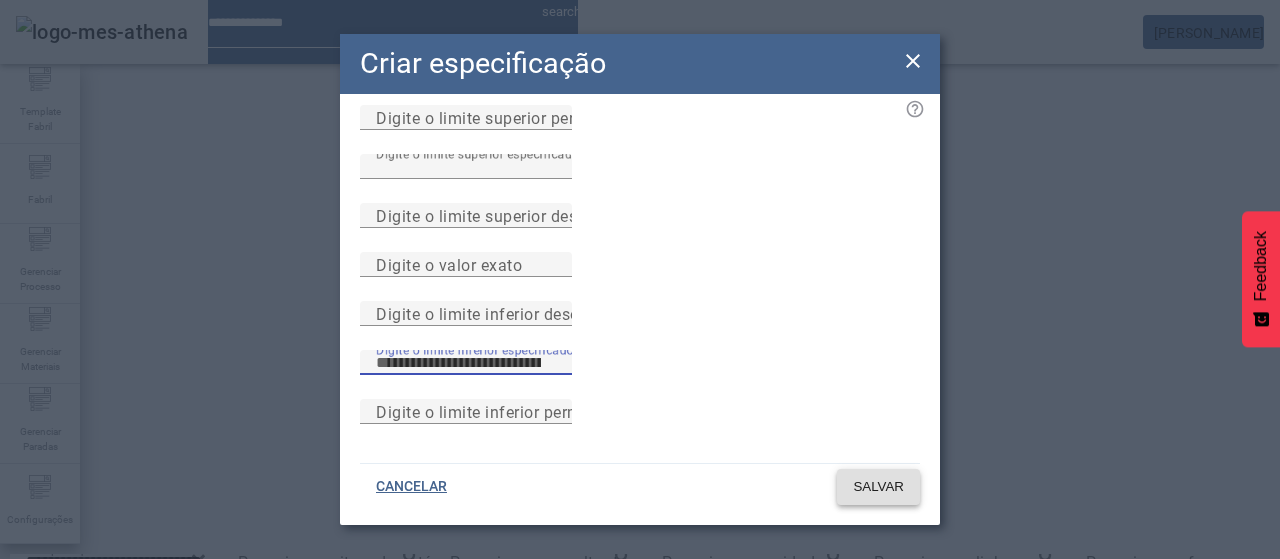 click 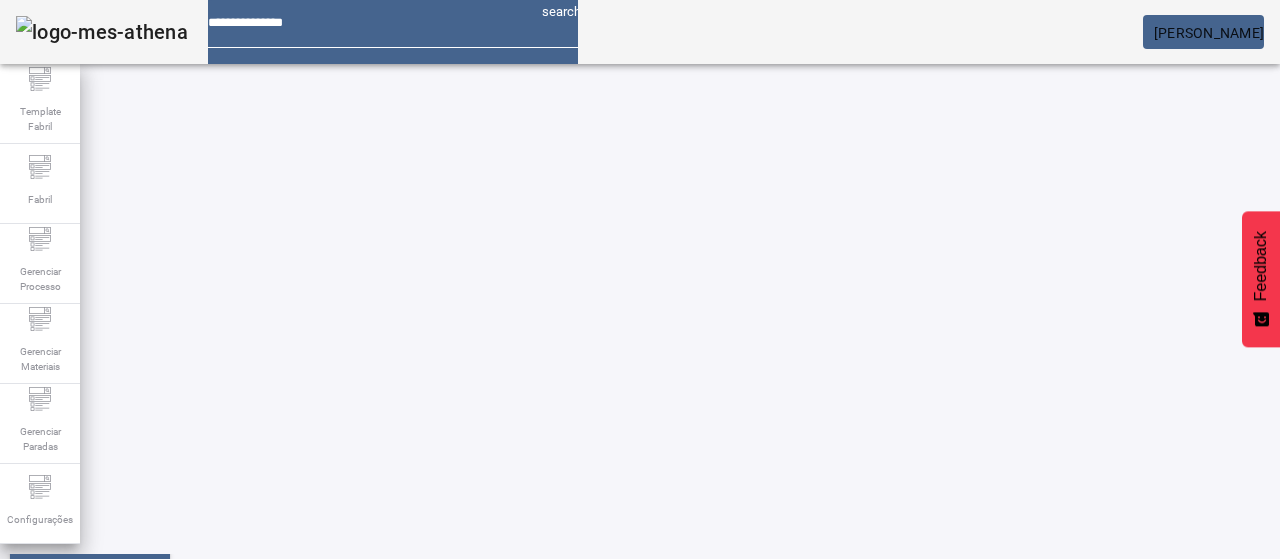 scroll, scrollTop: 0, scrollLeft: 0, axis: both 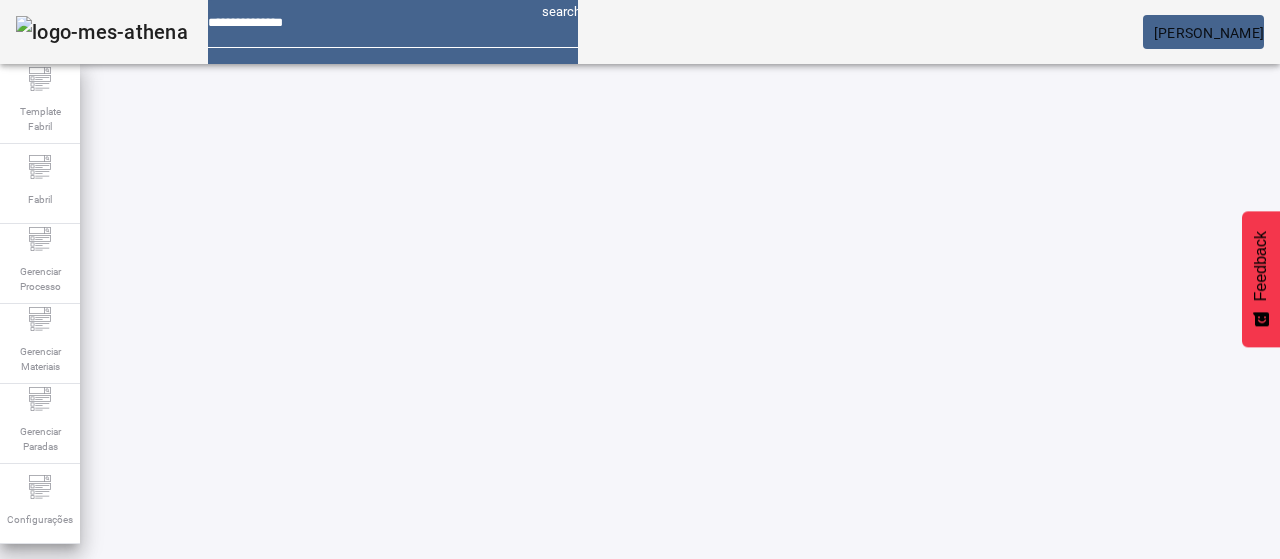 click 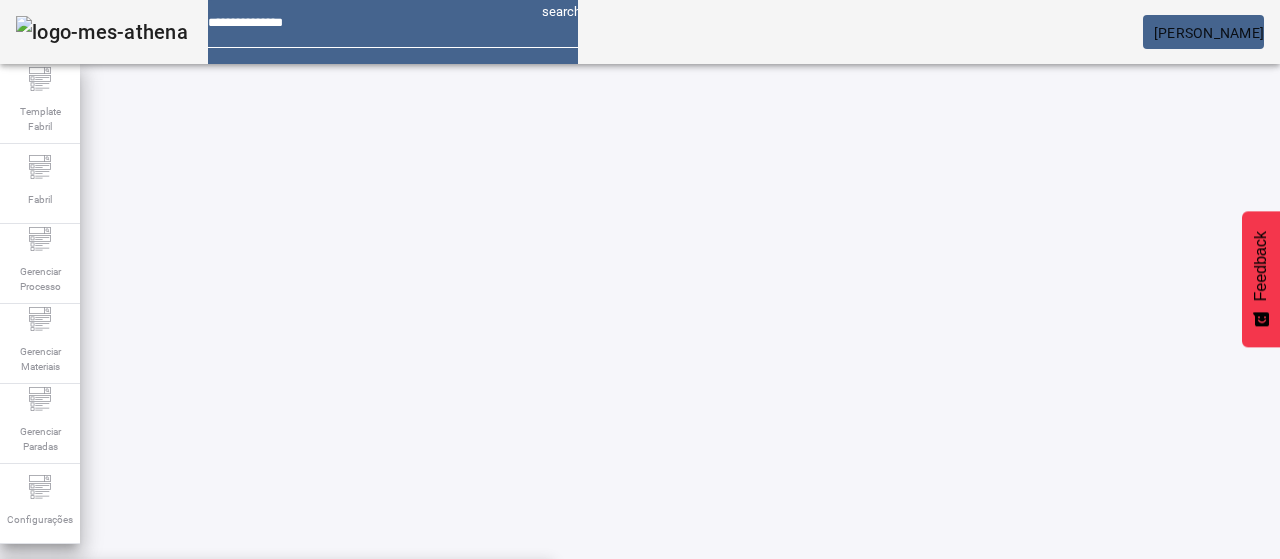click on "Cor-Controles de conjunto" at bounding box center (113, 591) 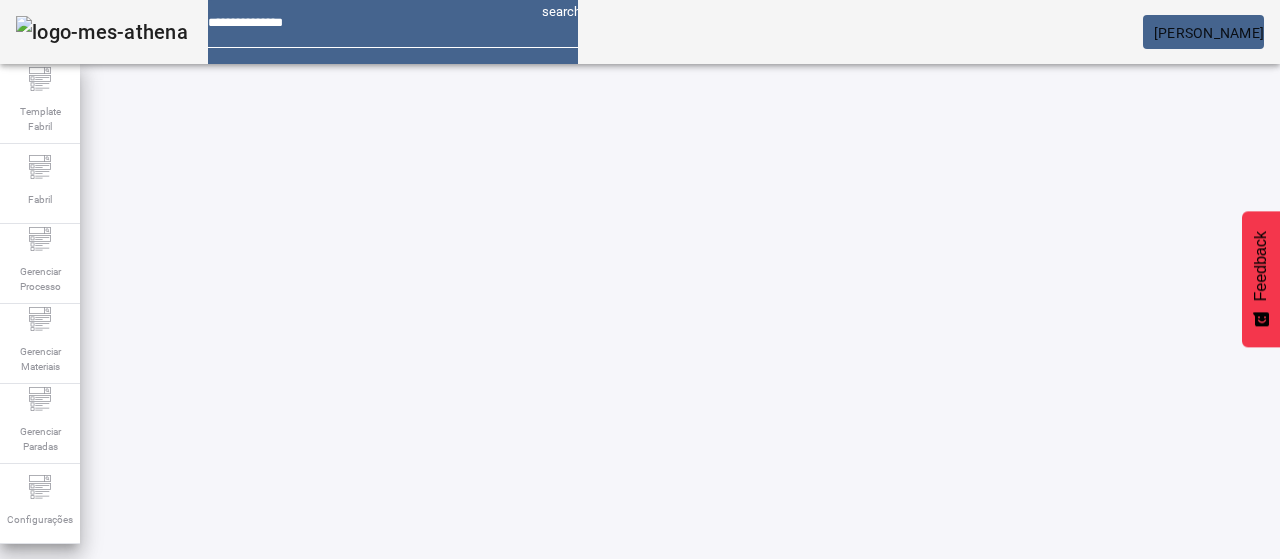 click on "FILTRAR" 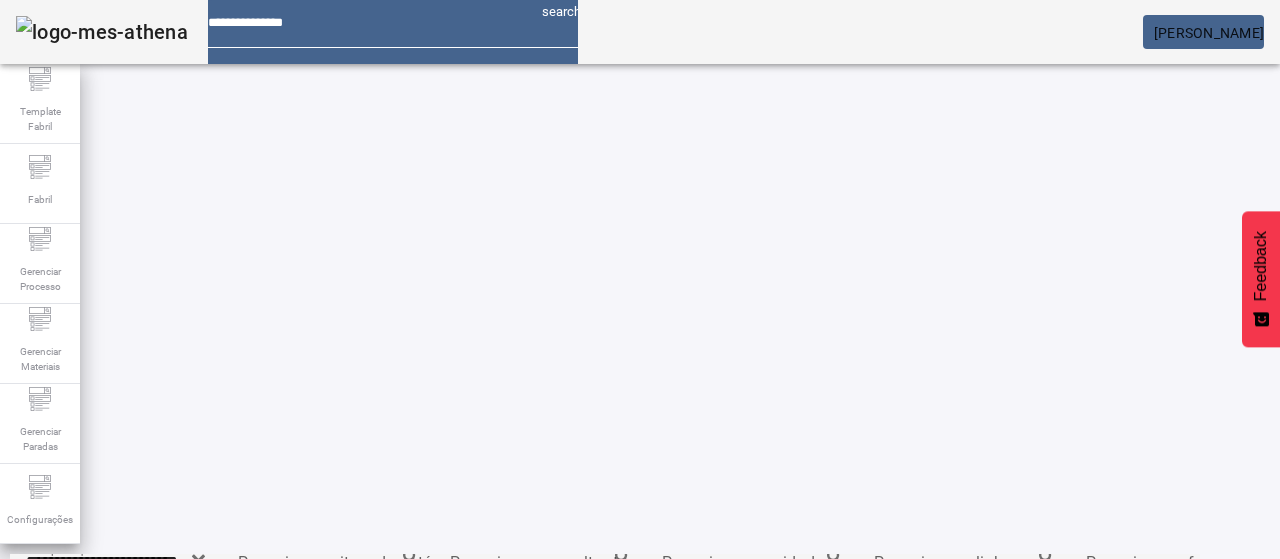 scroll, scrollTop: 340, scrollLeft: 0, axis: vertical 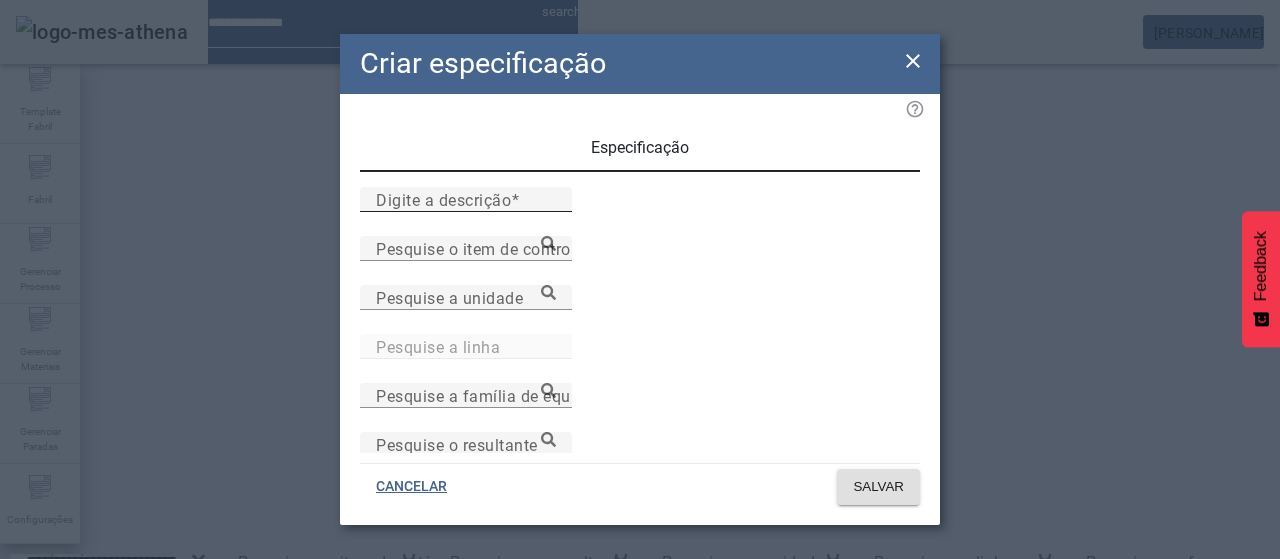 click on "Digite a descrição" at bounding box center (466, 200) 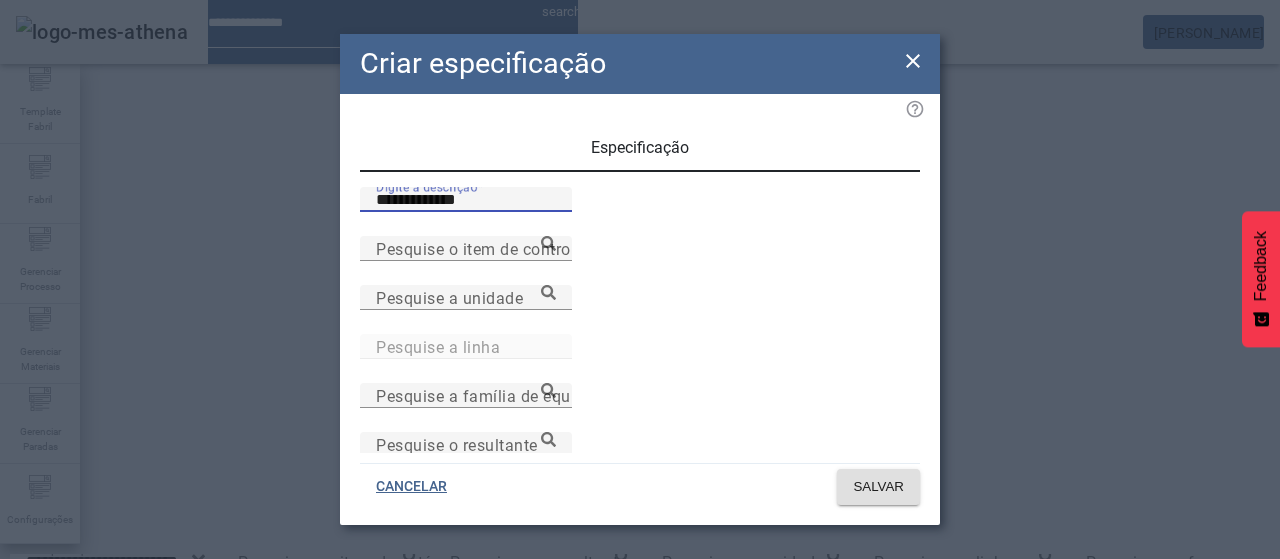 type on "**********" 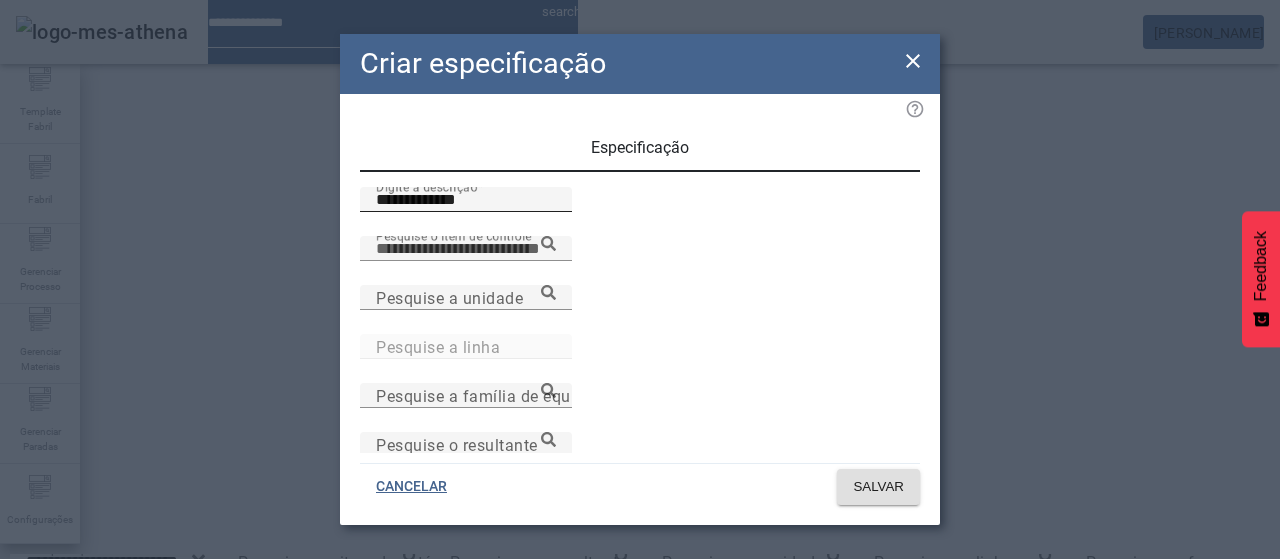 paste on "**********" 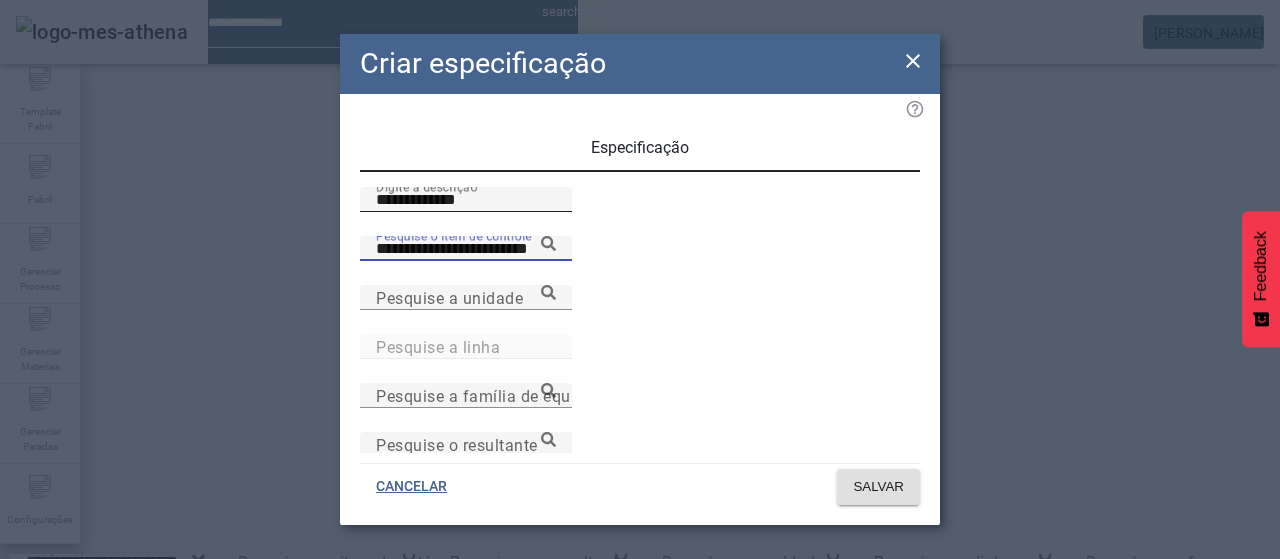 type on "**********" 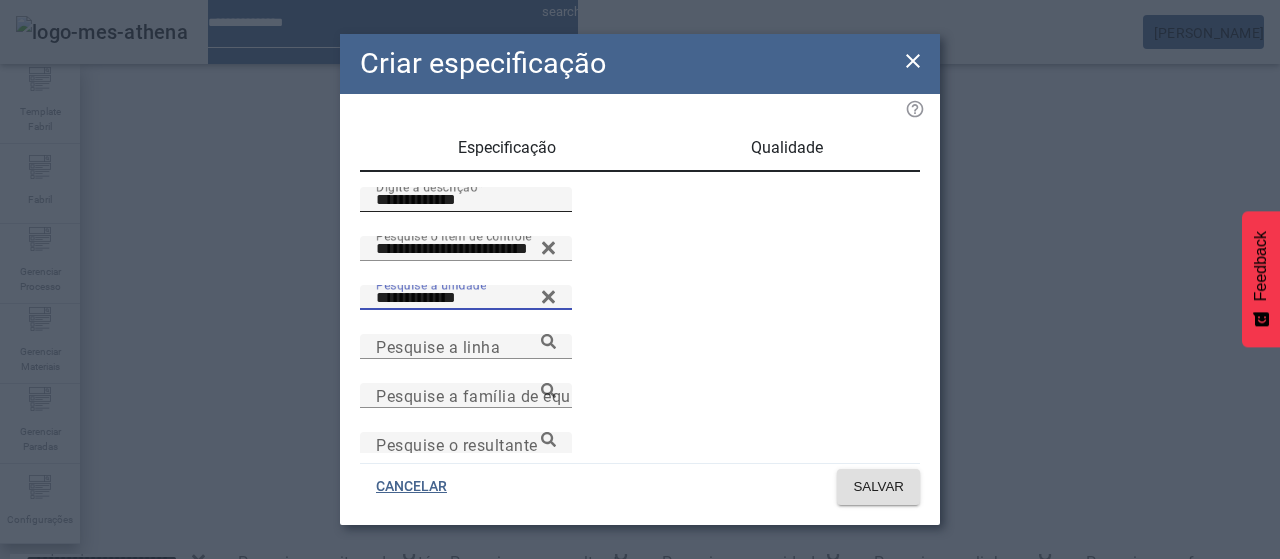 type on "**********" 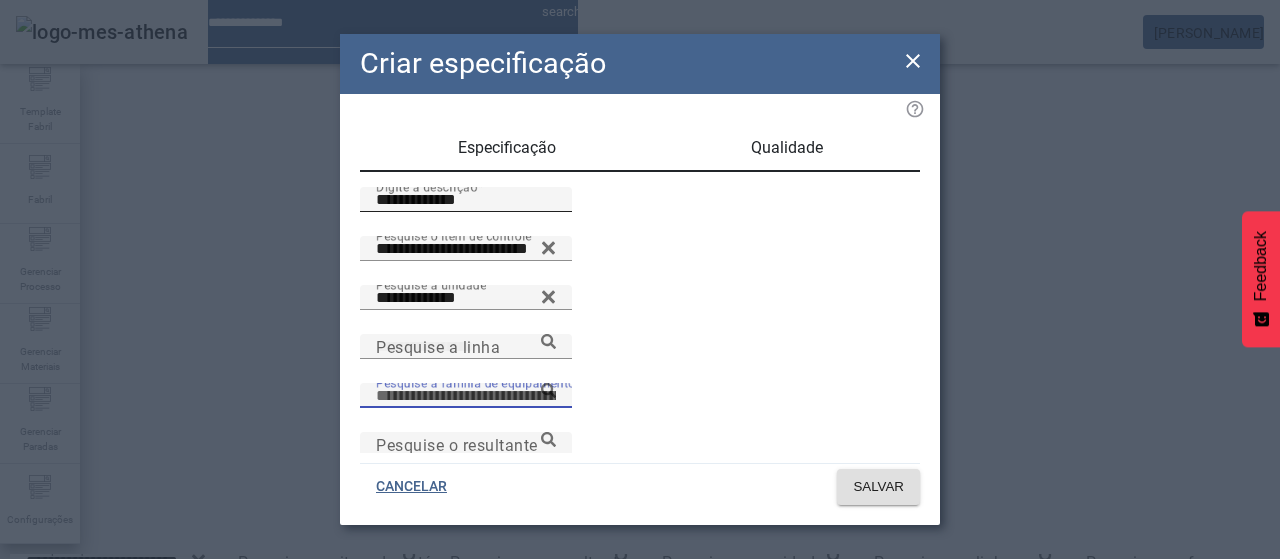 scroll, scrollTop: 16, scrollLeft: 0, axis: vertical 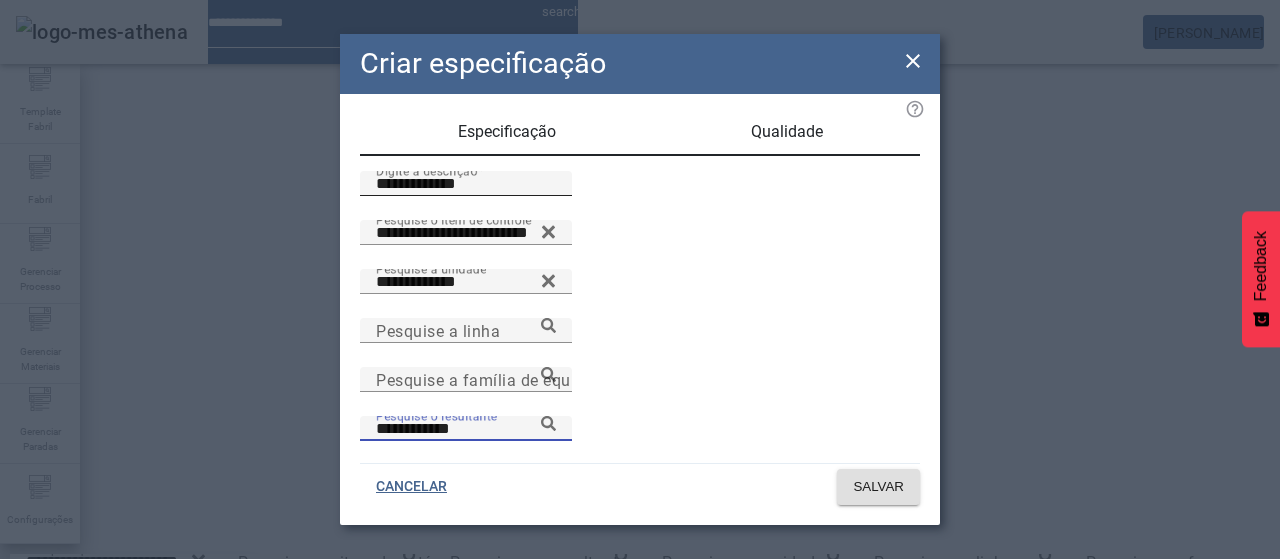type on "**********" 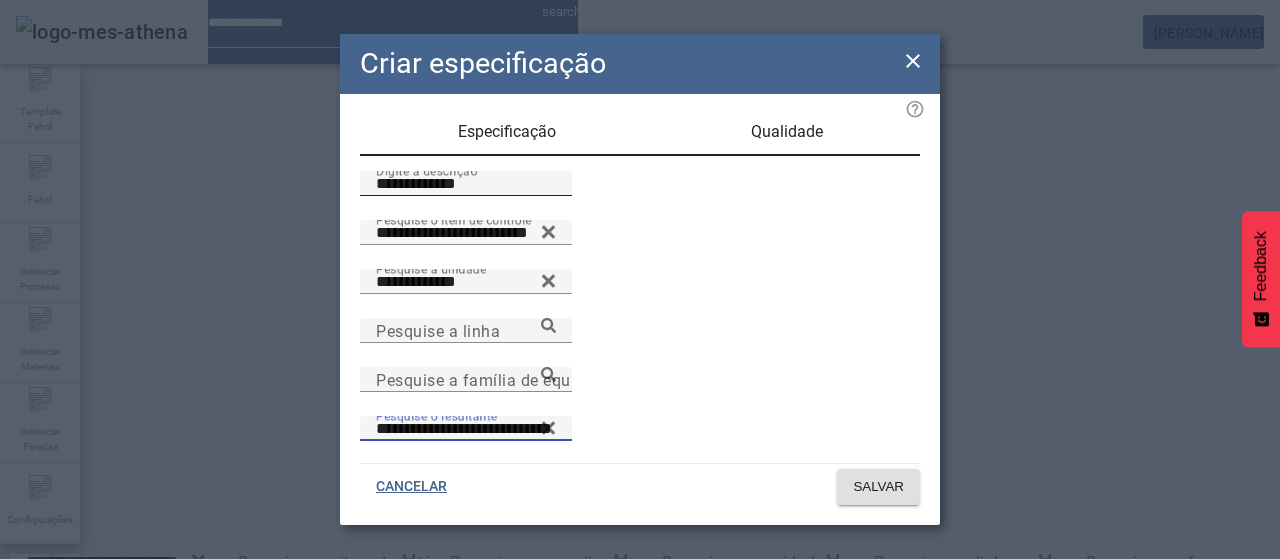 type on "**********" 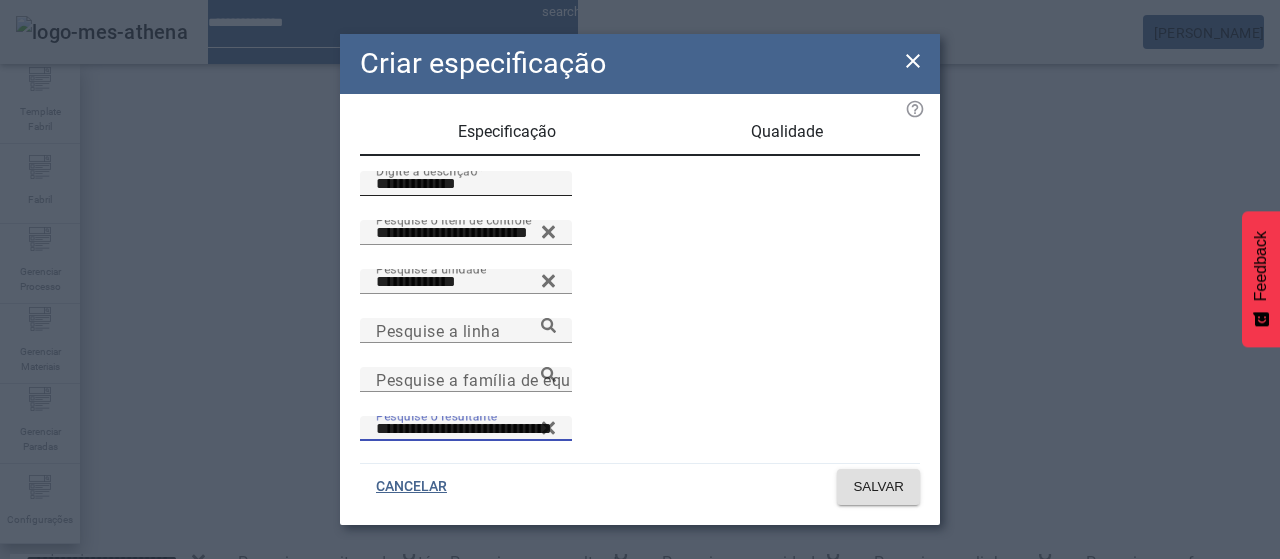 scroll, scrollTop: 206, scrollLeft: 0, axis: vertical 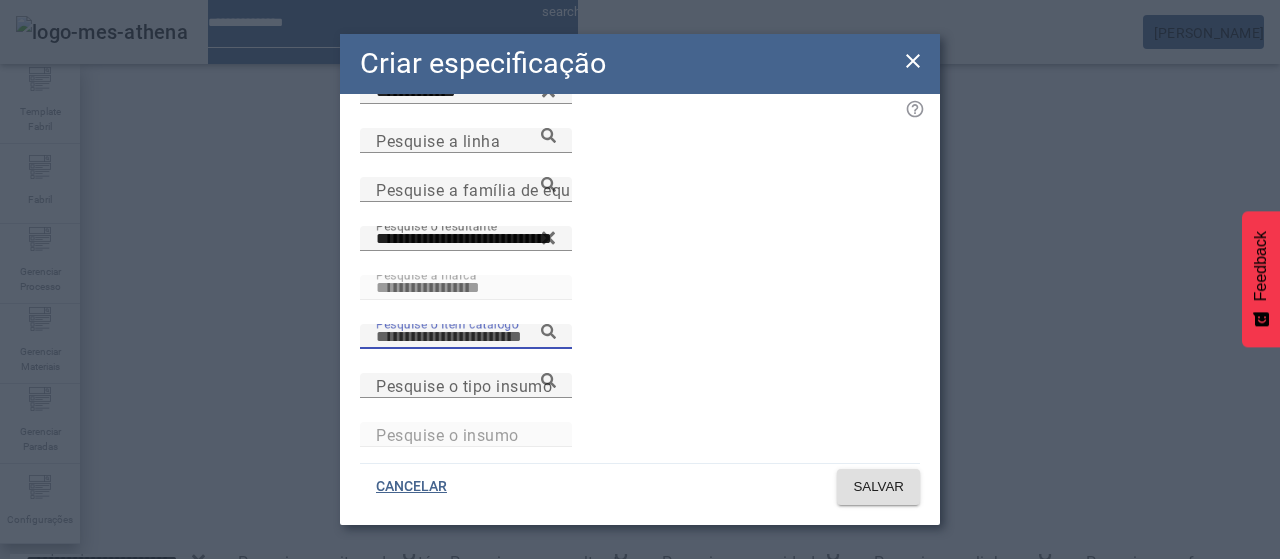 paste on "**********" 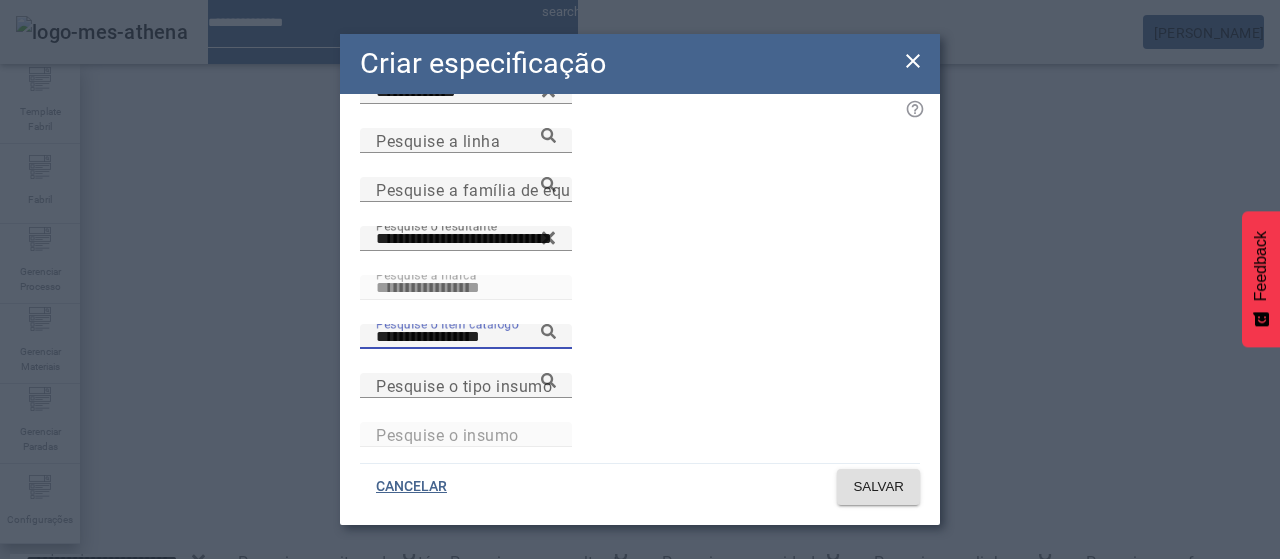 click 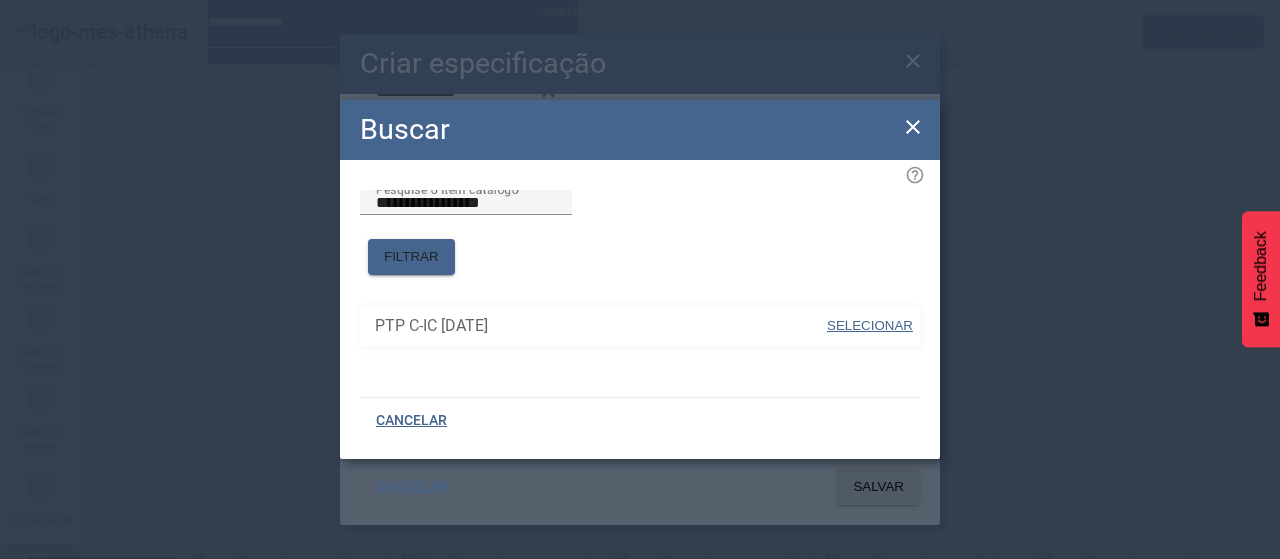 click on "SELECIONAR" at bounding box center [870, 325] 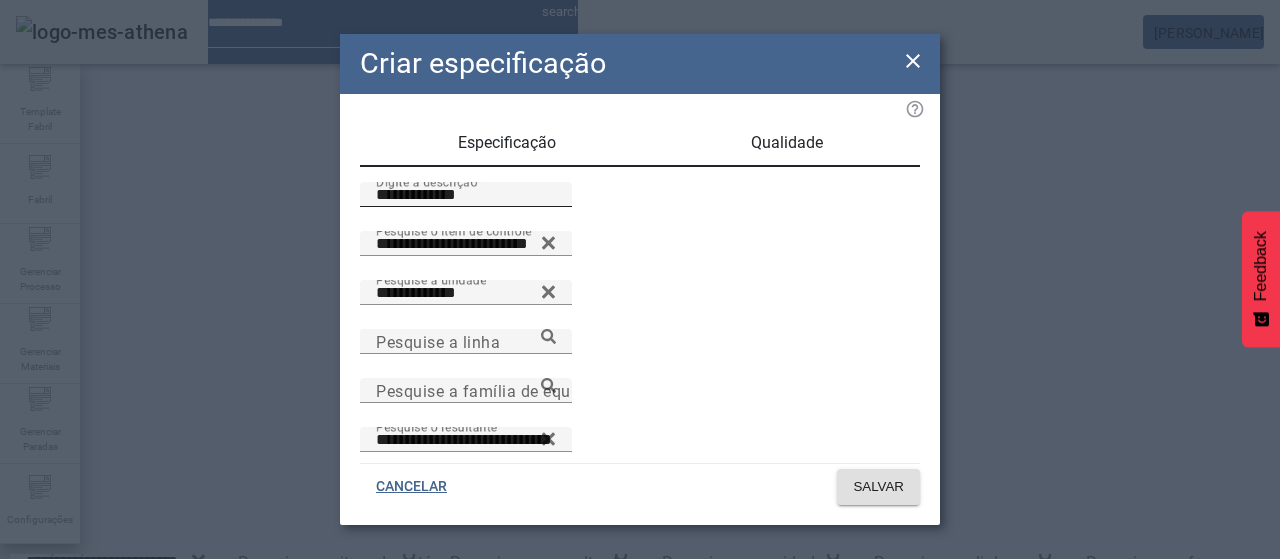 scroll, scrollTop: 0, scrollLeft: 0, axis: both 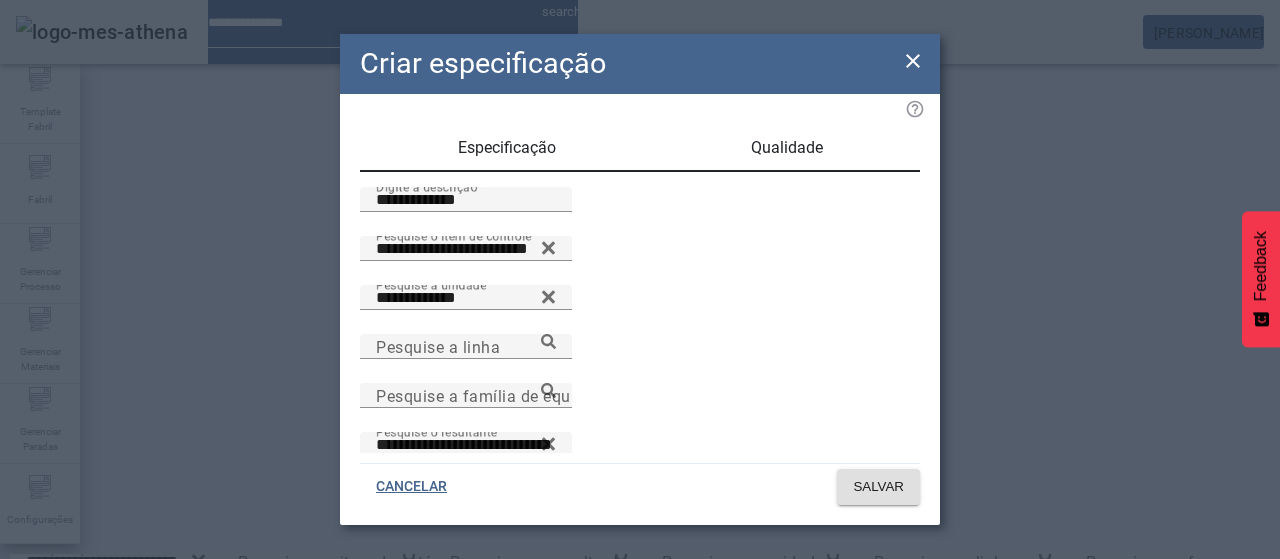 click on "Qualidade" at bounding box center (787, 148) 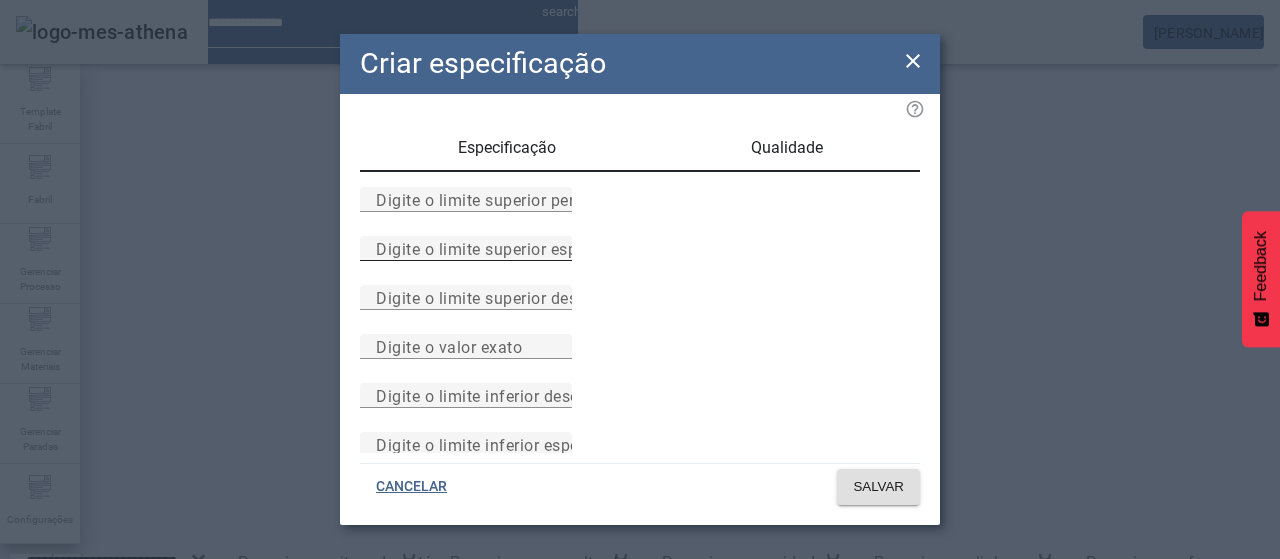 click on "Digite o limite superior especificado" at bounding box center [511, 248] 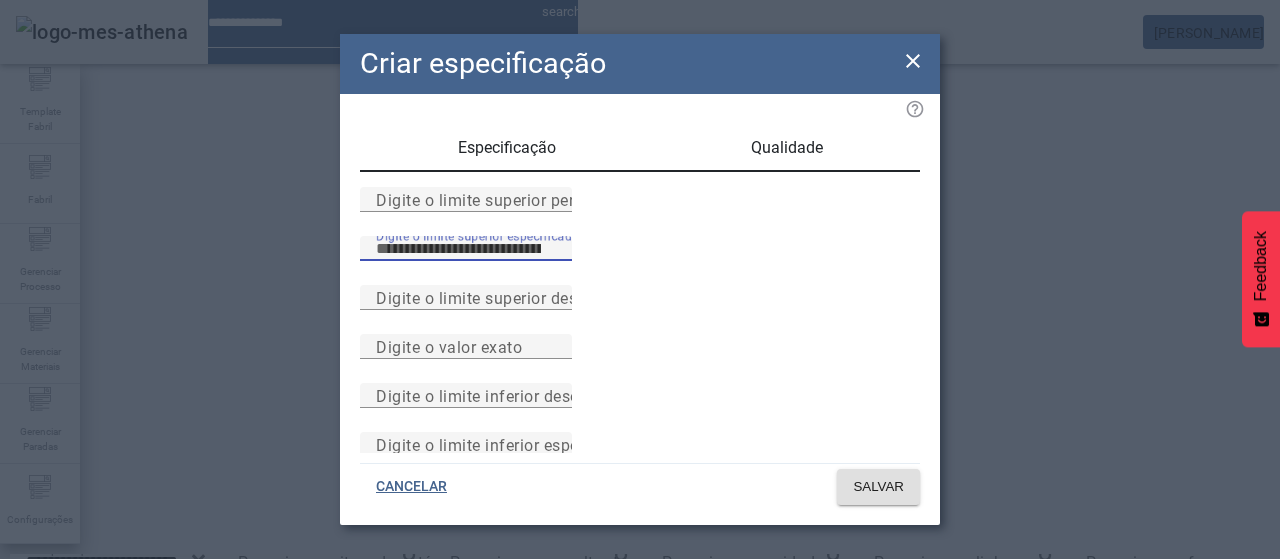 type on "**" 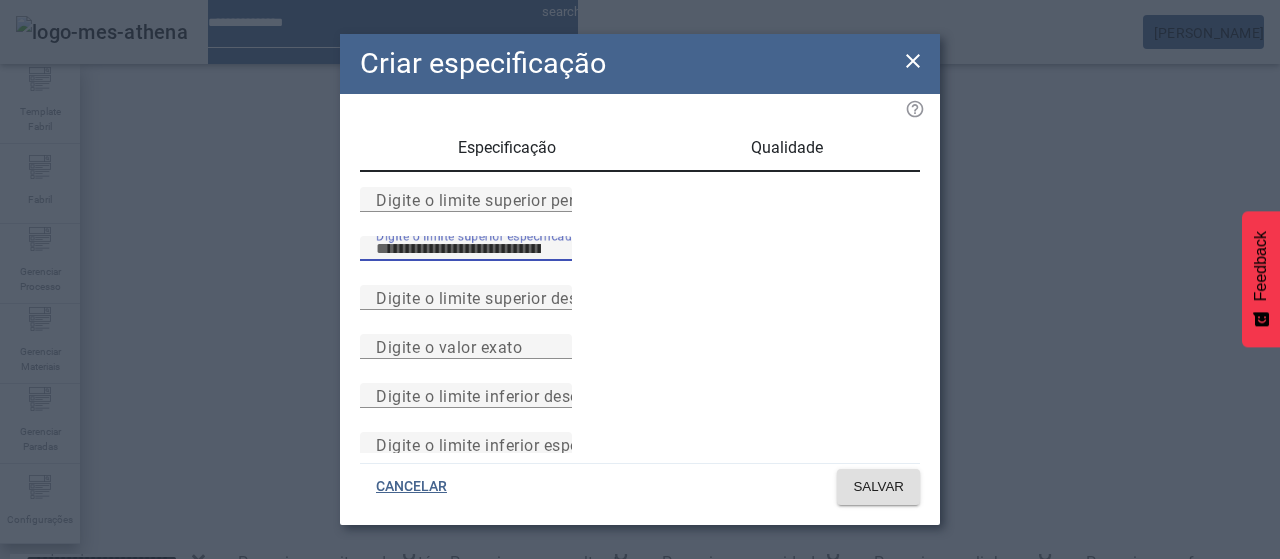 click on "Digite o limite superior especificado **" at bounding box center [640, 260] 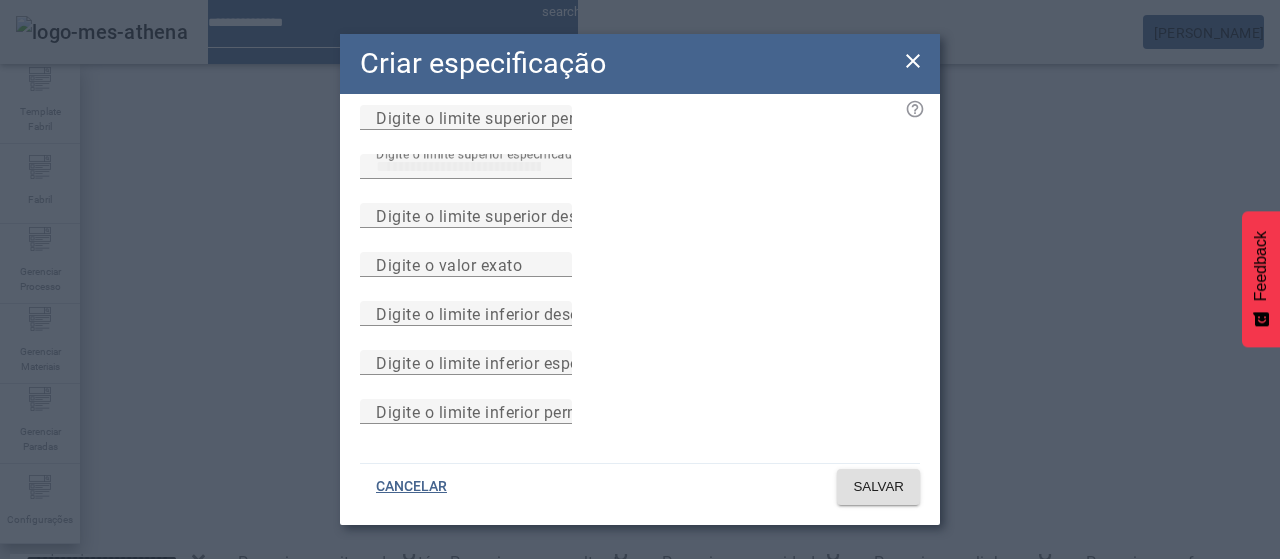 scroll, scrollTop: 284, scrollLeft: 0, axis: vertical 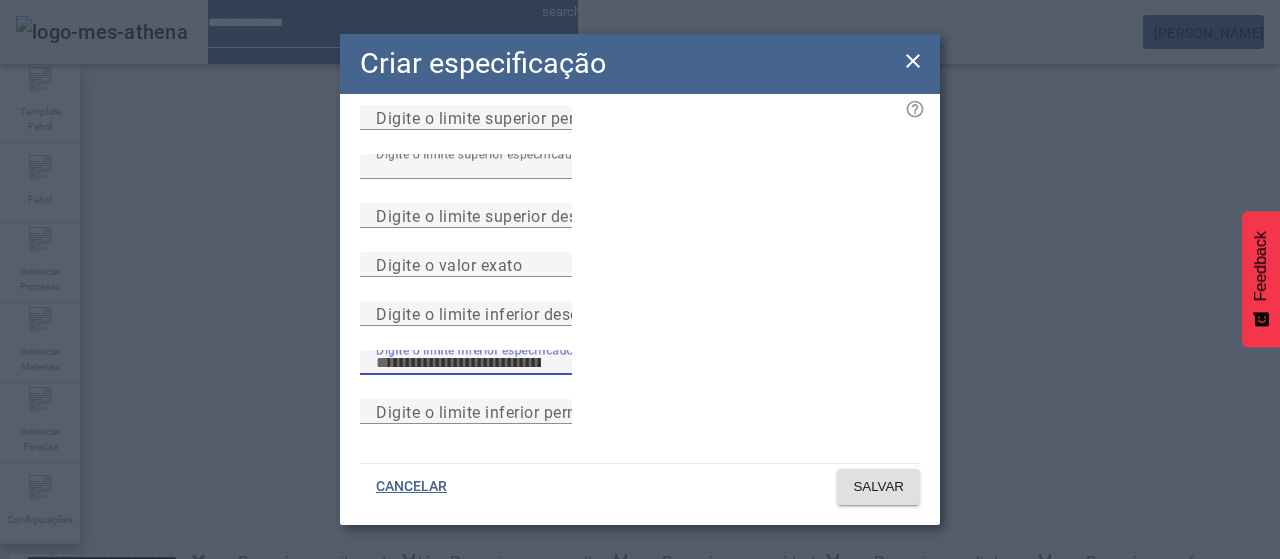 click on "Digite o limite inferior especificado" at bounding box center [466, 363] 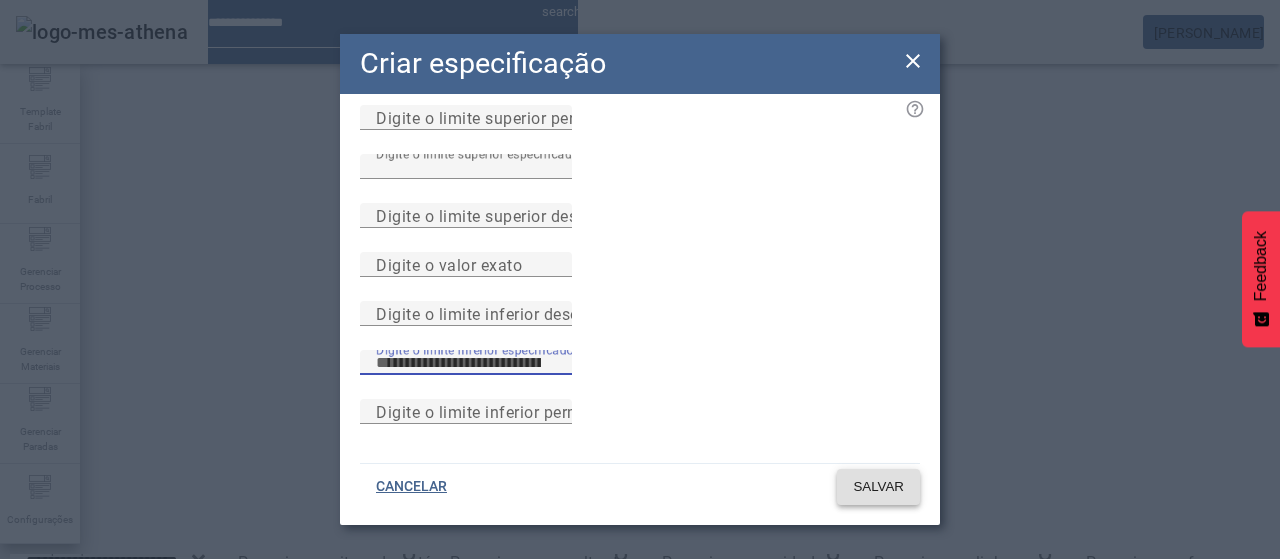 type on "**" 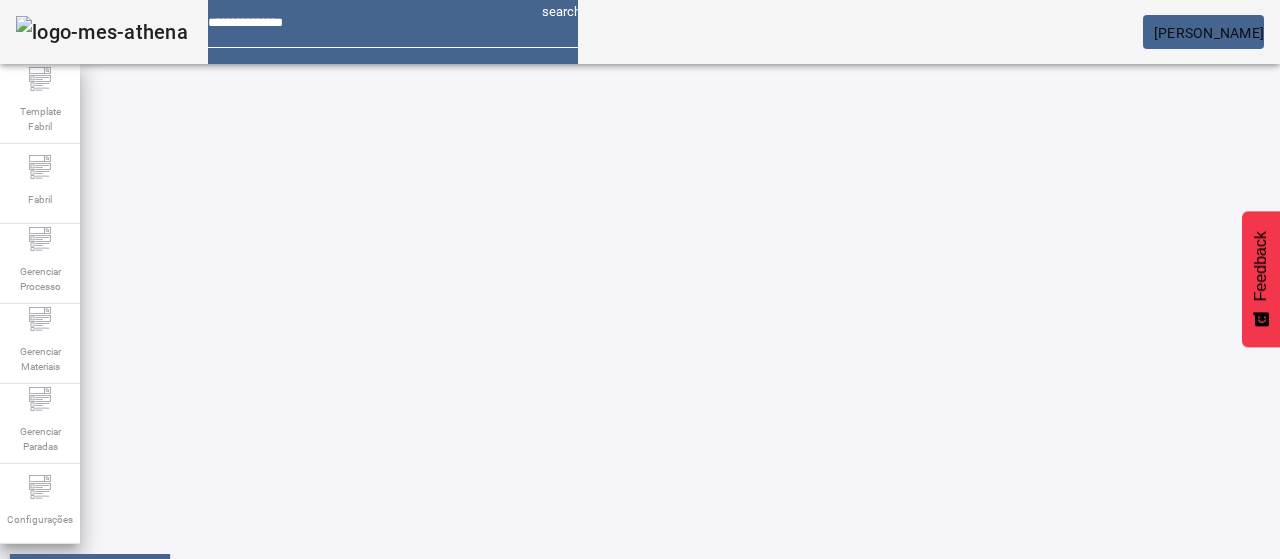 scroll, scrollTop: 390, scrollLeft: 0, axis: vertical 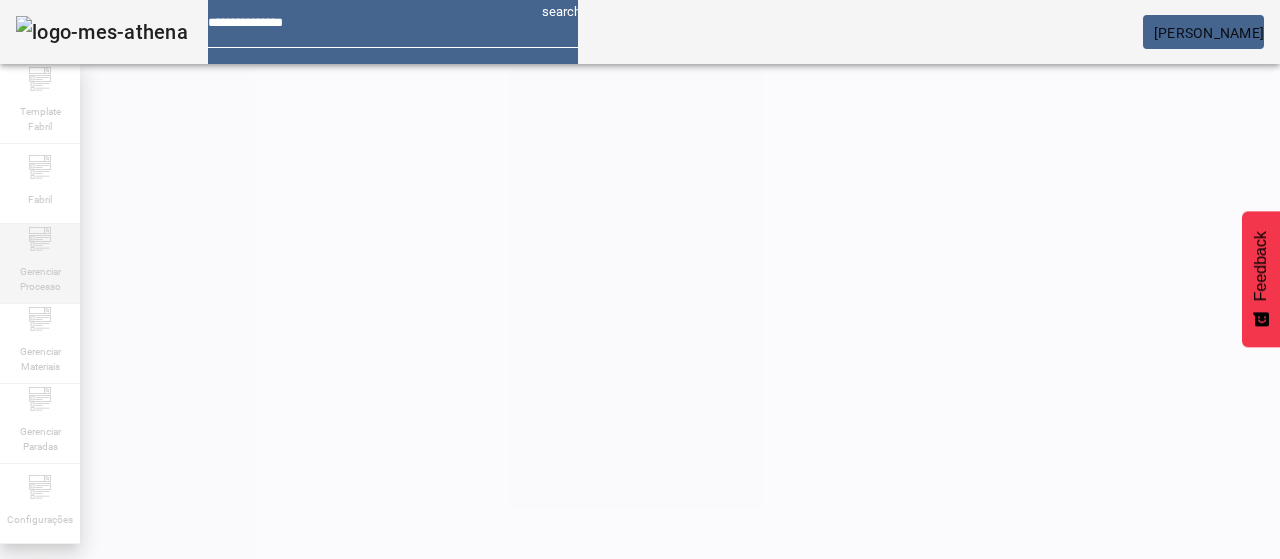 drag, startPoint x: 24, startPoint y: 267, endPoint x: 60, endPoint y: 253, distance: 38.626415 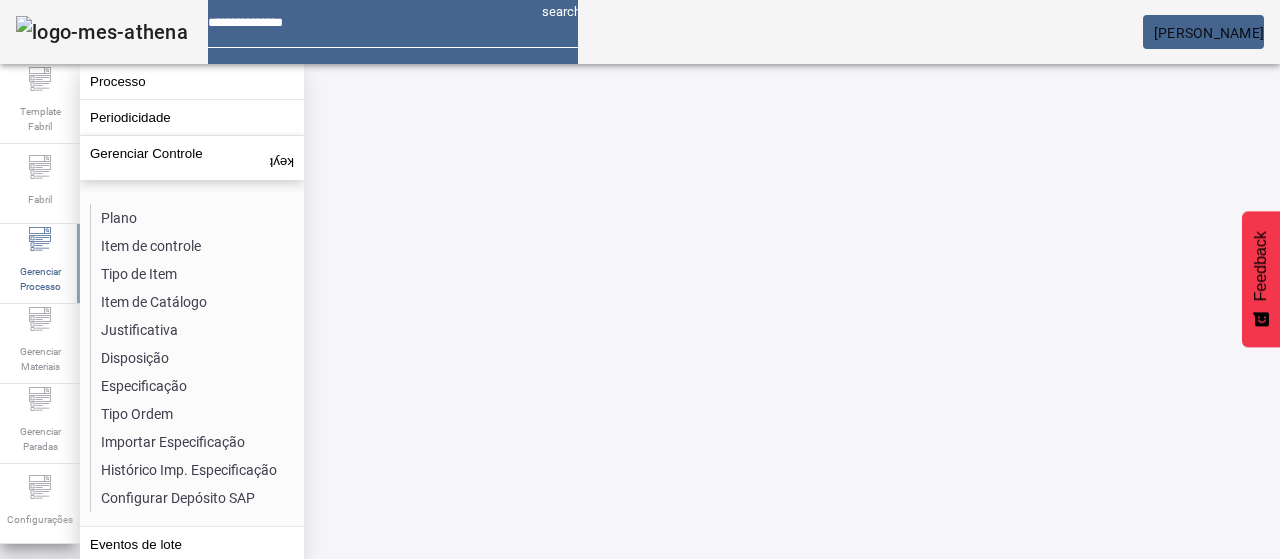 drag, startPoint x: 128, startPoint y: 242, endPoint x: 148, endPoint y: 242, distance: 20 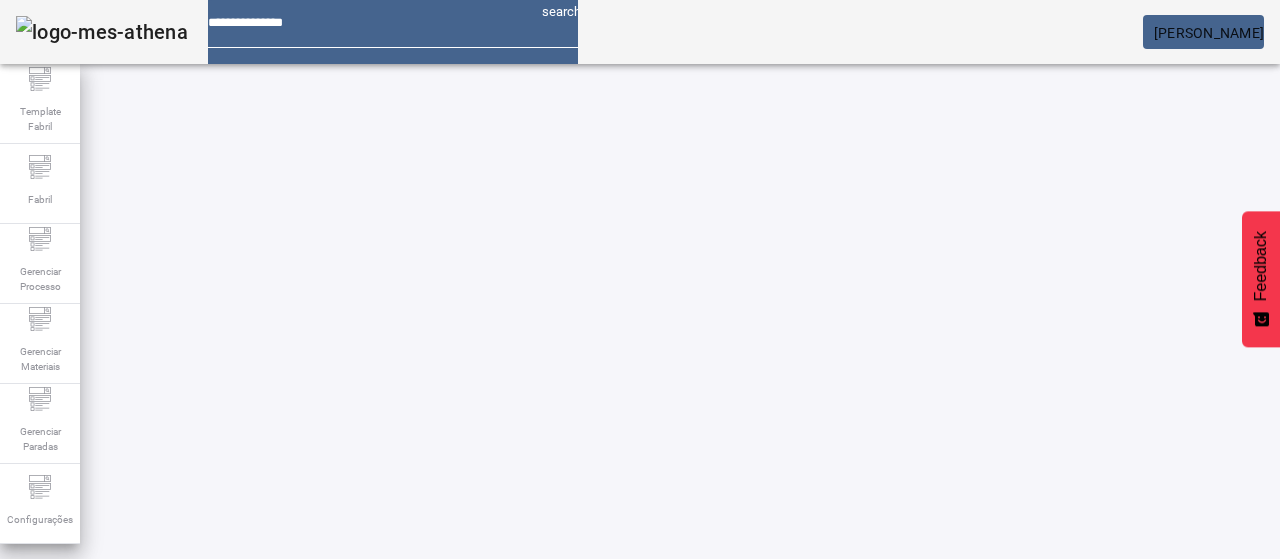 click on "ABRIR FILTROS" 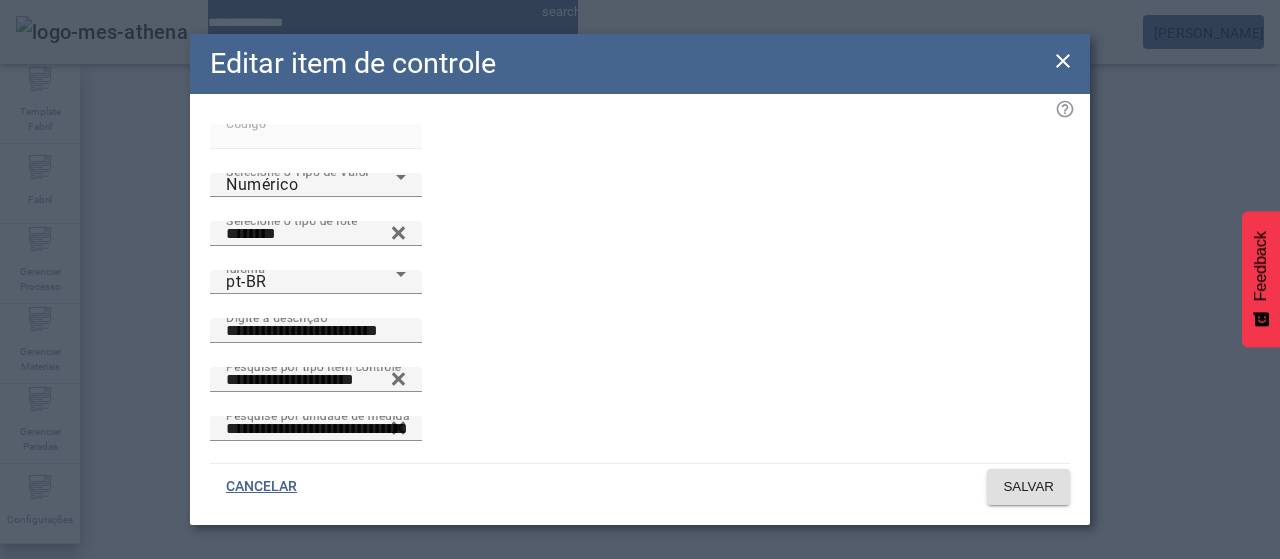click 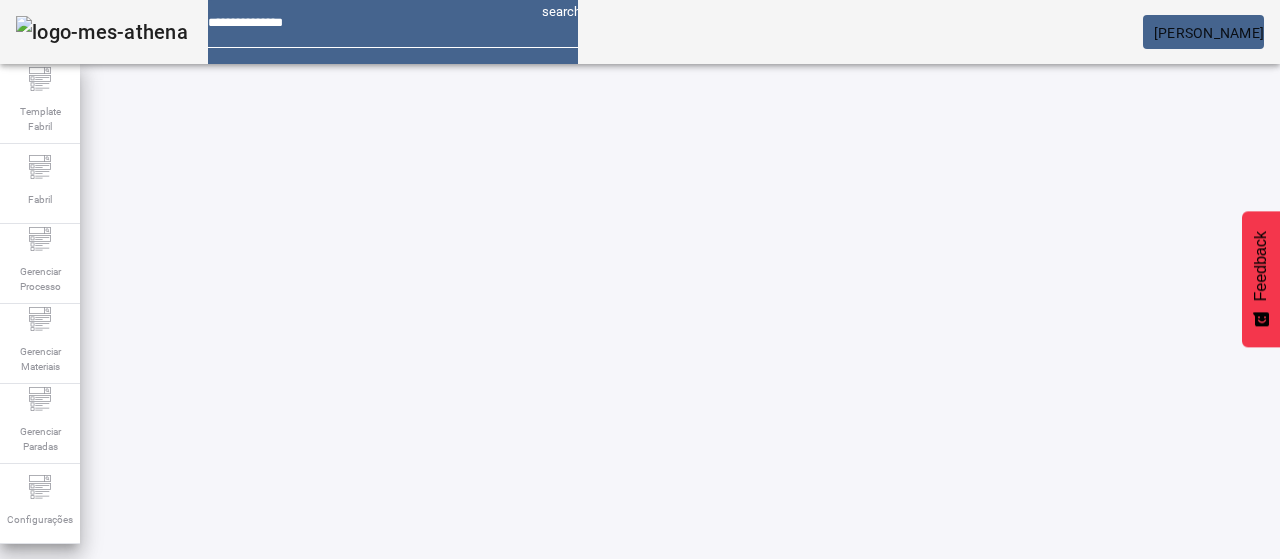 drag, startPoint x: 426, startPoint y: 179, endPoint x: 714, endPoint y: 173, distance: 288.0625 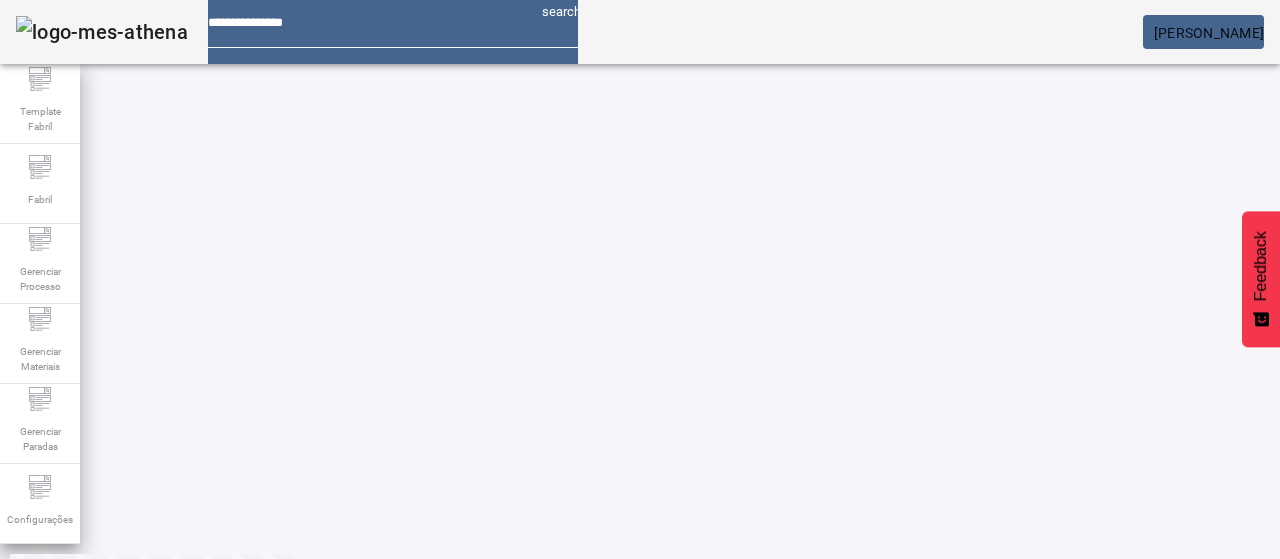 scroll, scrollTop: 300, scrollLeft: 0, axis: vertical 